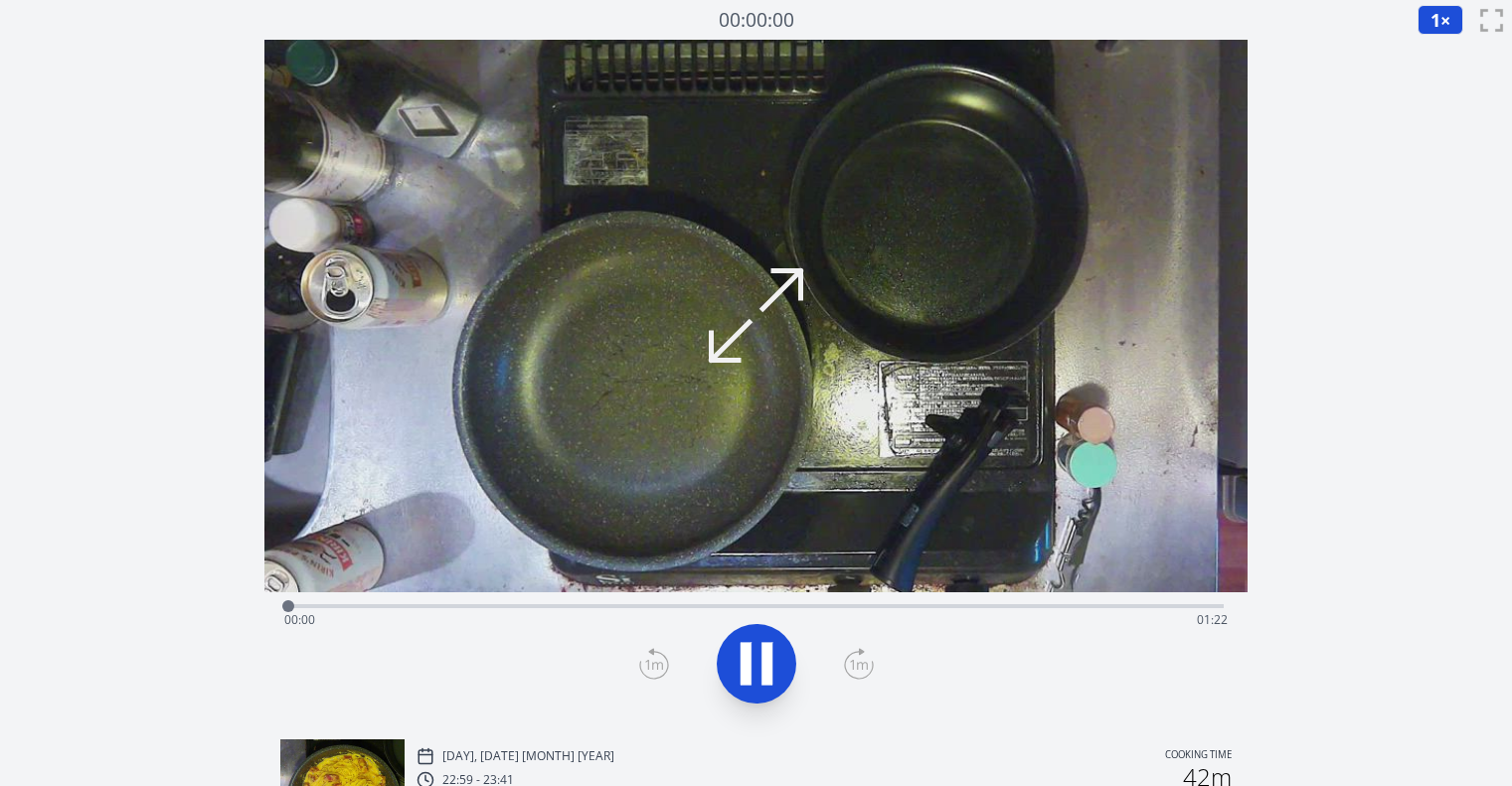 scroll, scrollTop: 0, scrollLeft: 0, axis: both 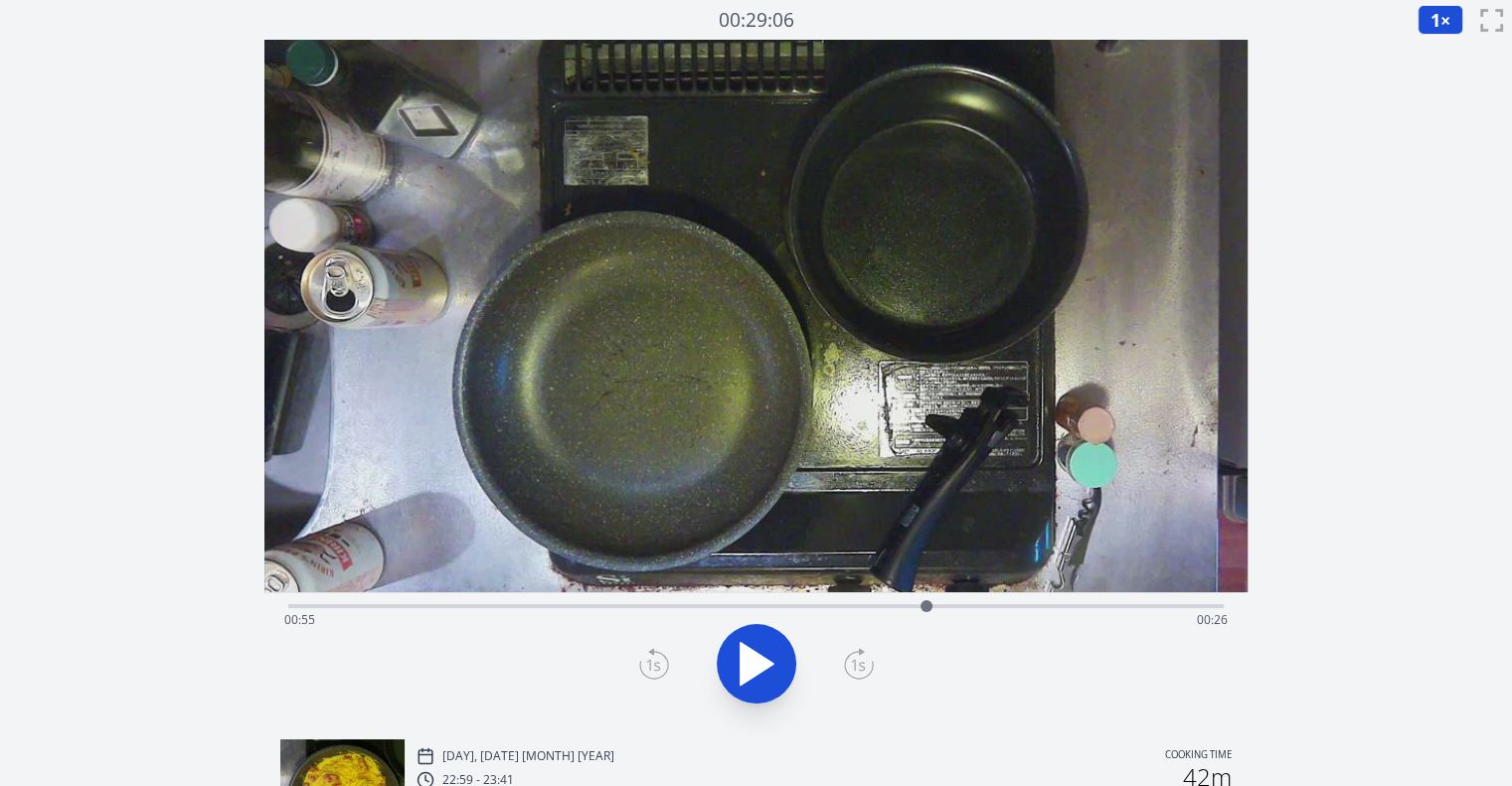 drag, startPoint x: 1041, startPoint y: 600, endPoint x: 925, endPoint y: 603, distance: 116.03879 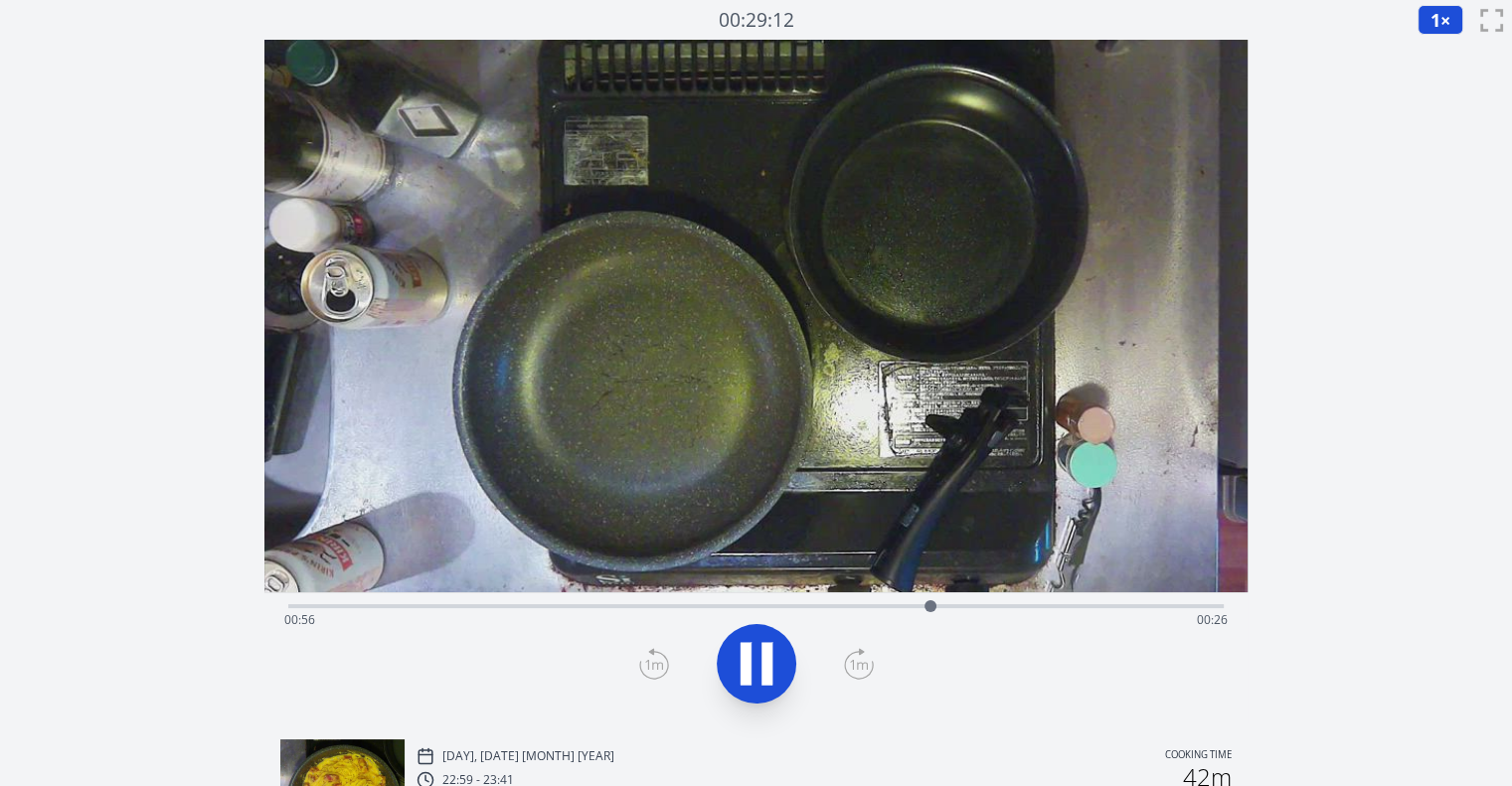 click at bounding box center [756, 664] 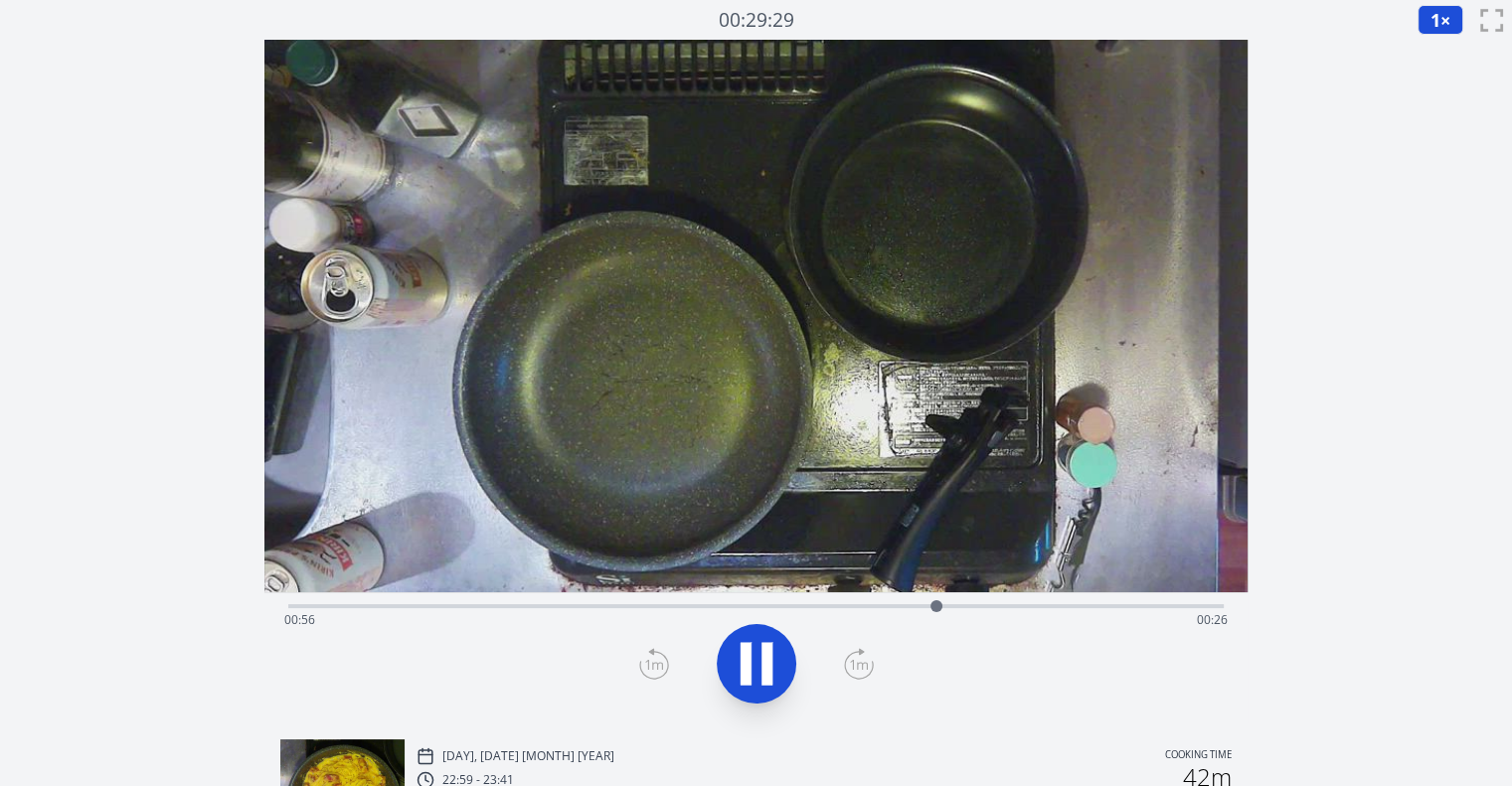 click 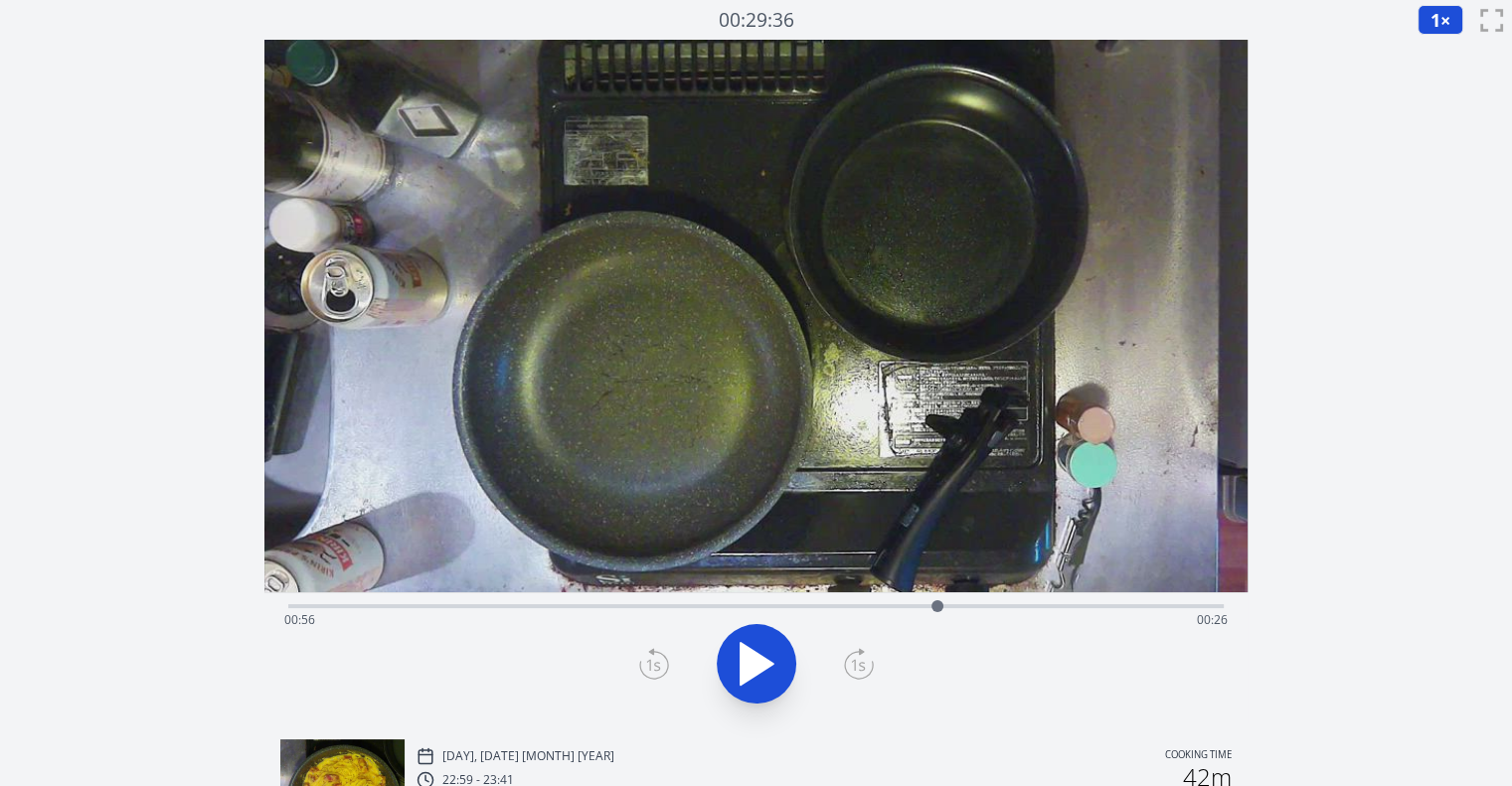 click on "1" at bounding box center (1435, 20) 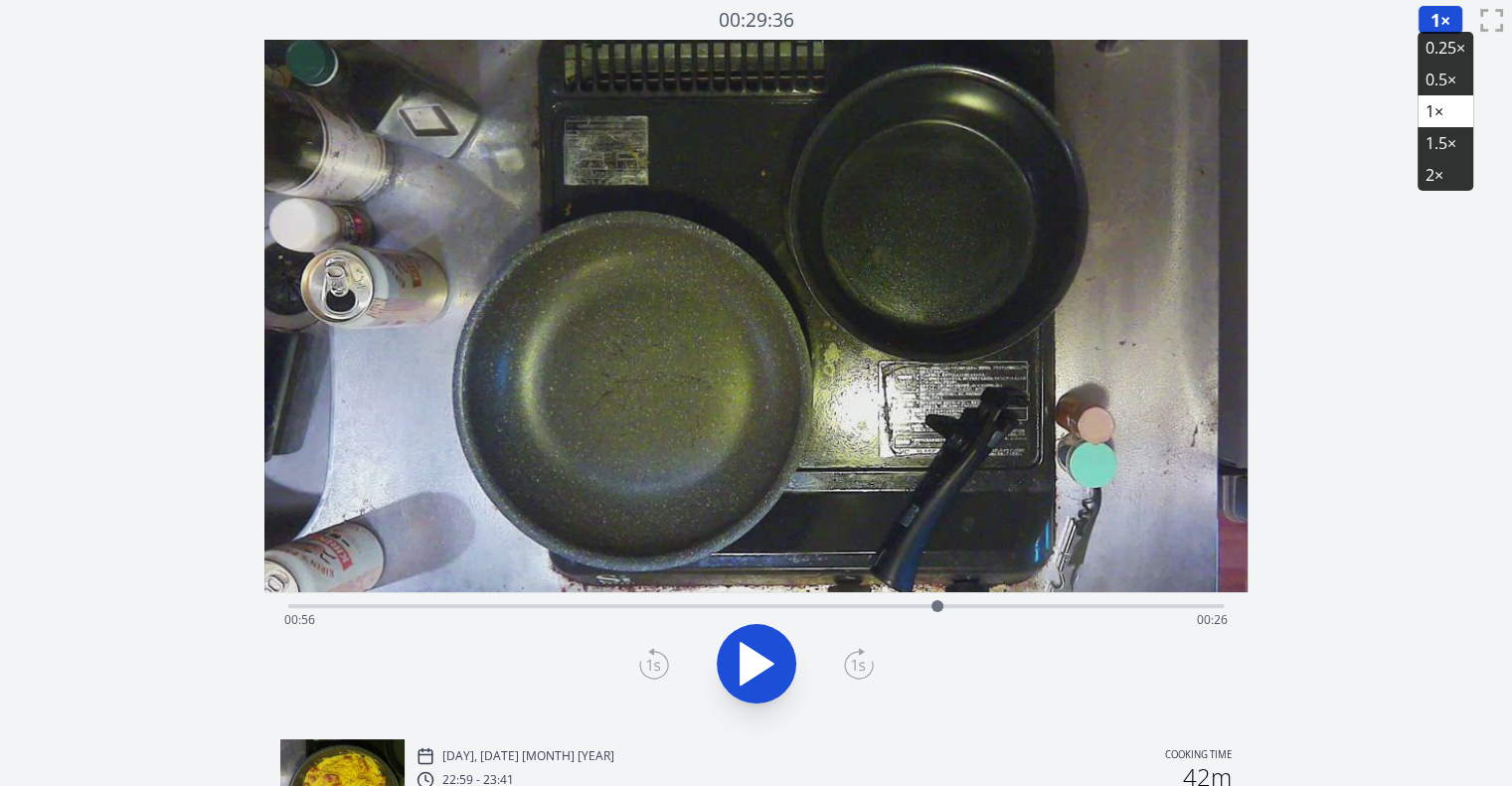 click on "0.25×" at bounding box center (1445, 48) 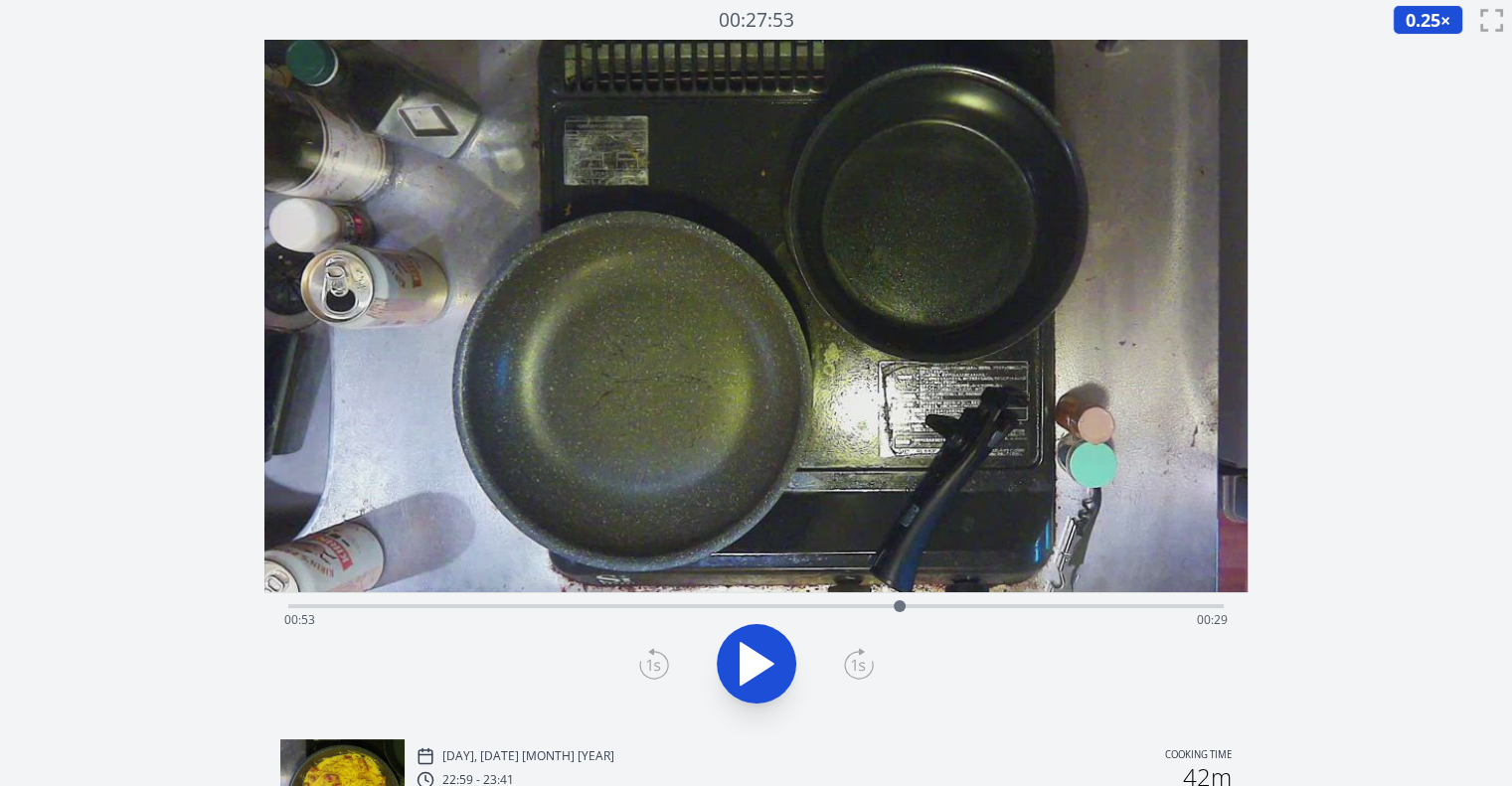 drag, startPoint x: 938, startPoint y: 603, endPoint x: 900, endPoint y: 603, distance: 38 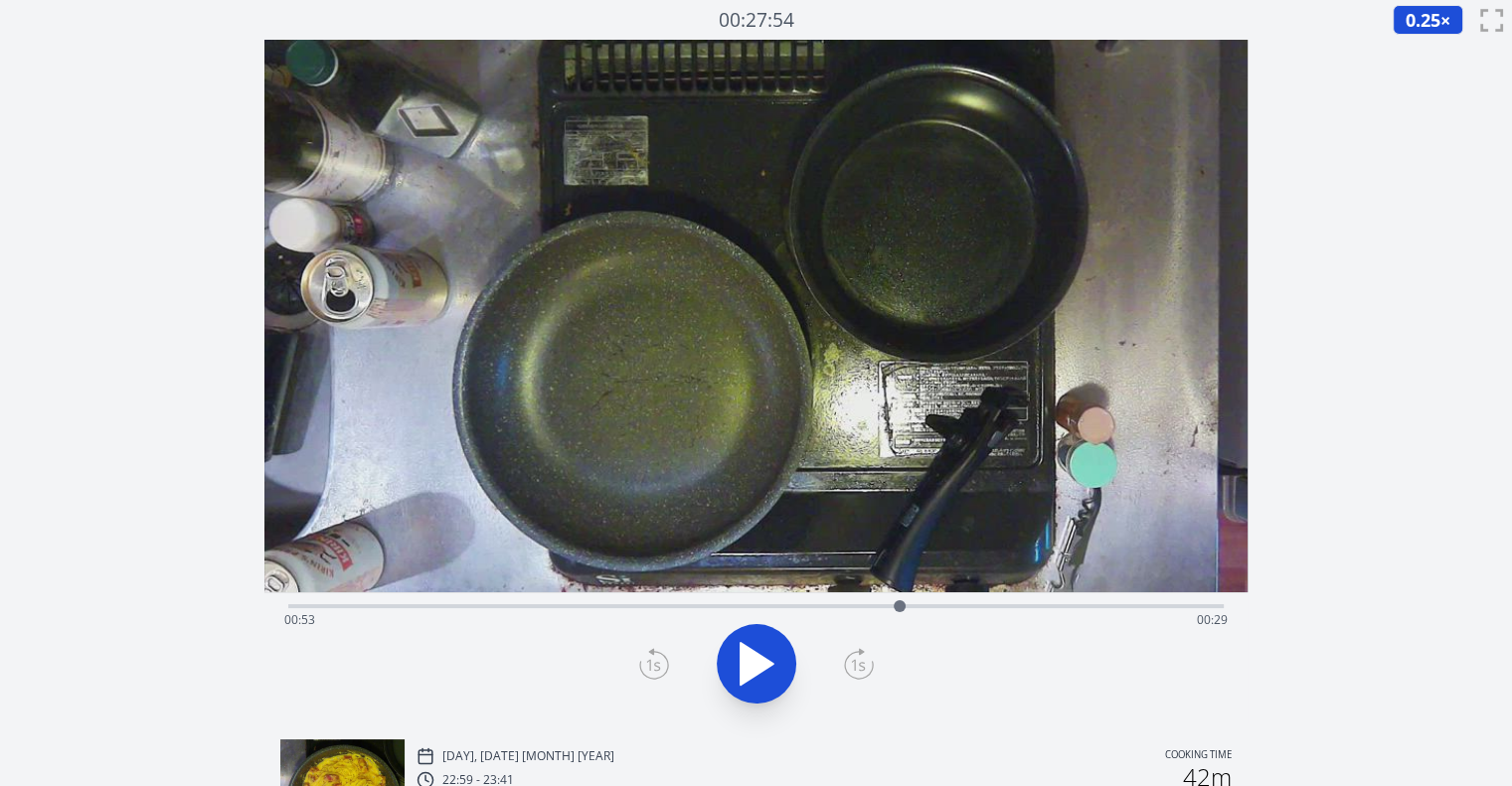 click 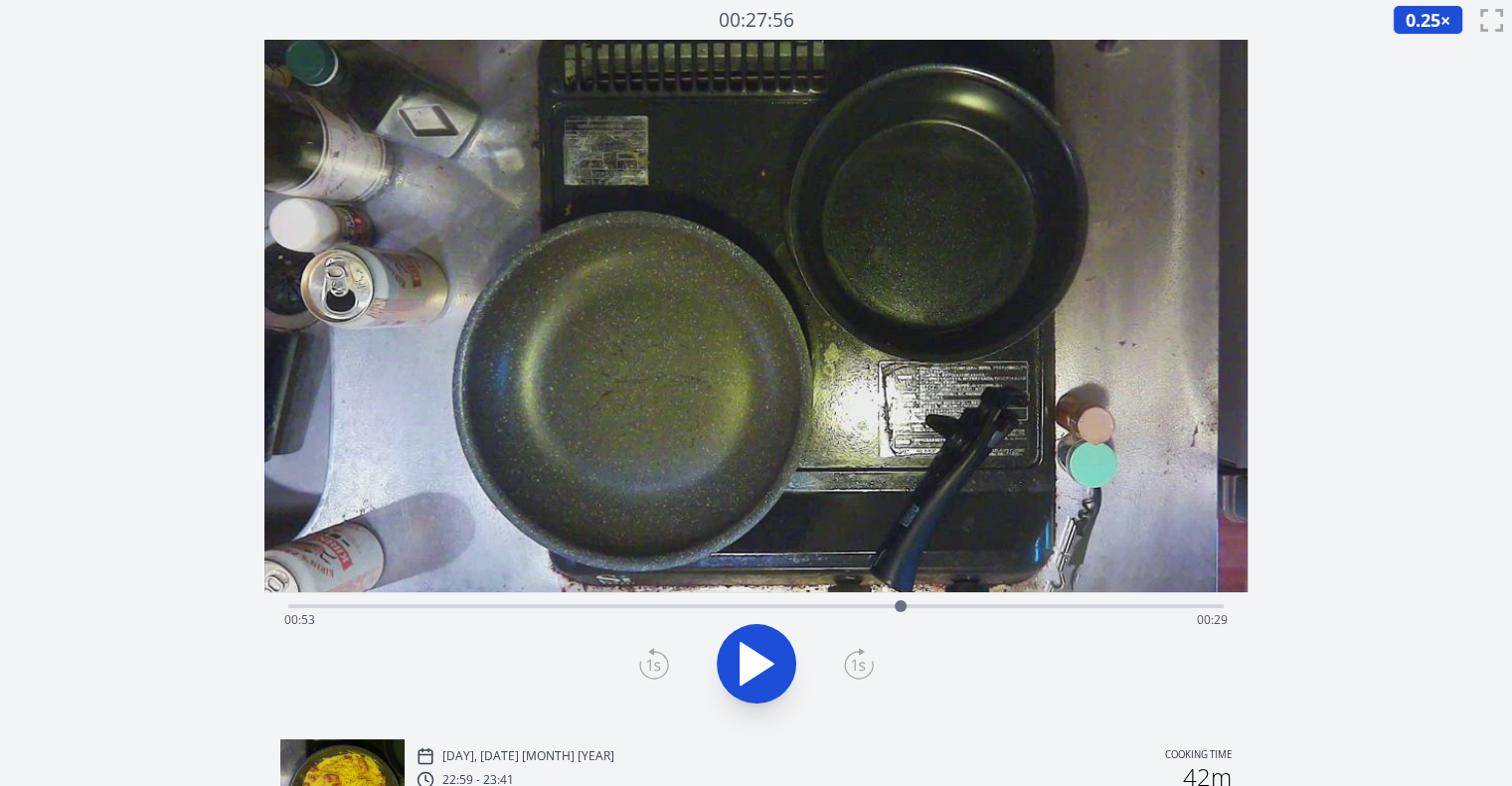 click 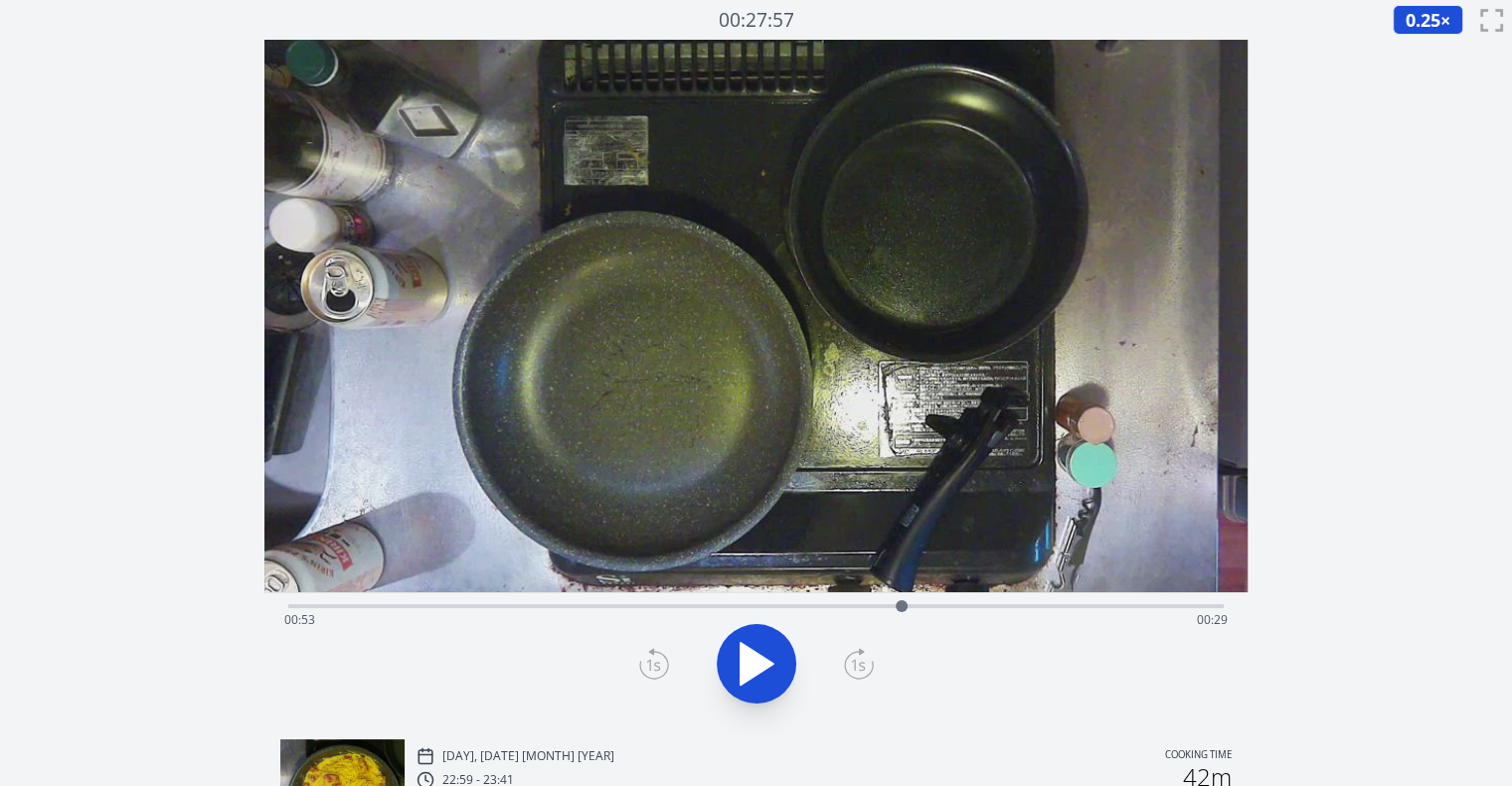 click 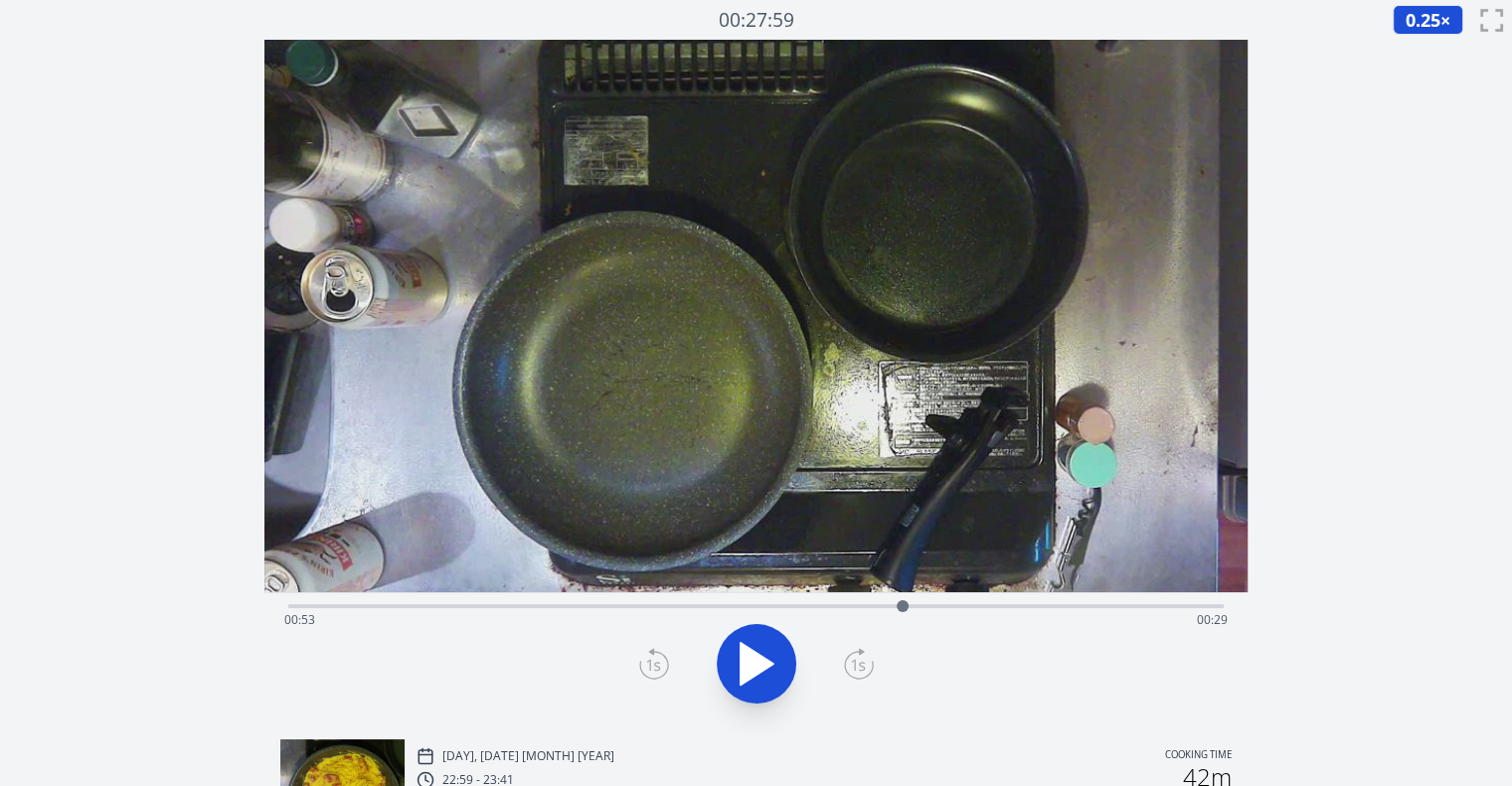 click 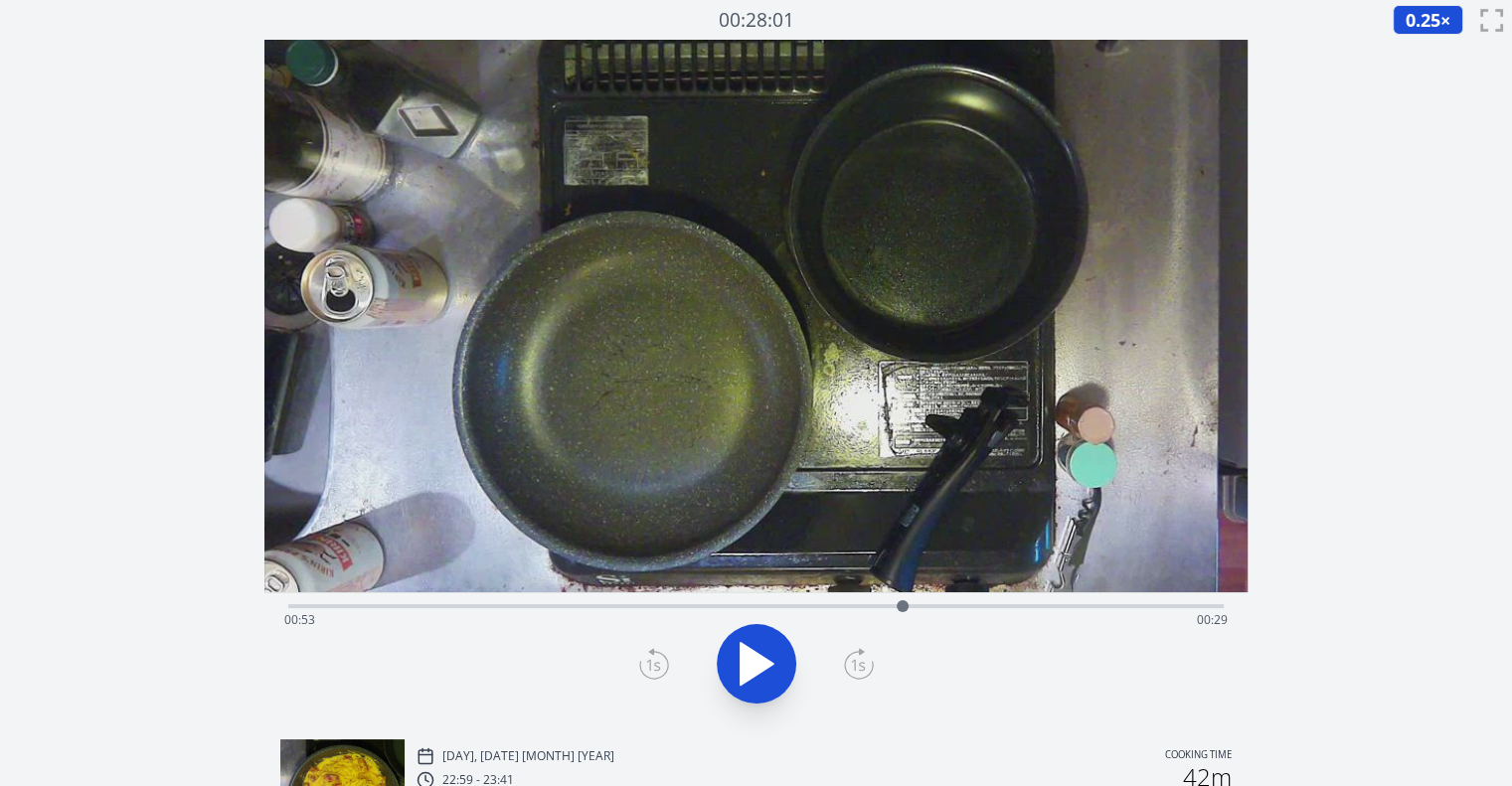click 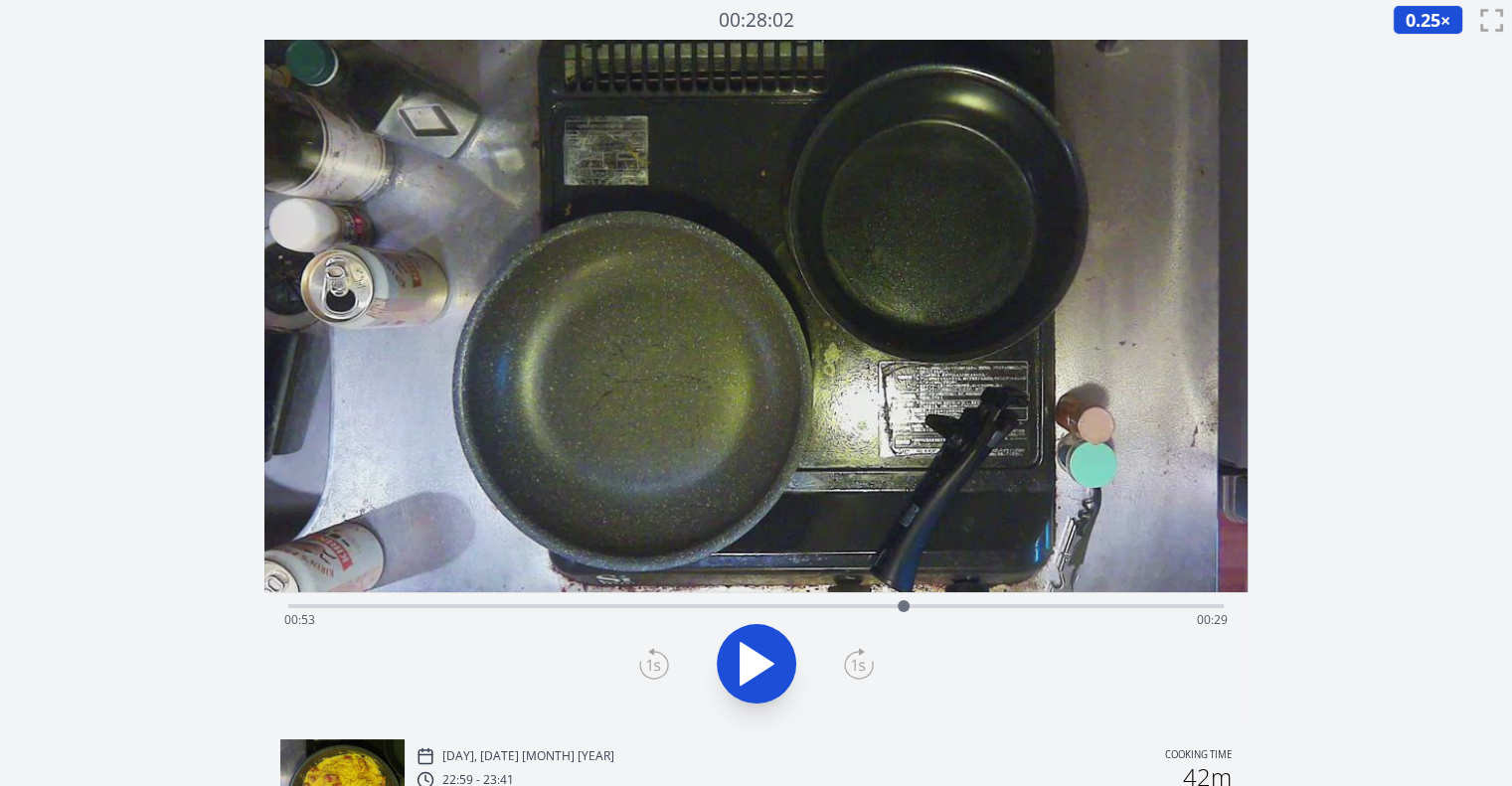 click 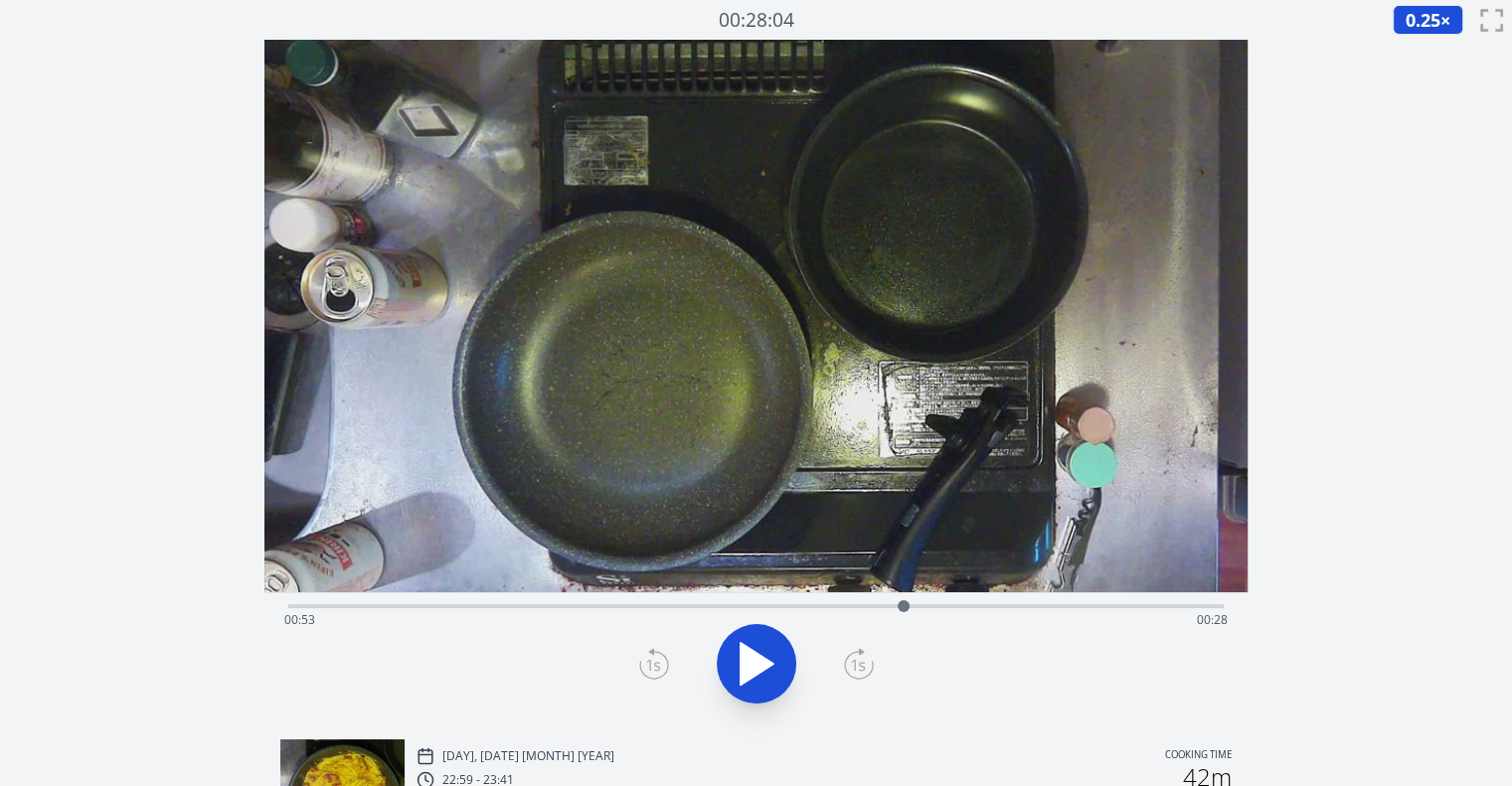 click 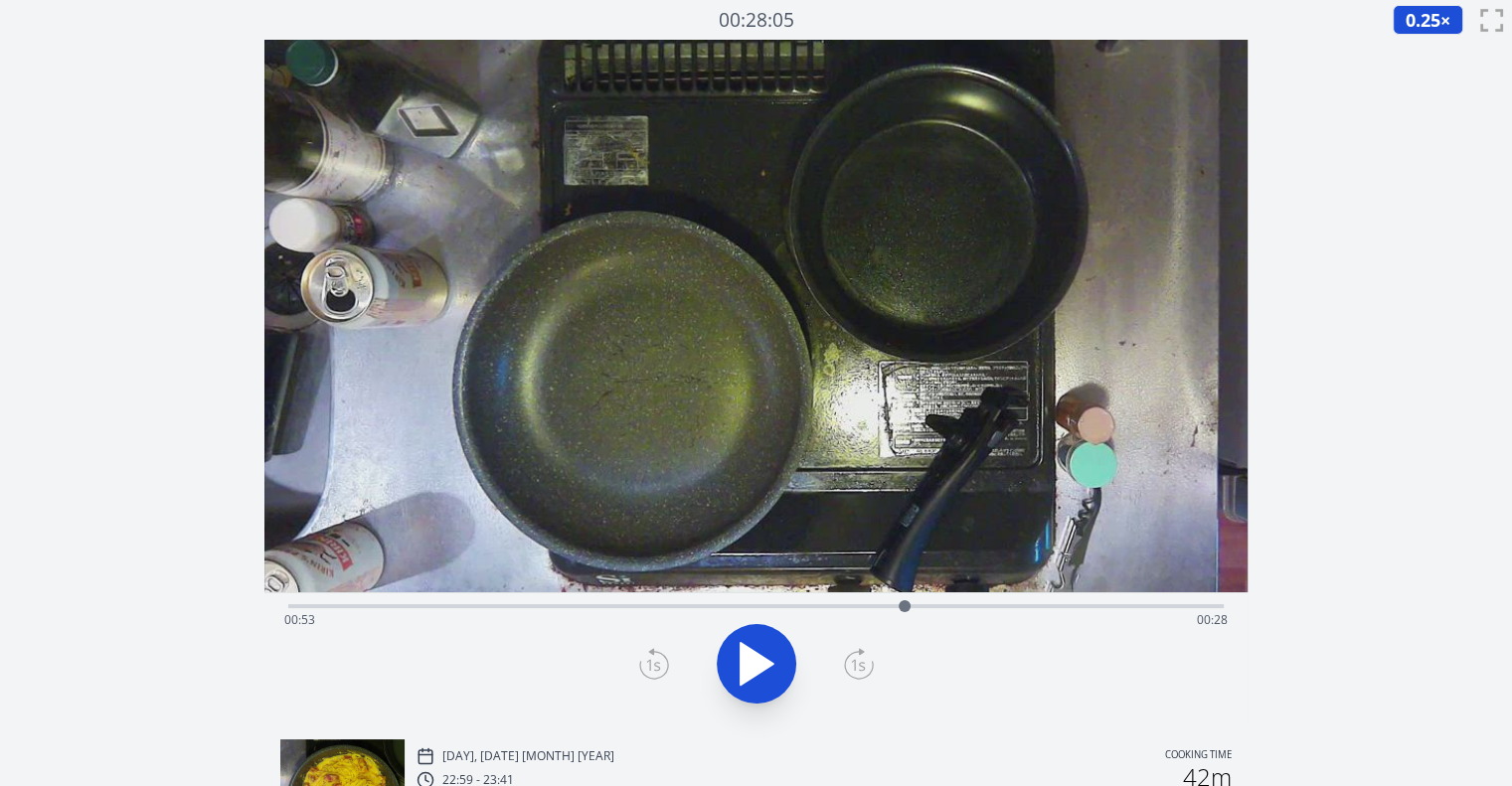 click 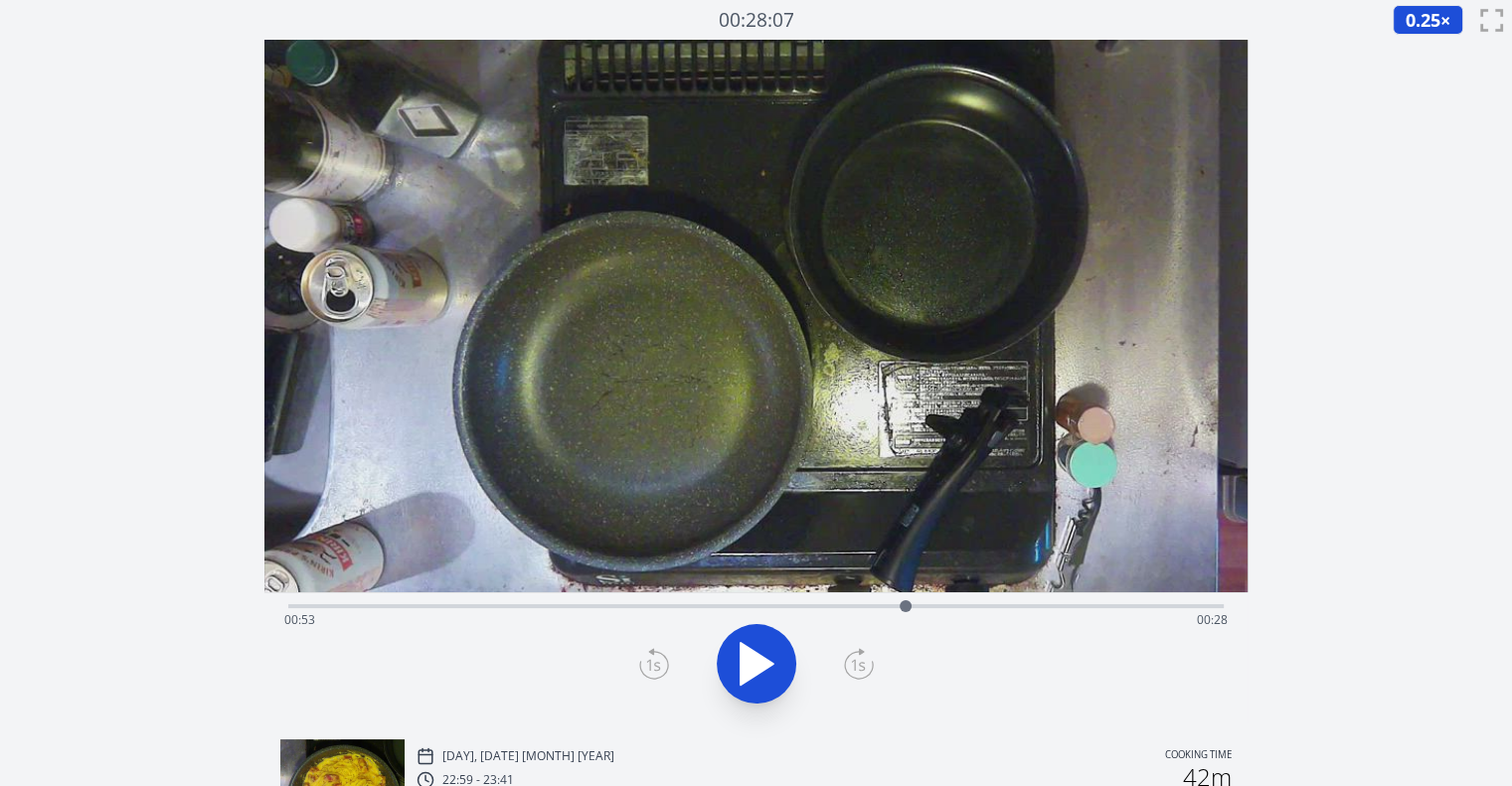 click 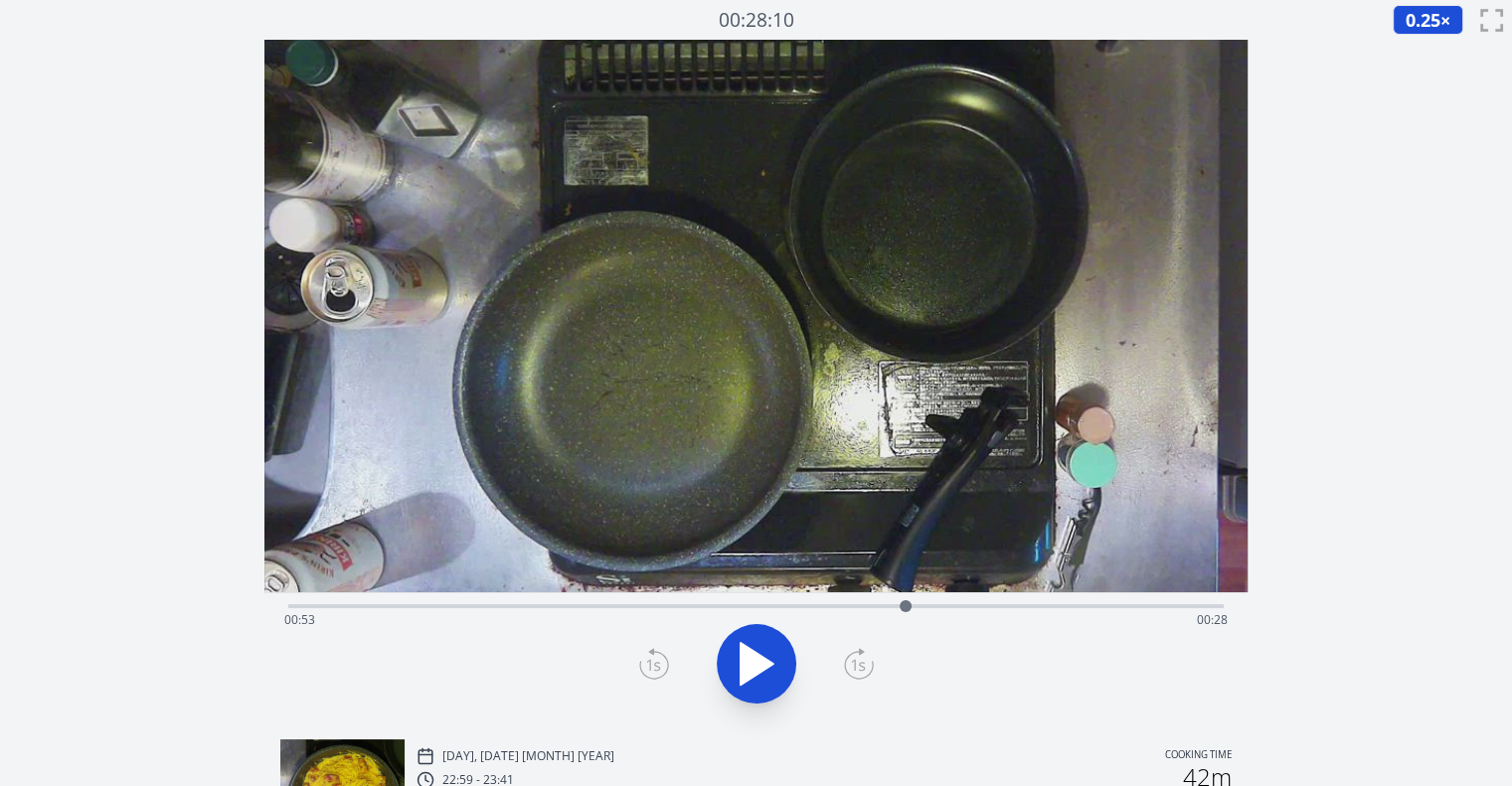 click 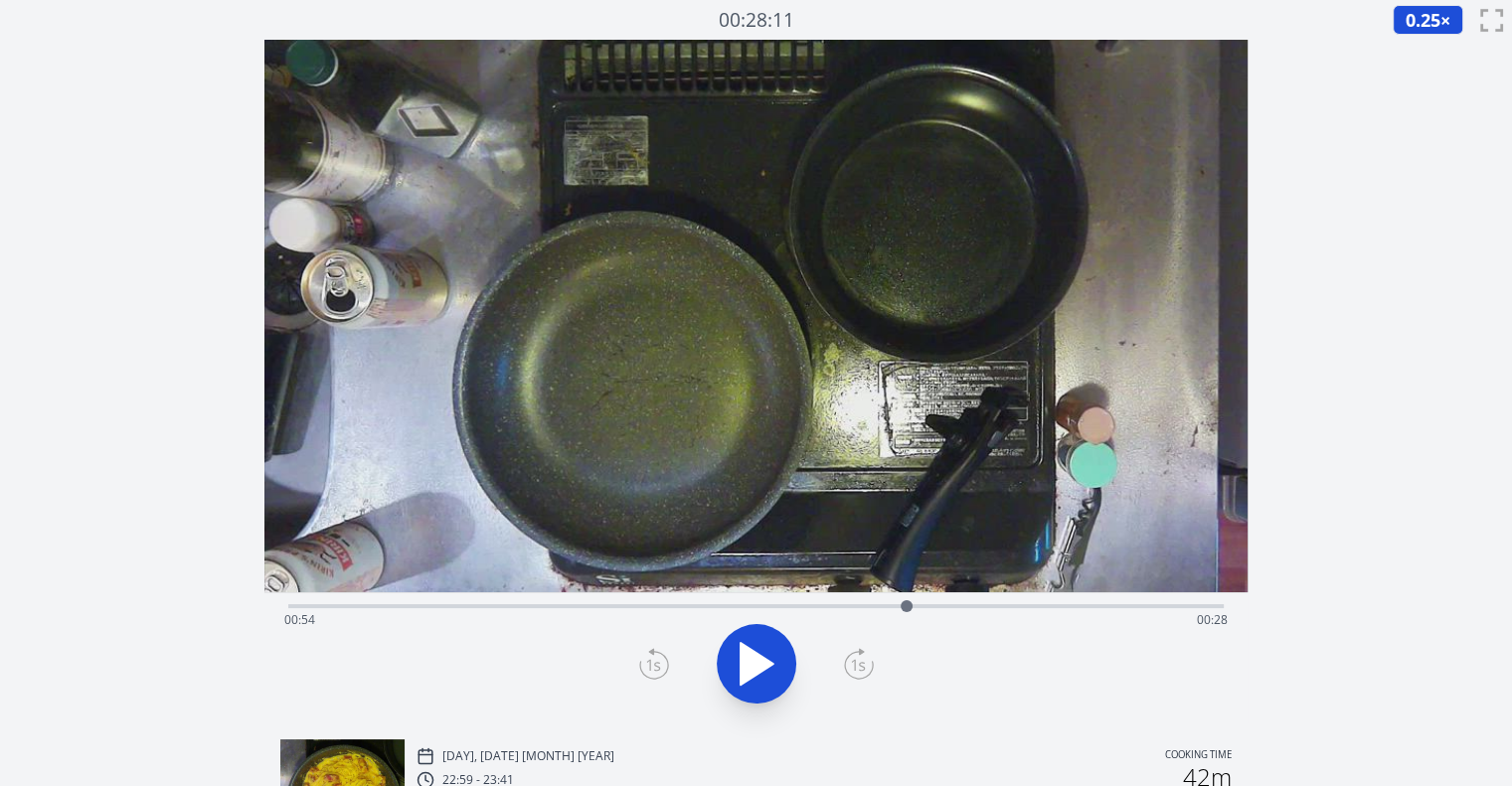 click 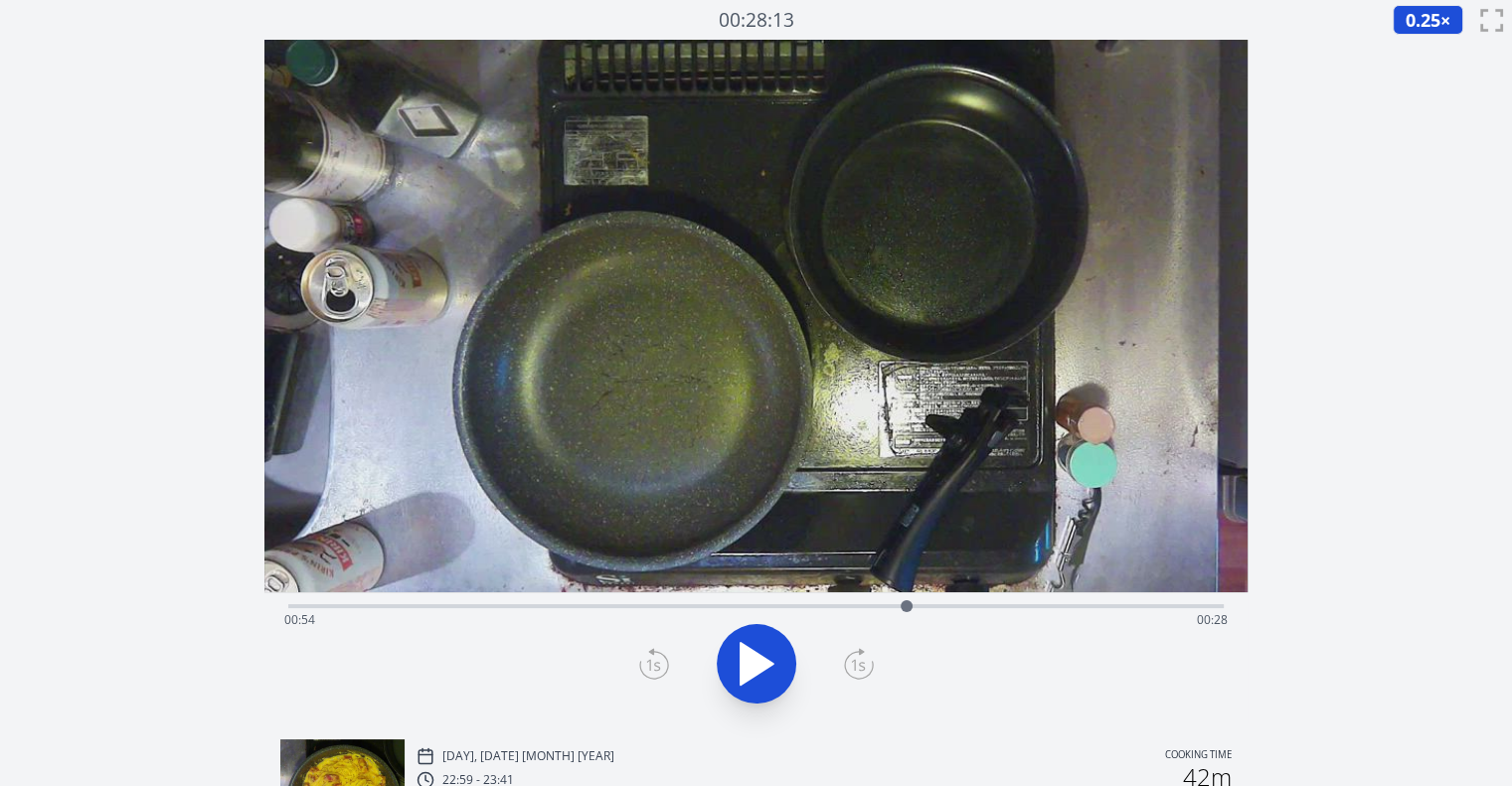 click 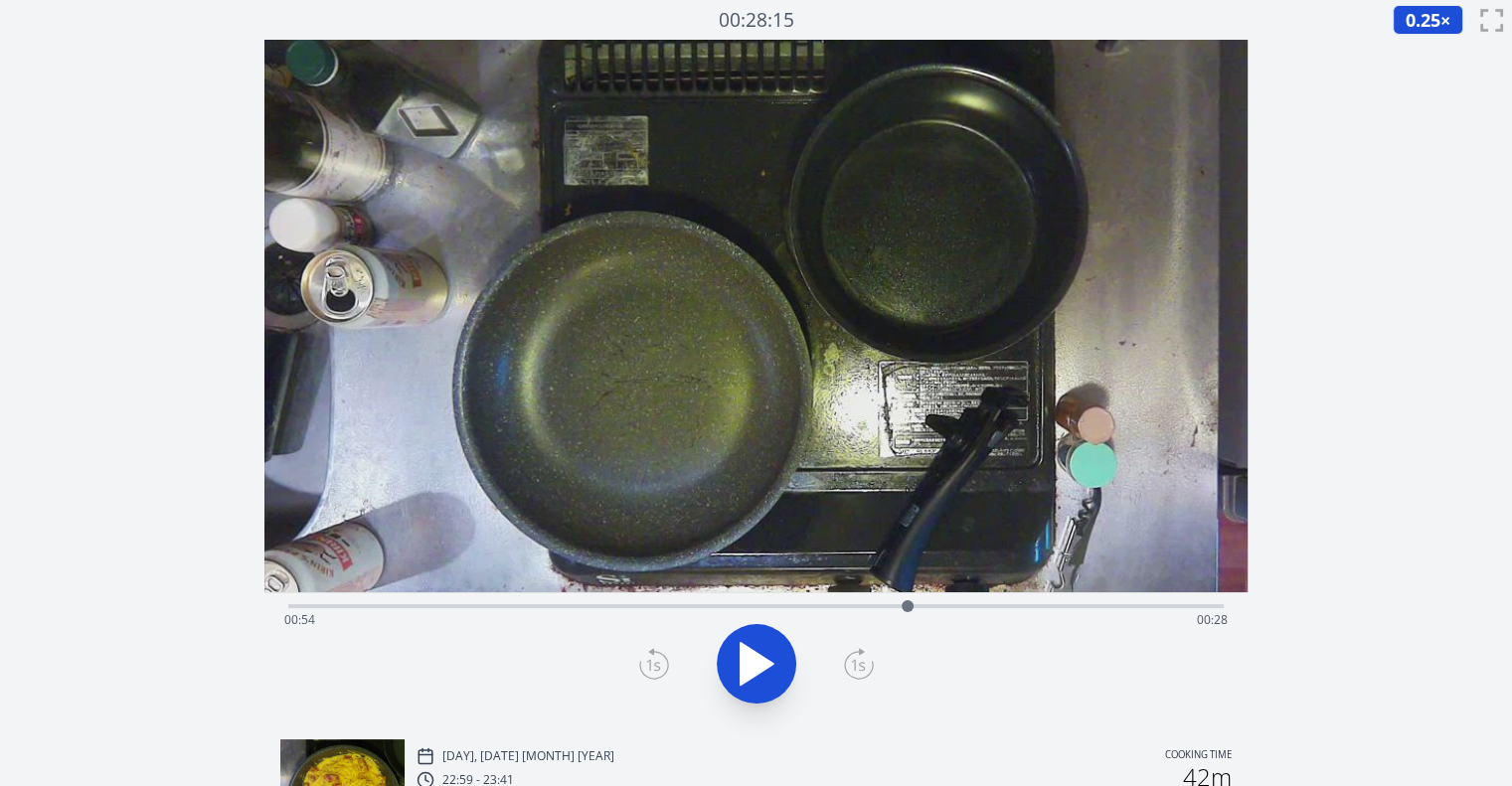 click 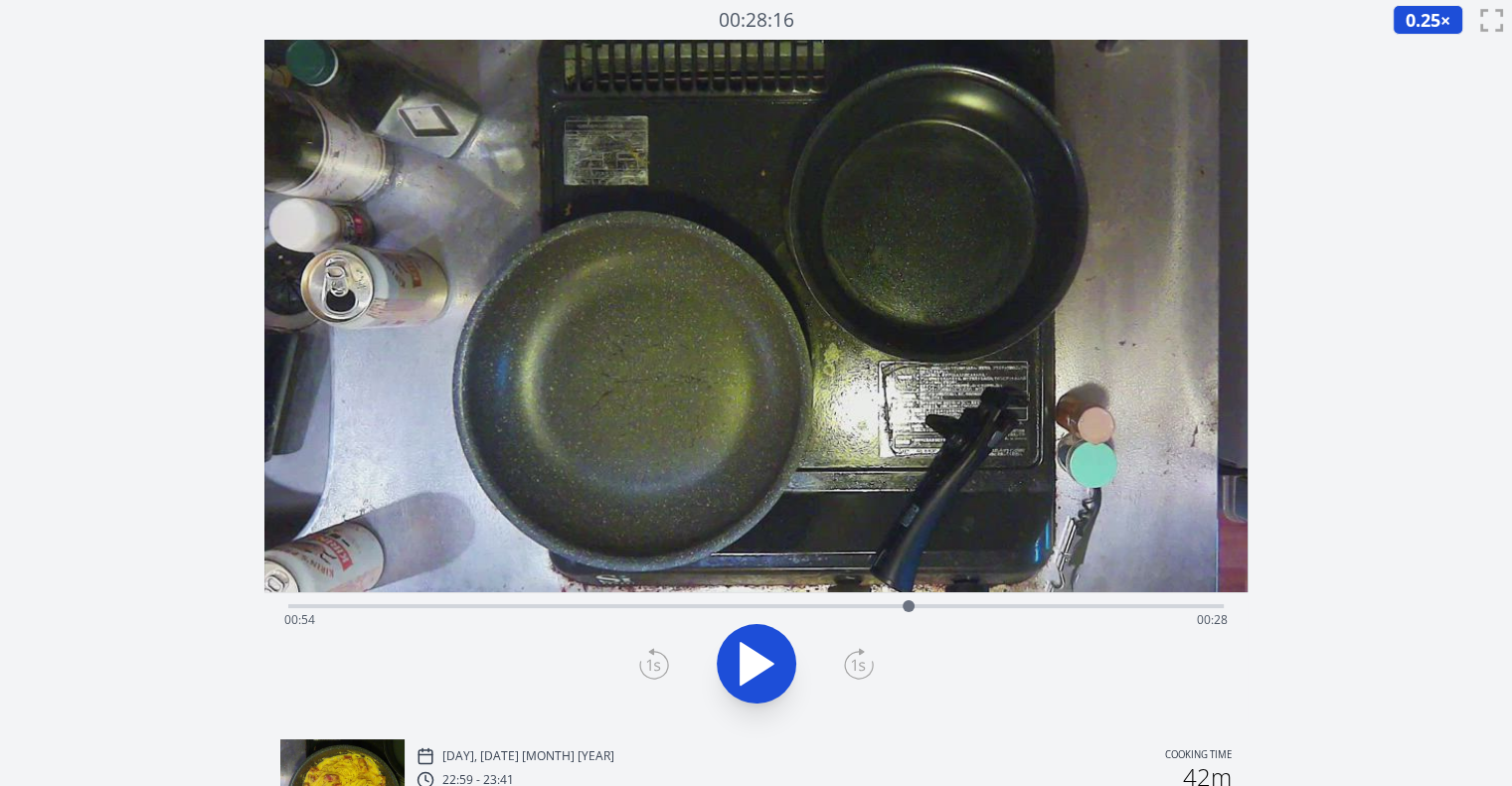click 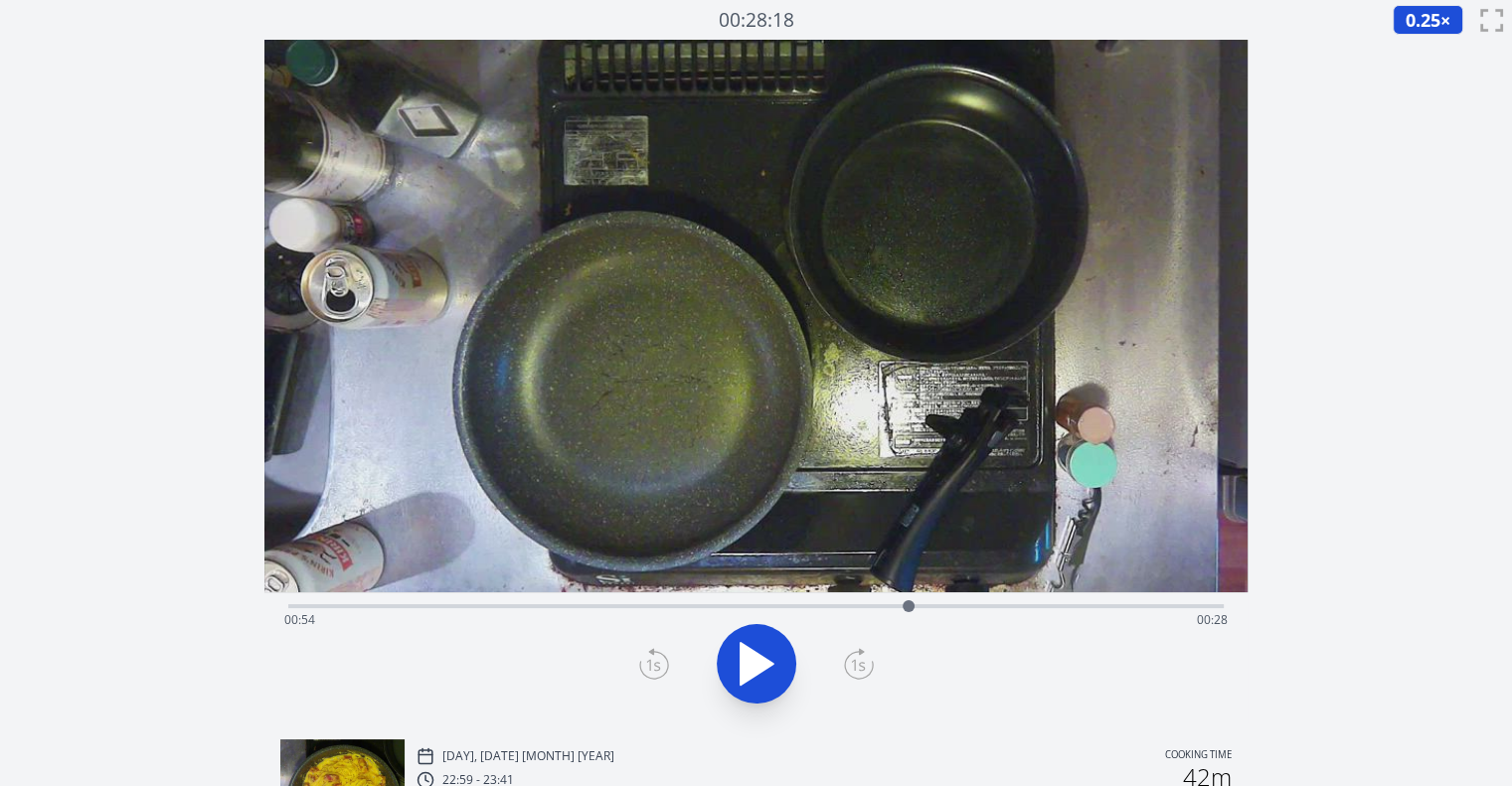click 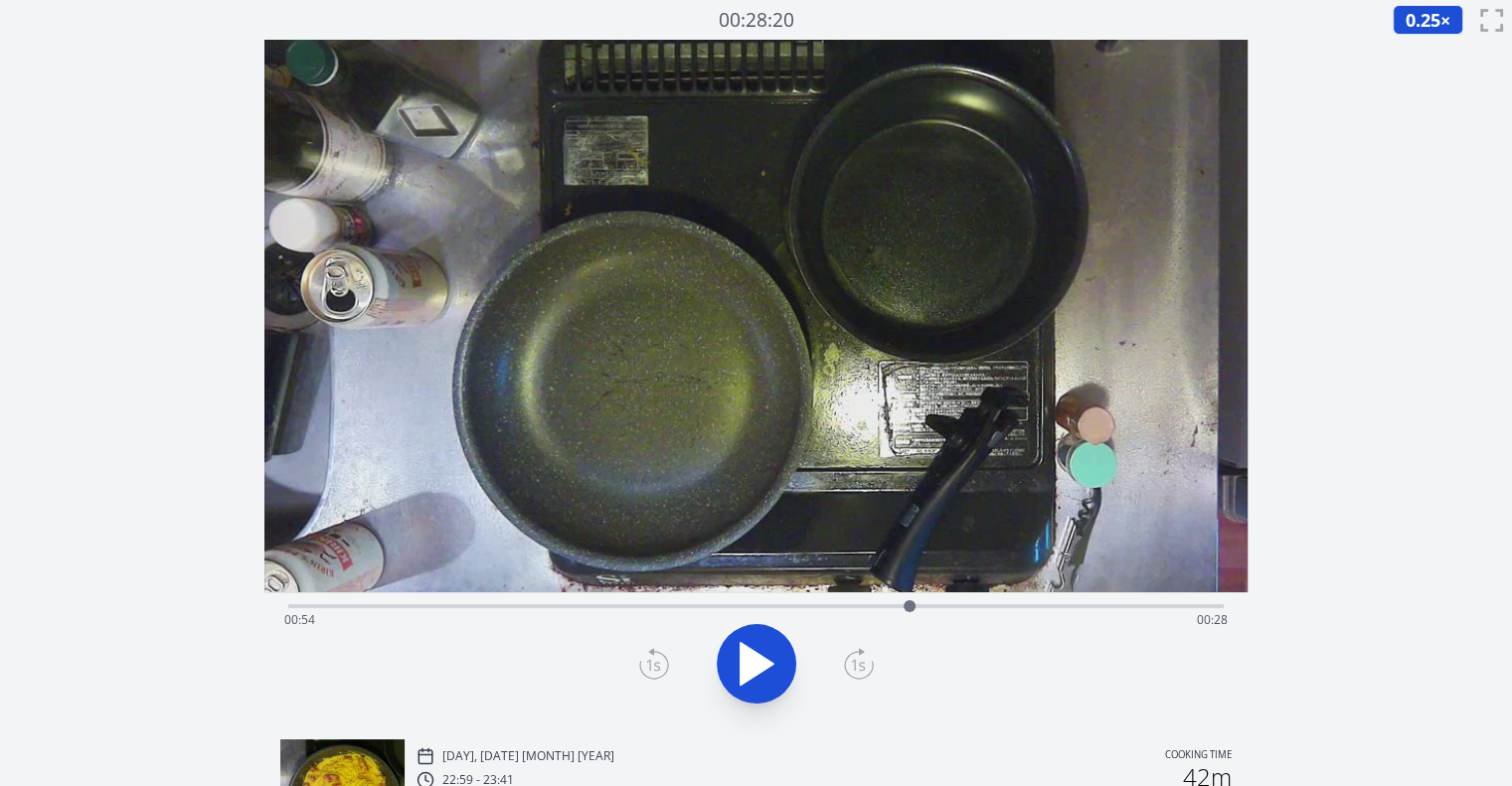 click 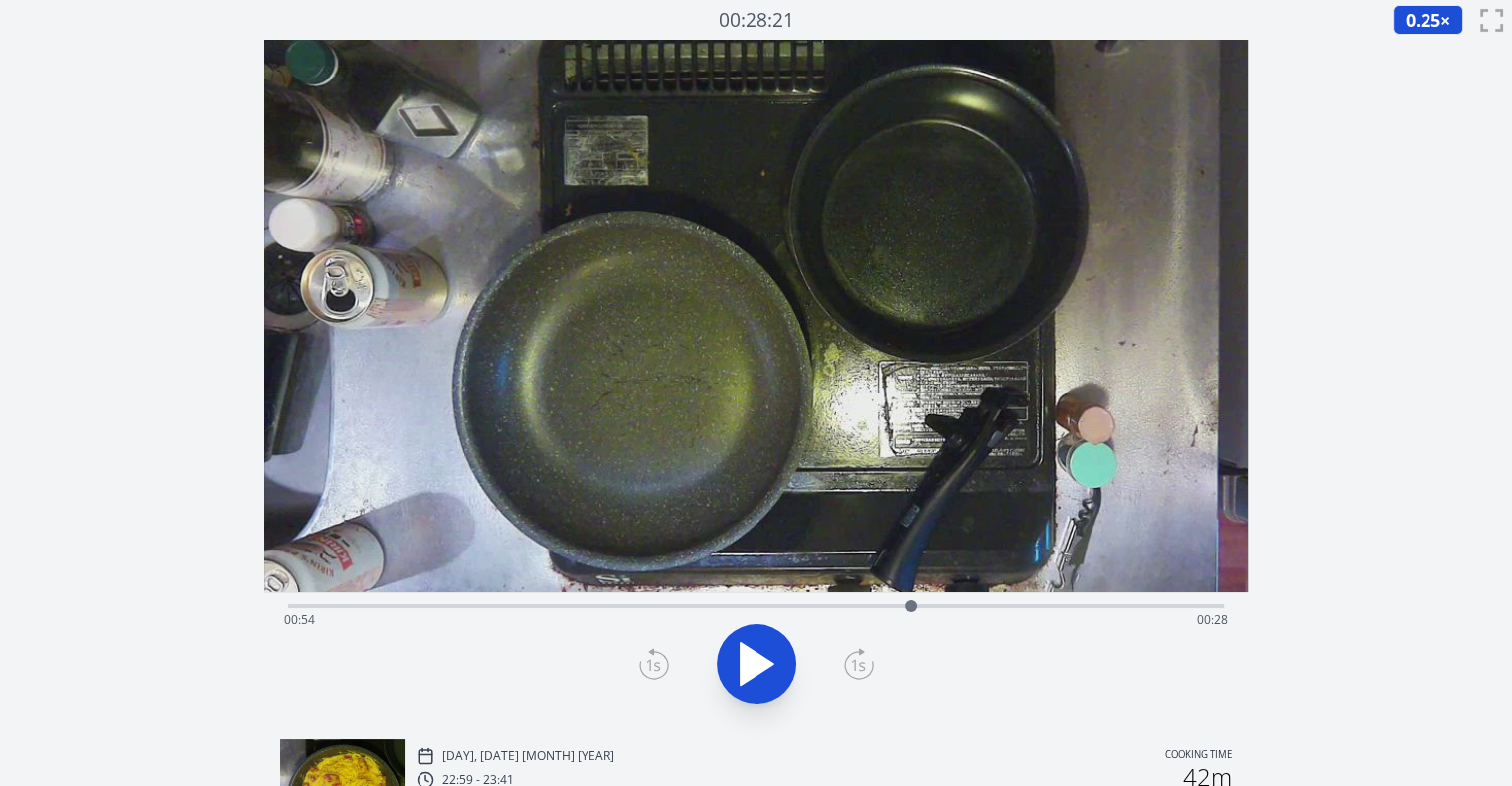 click 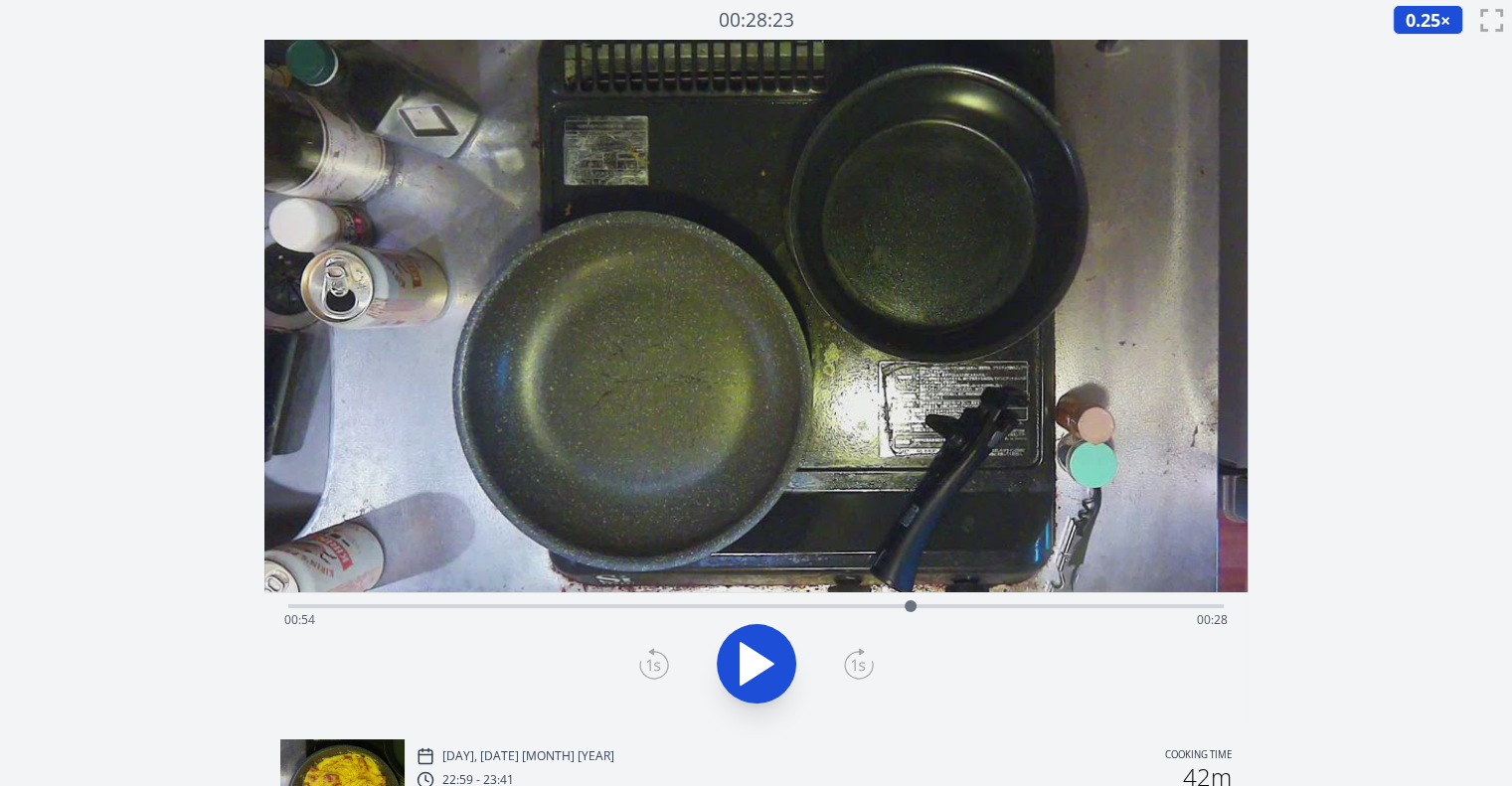 click 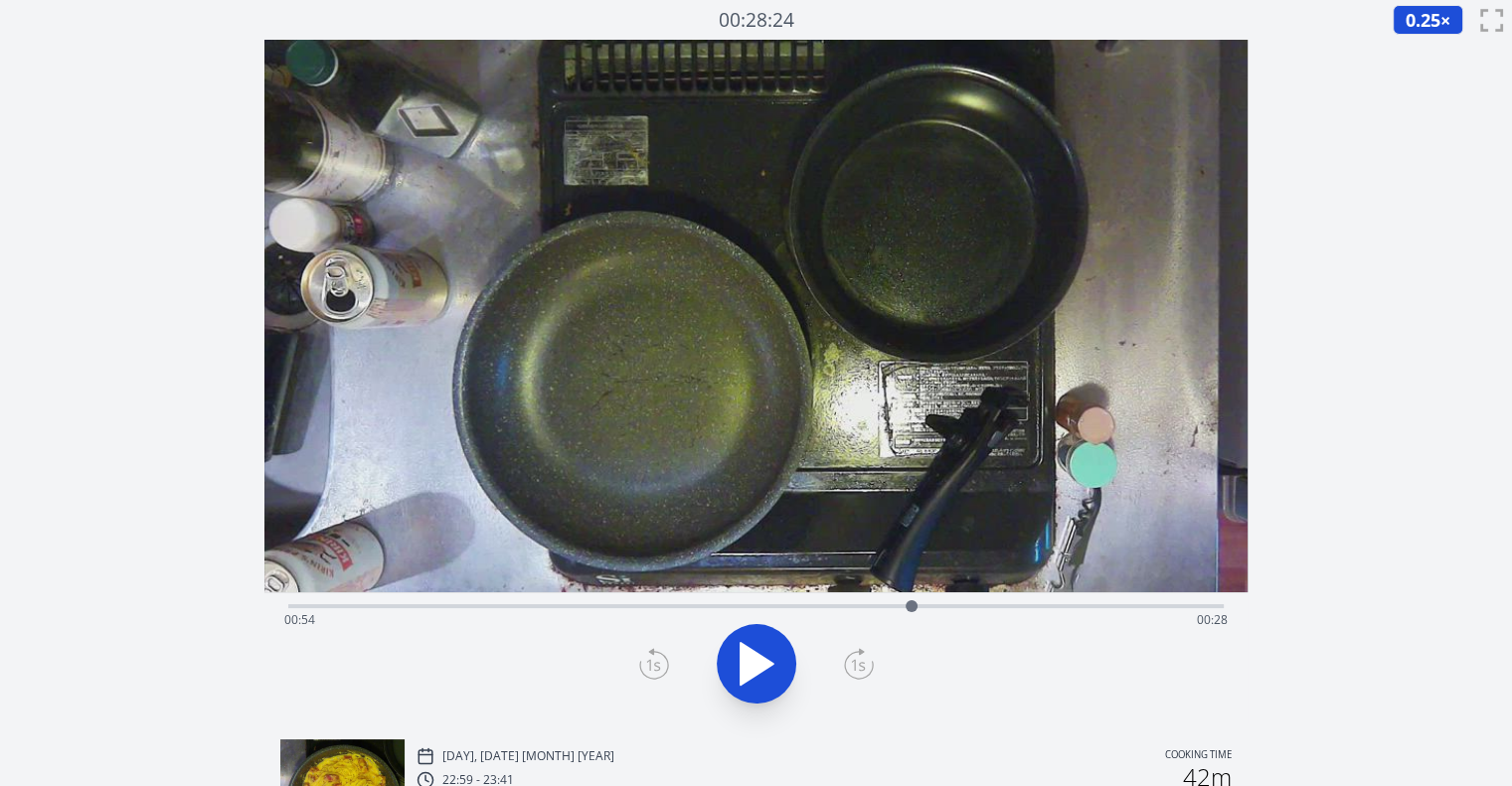 click 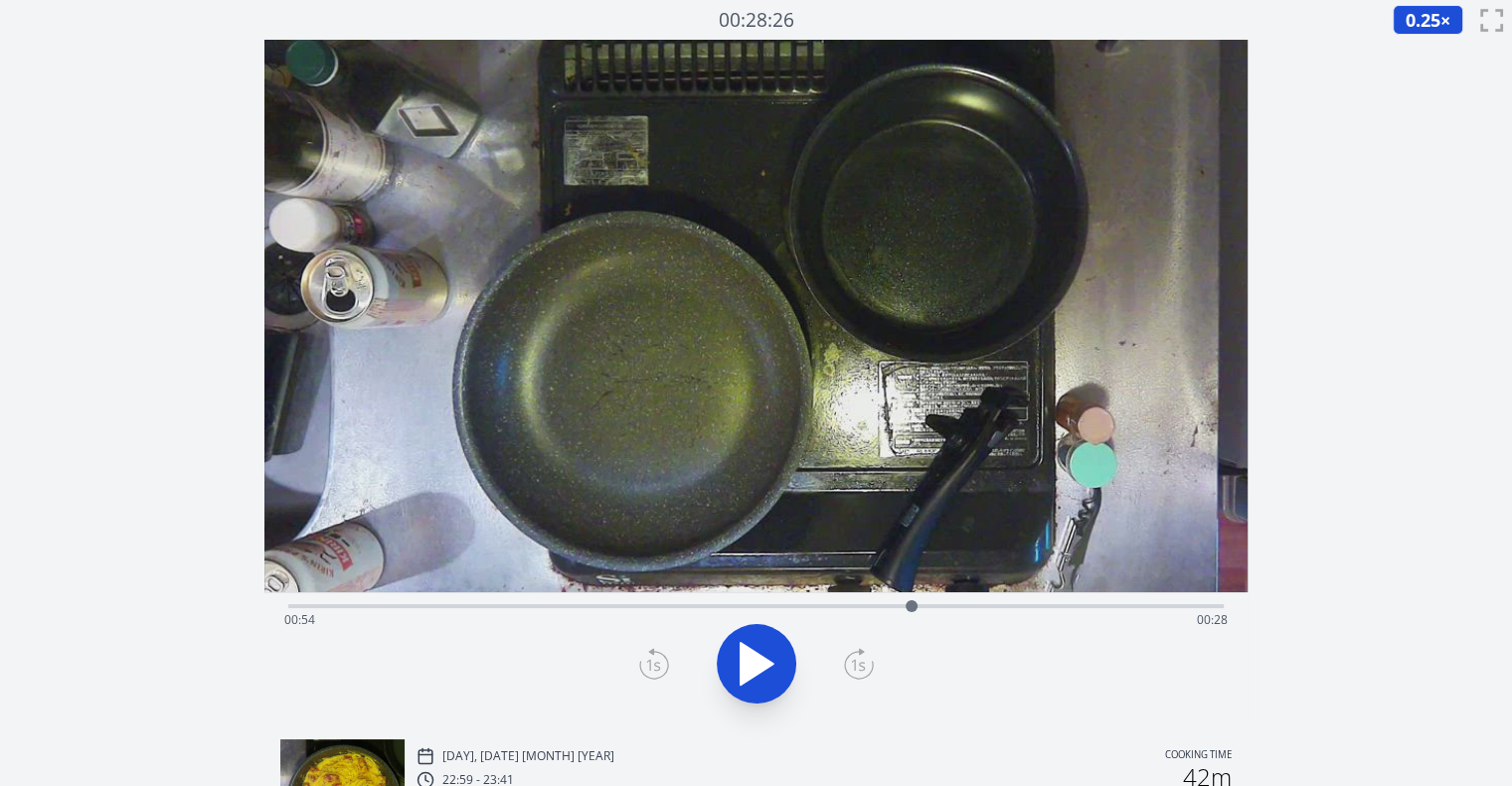 click 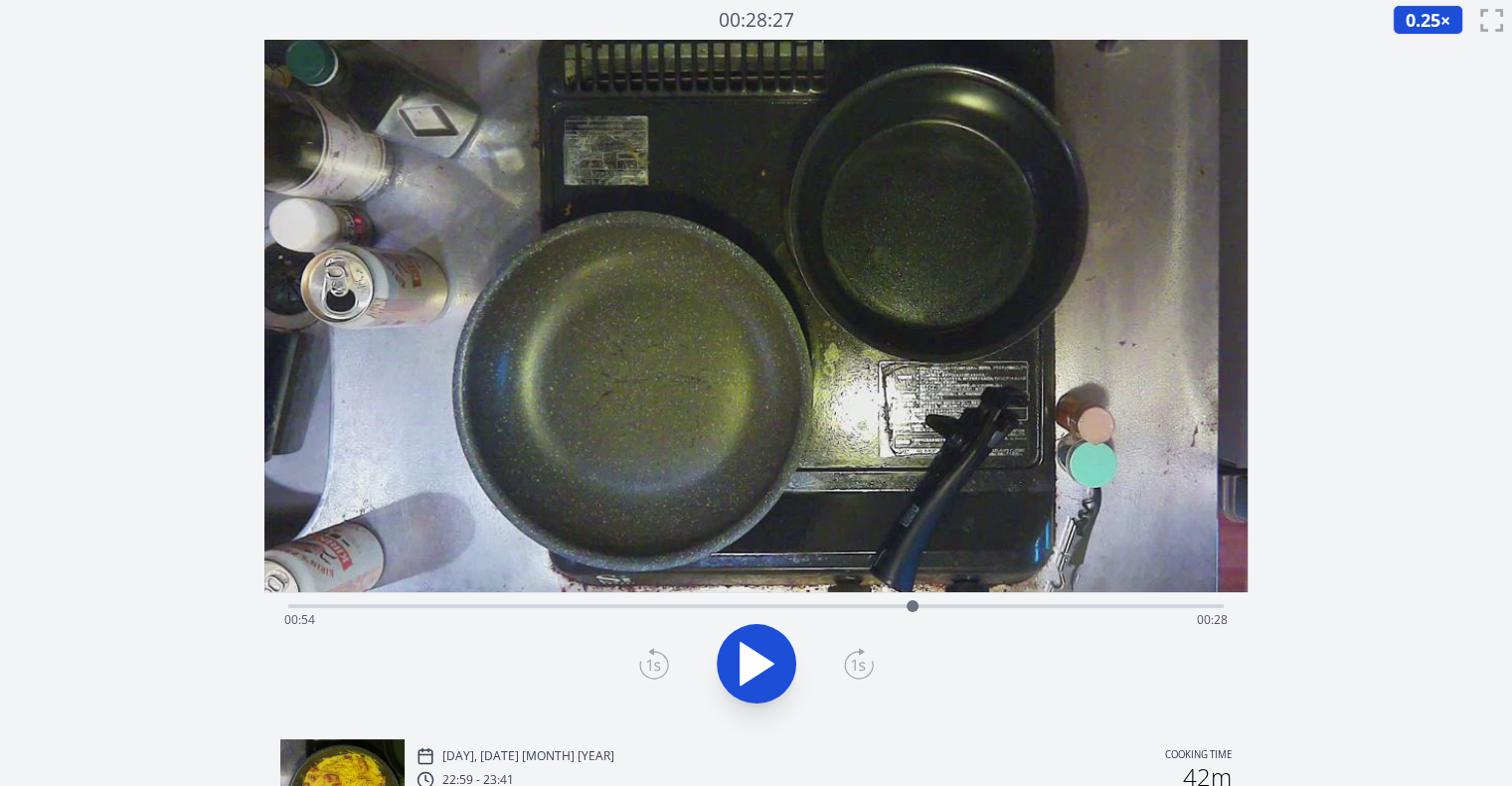 click 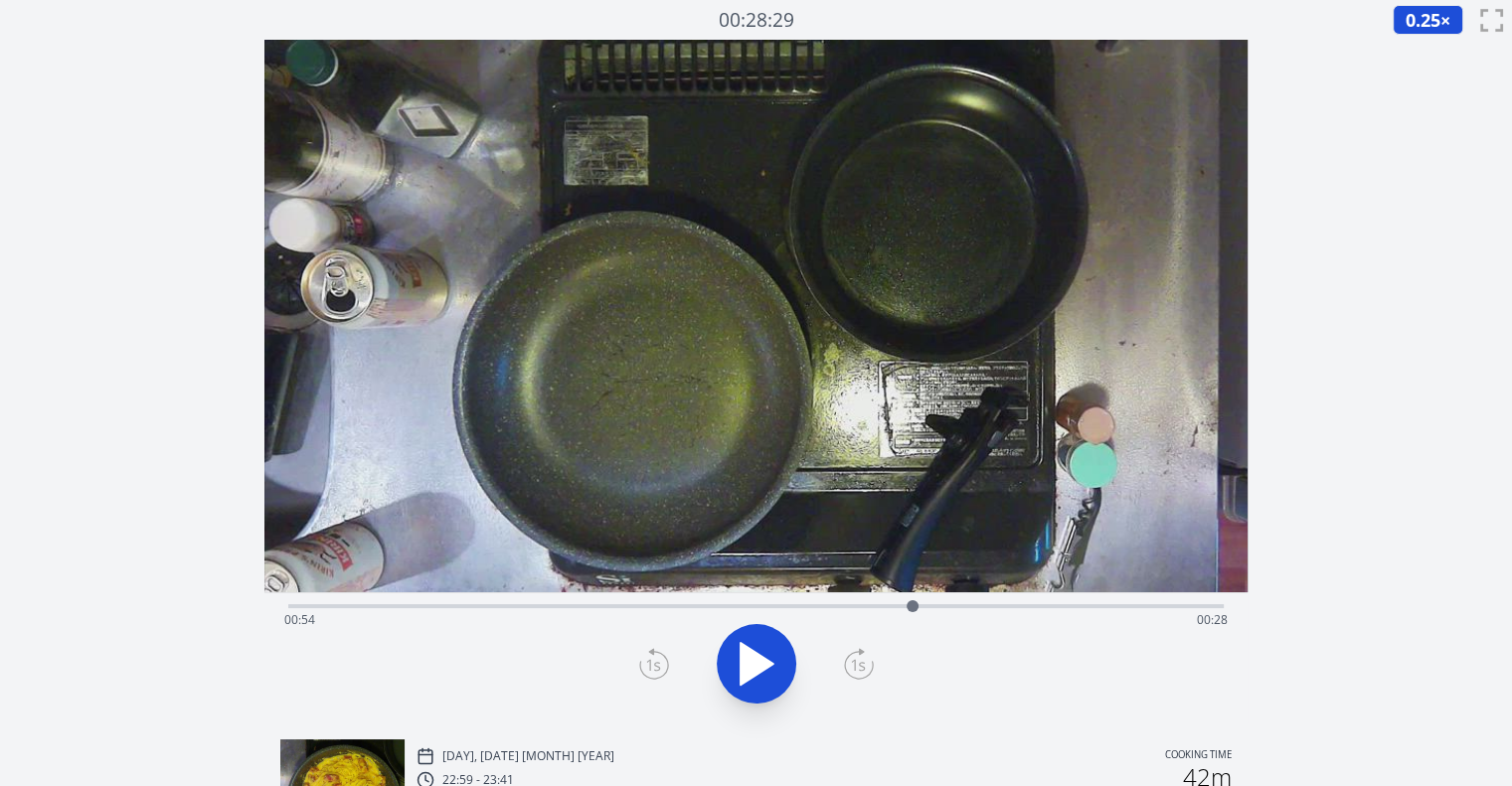 click 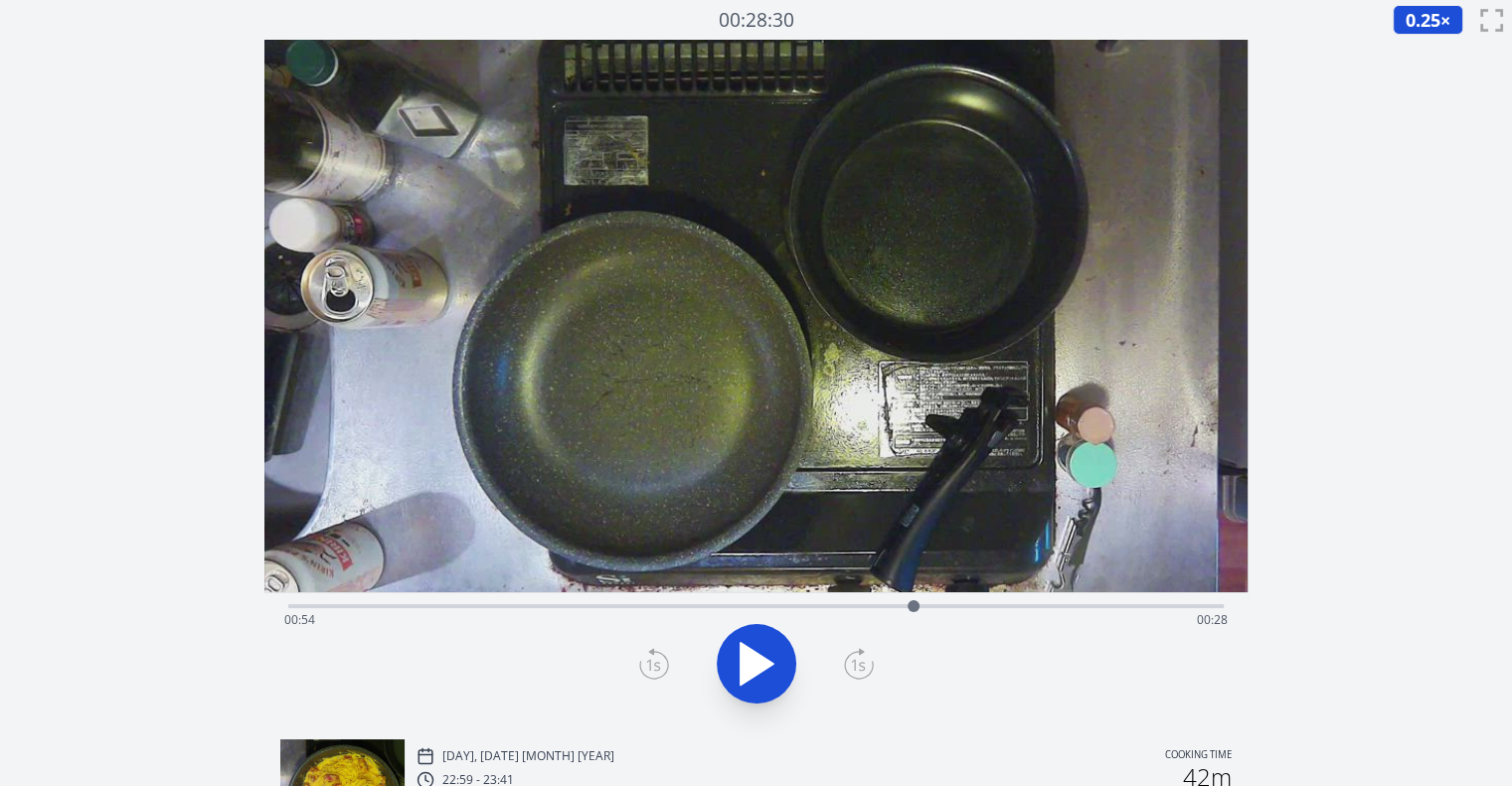 click 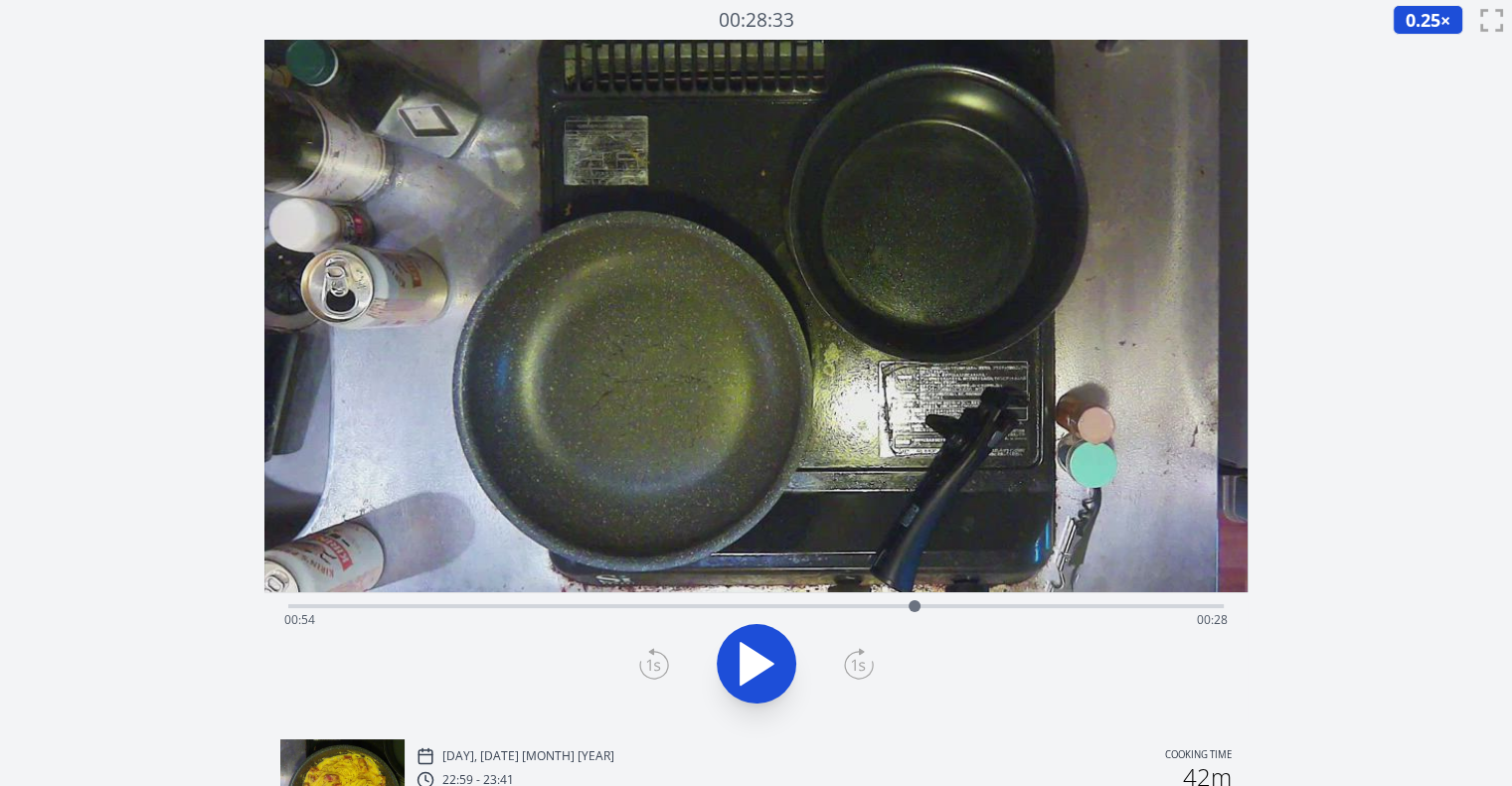 click 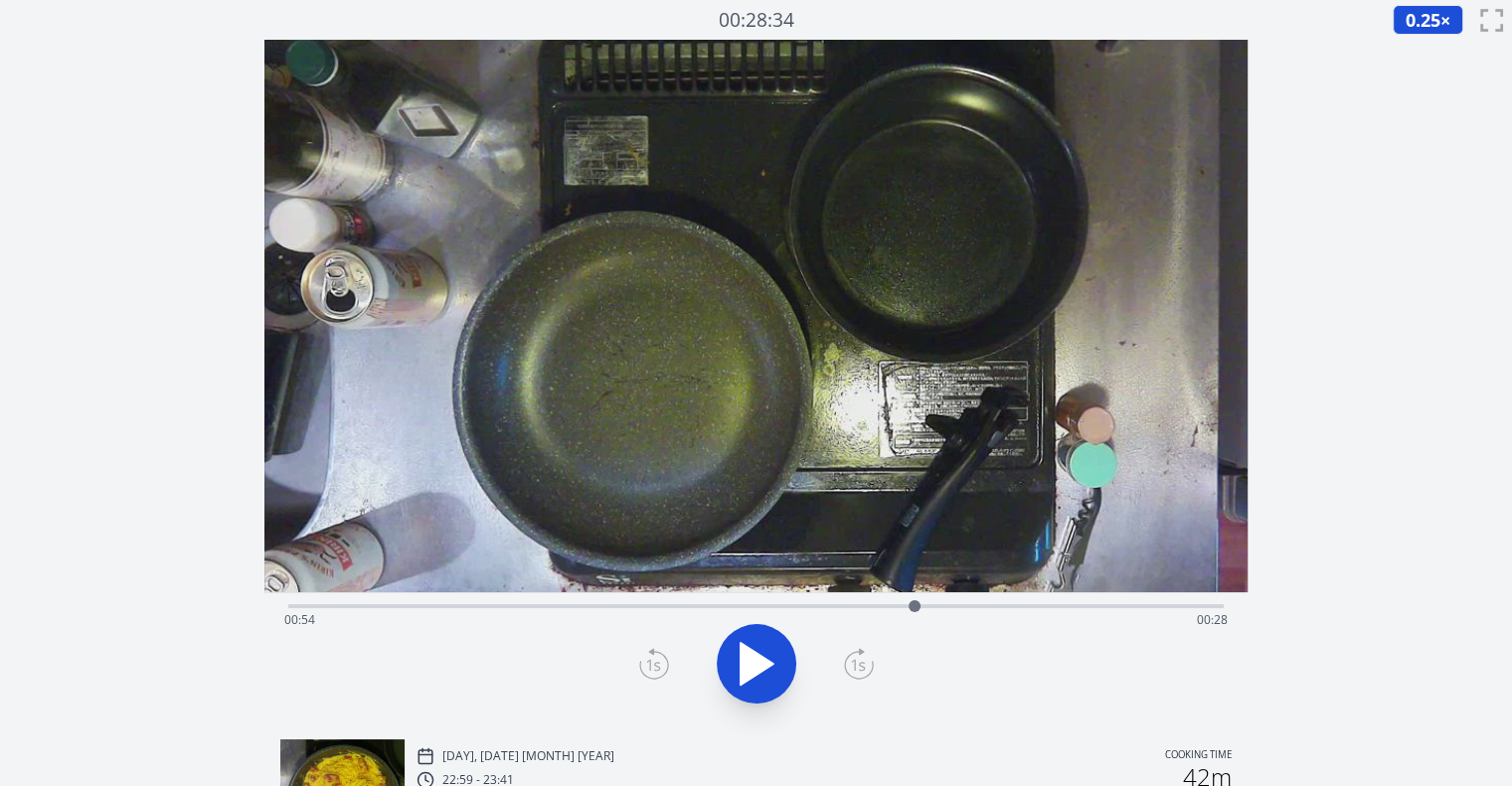 click 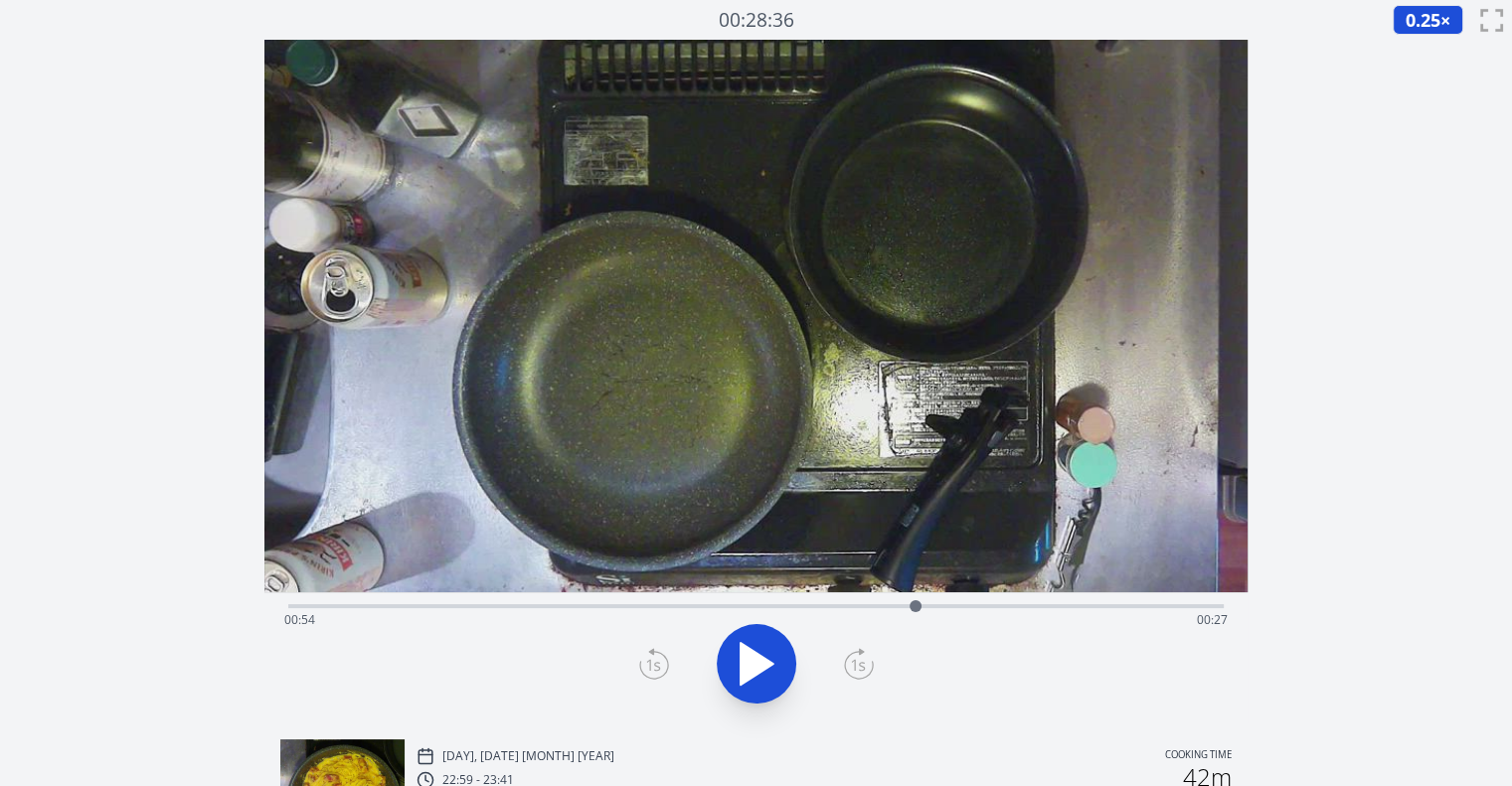 click 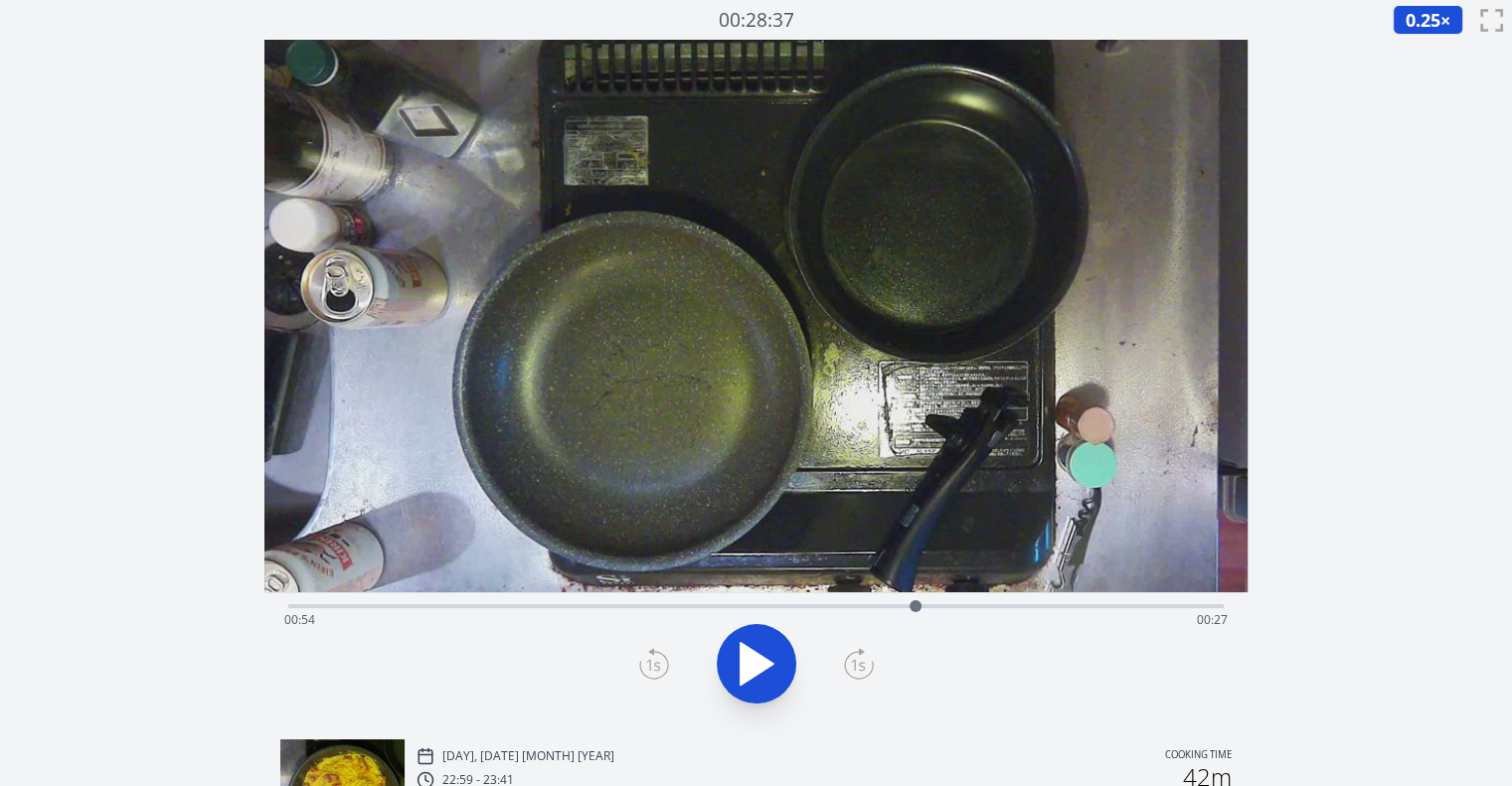 click 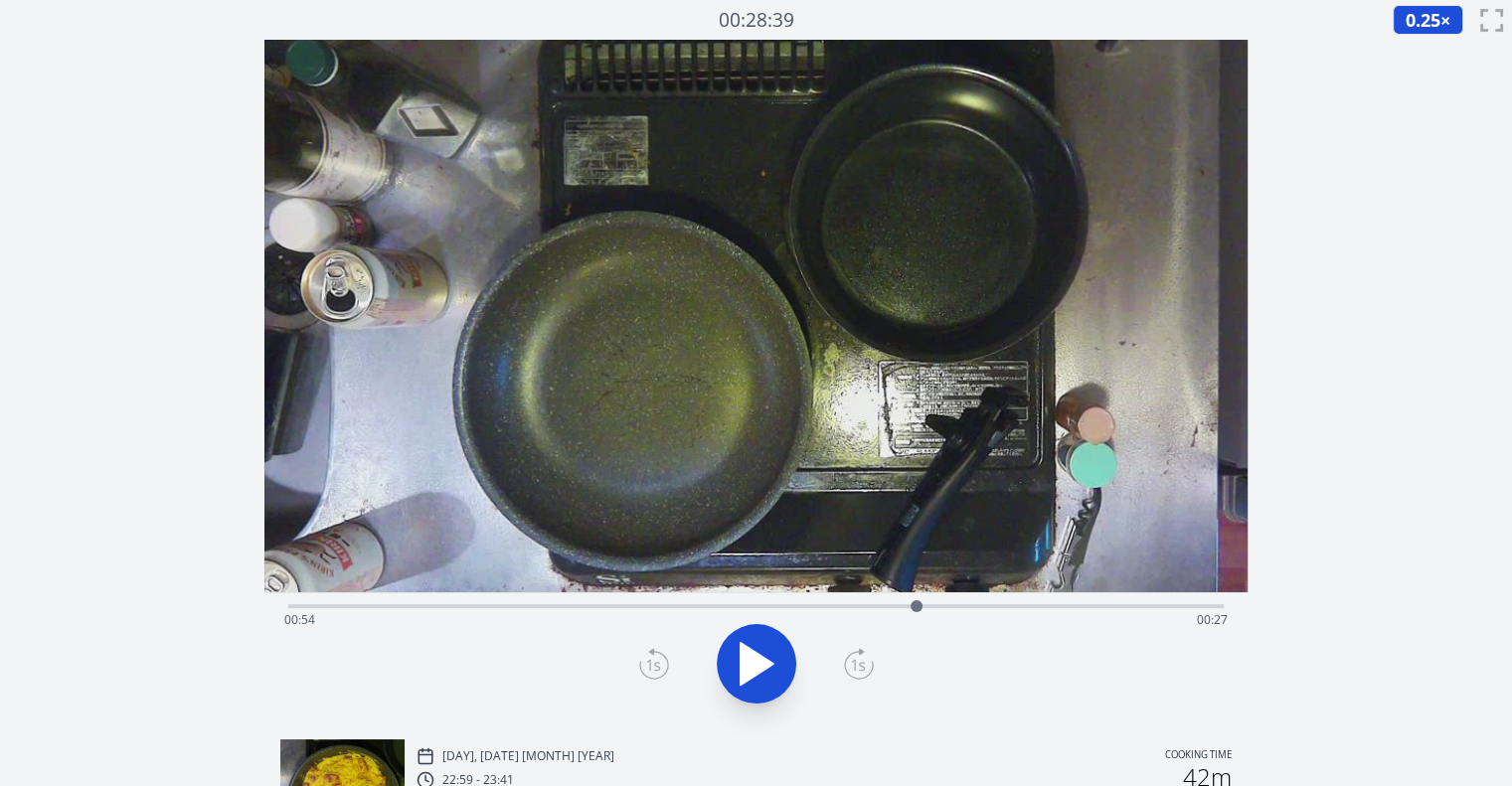 click 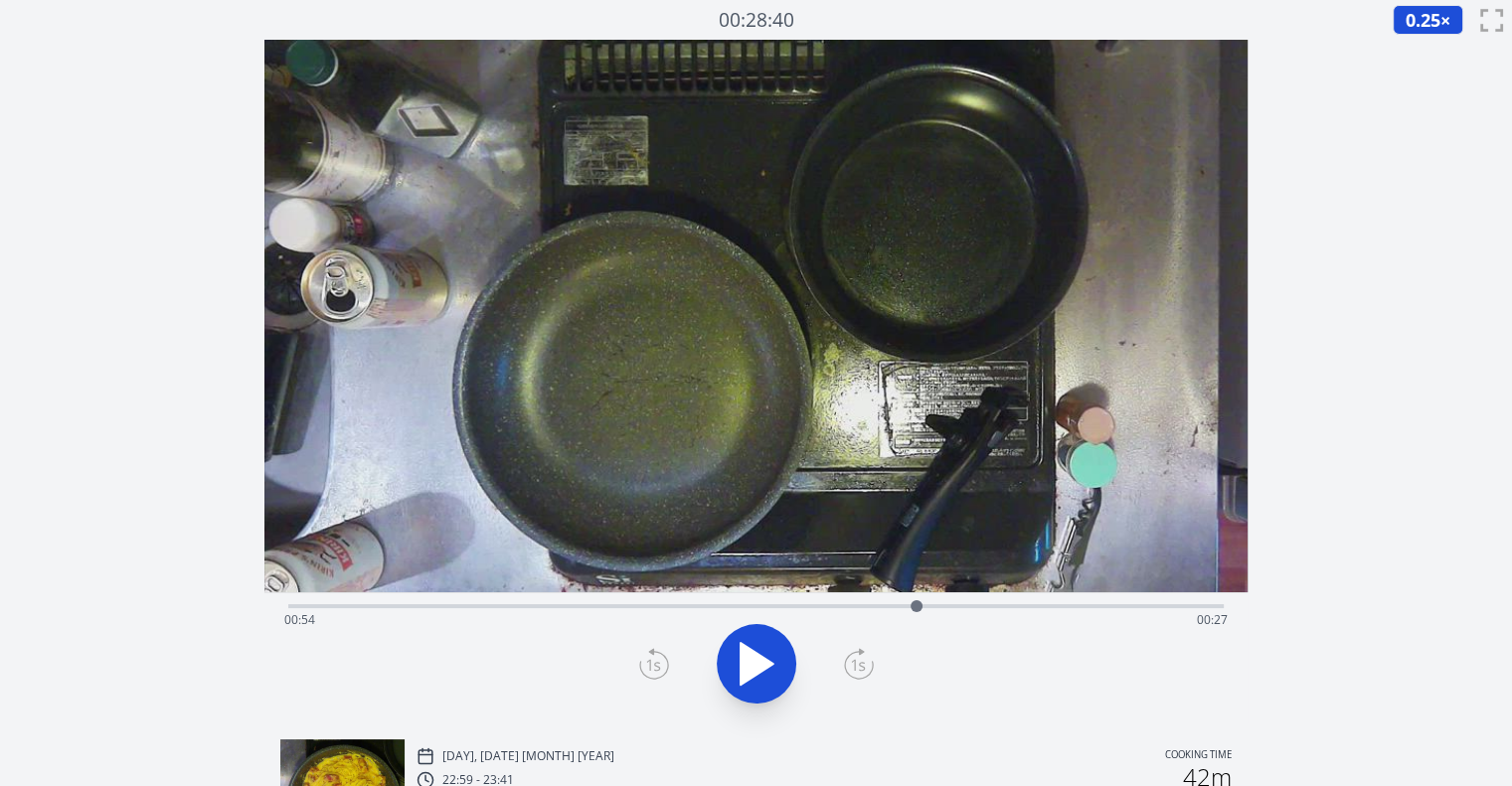 click 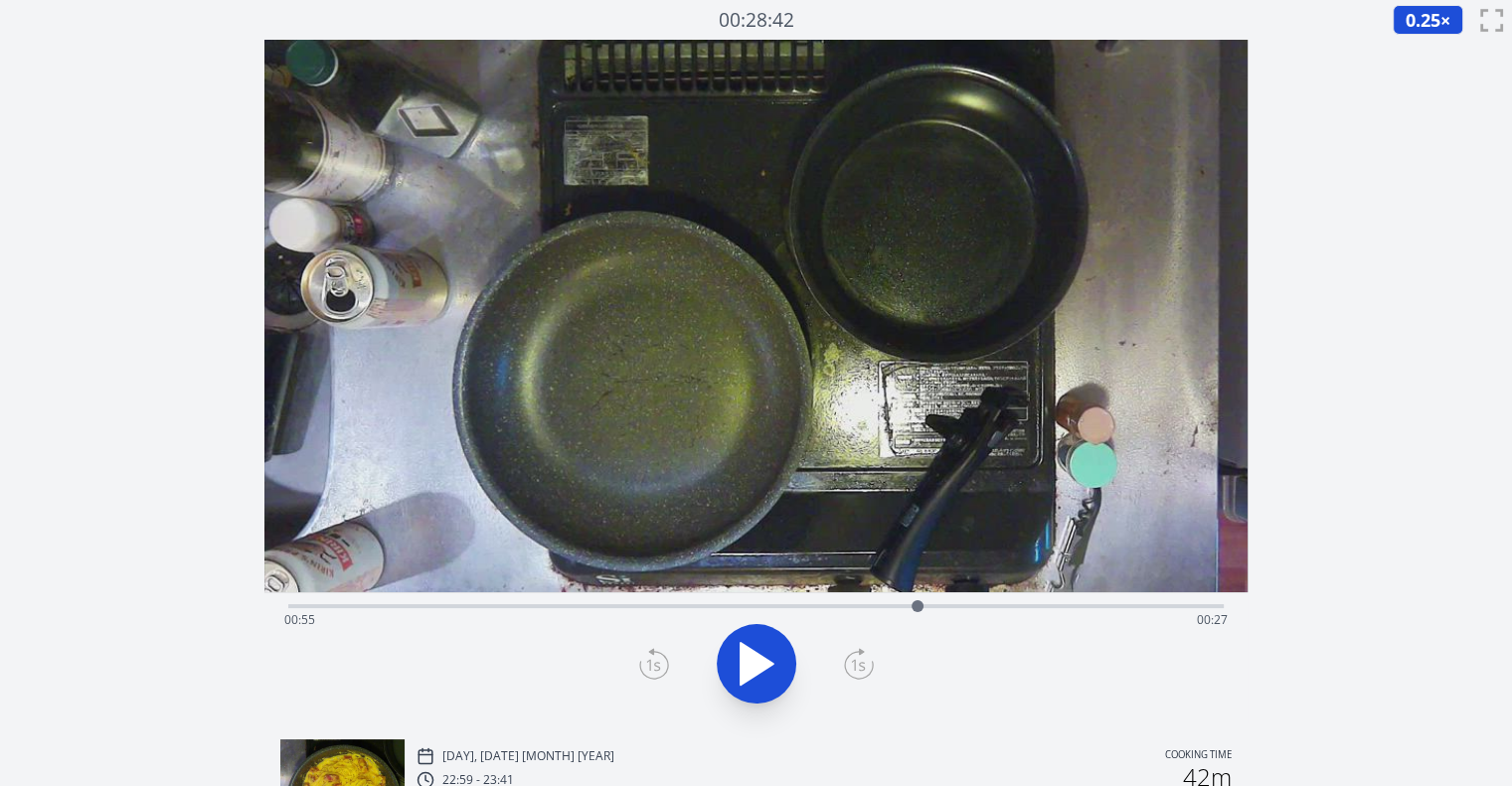 click 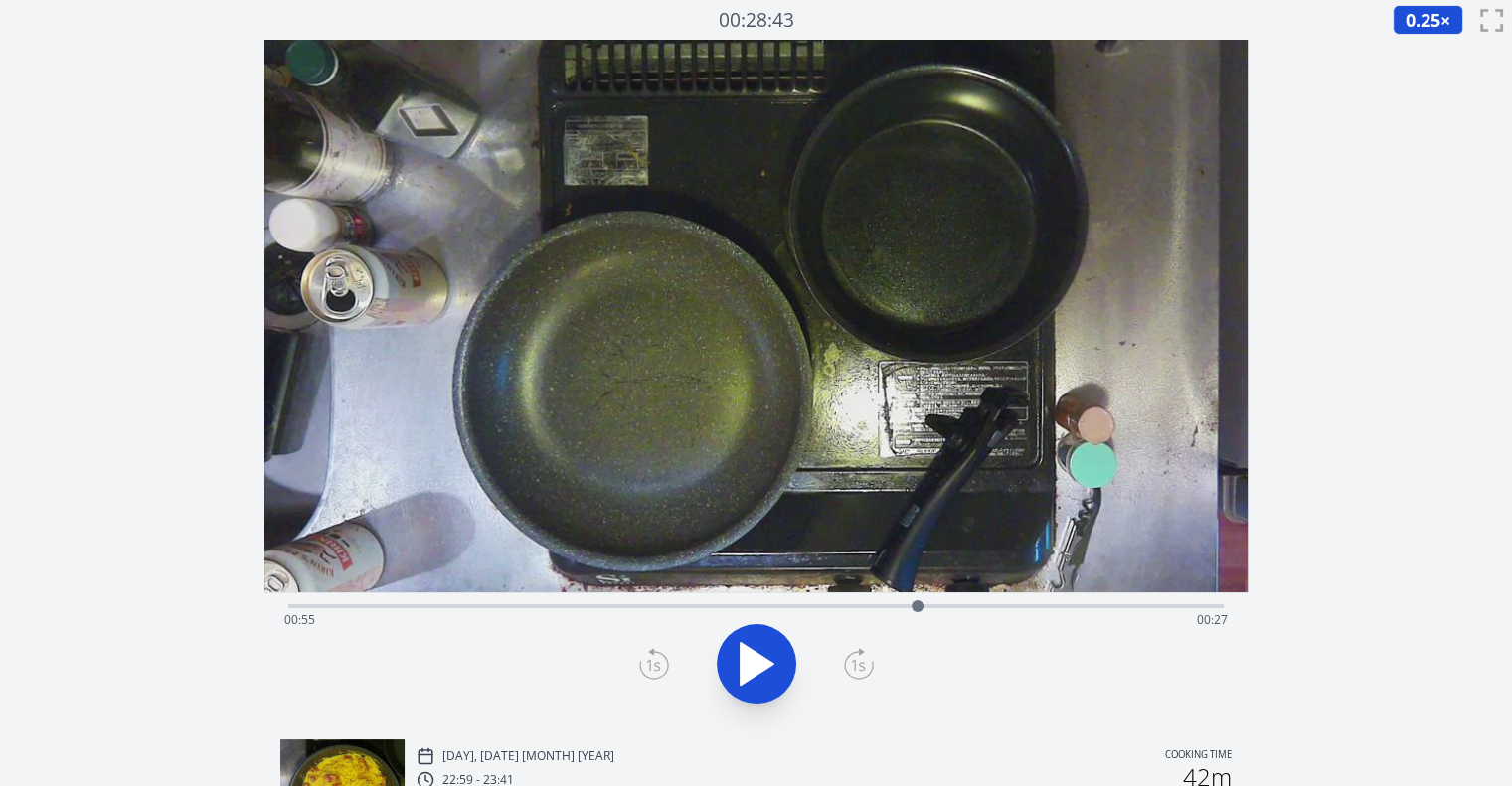 click 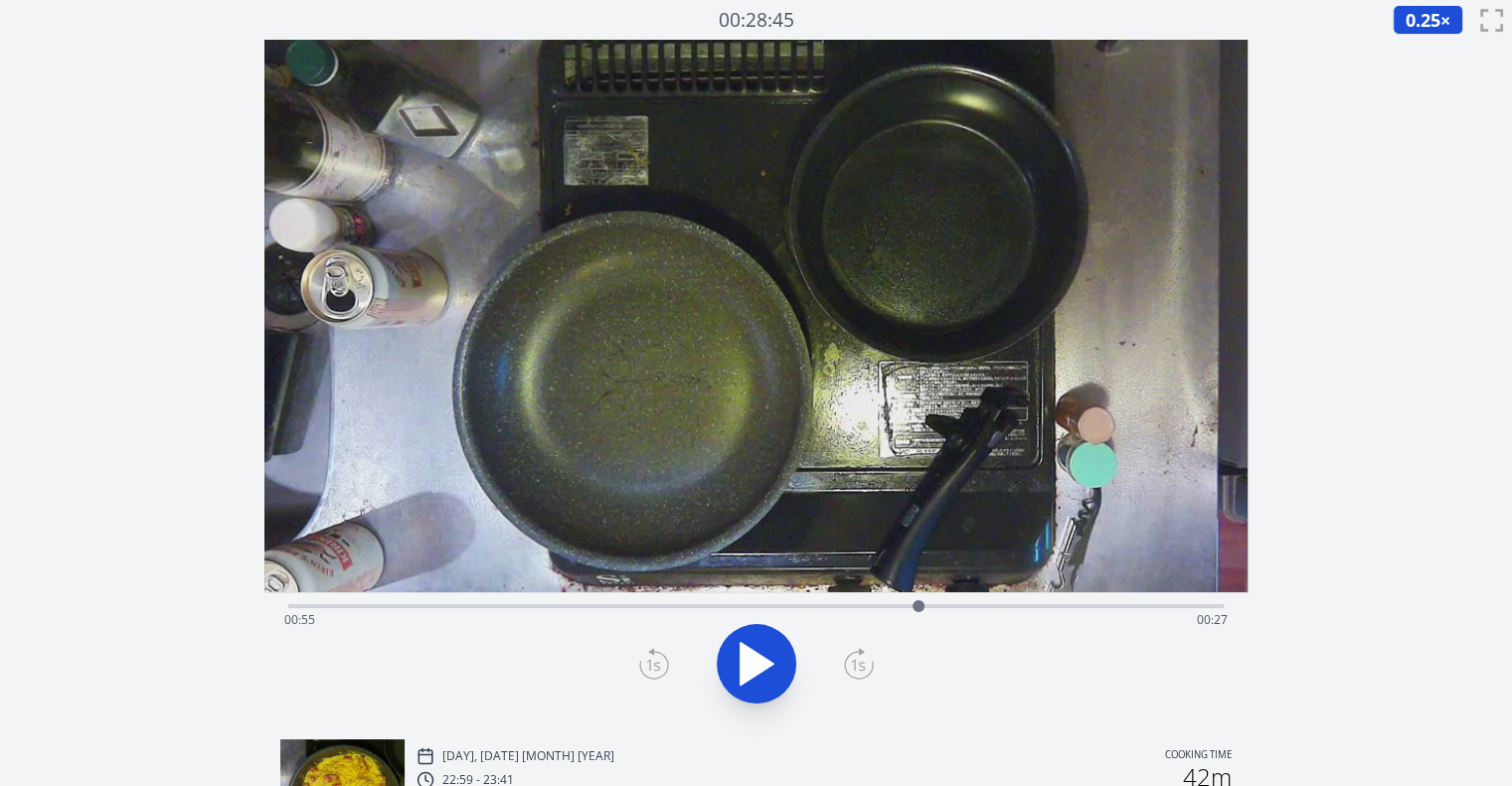 click 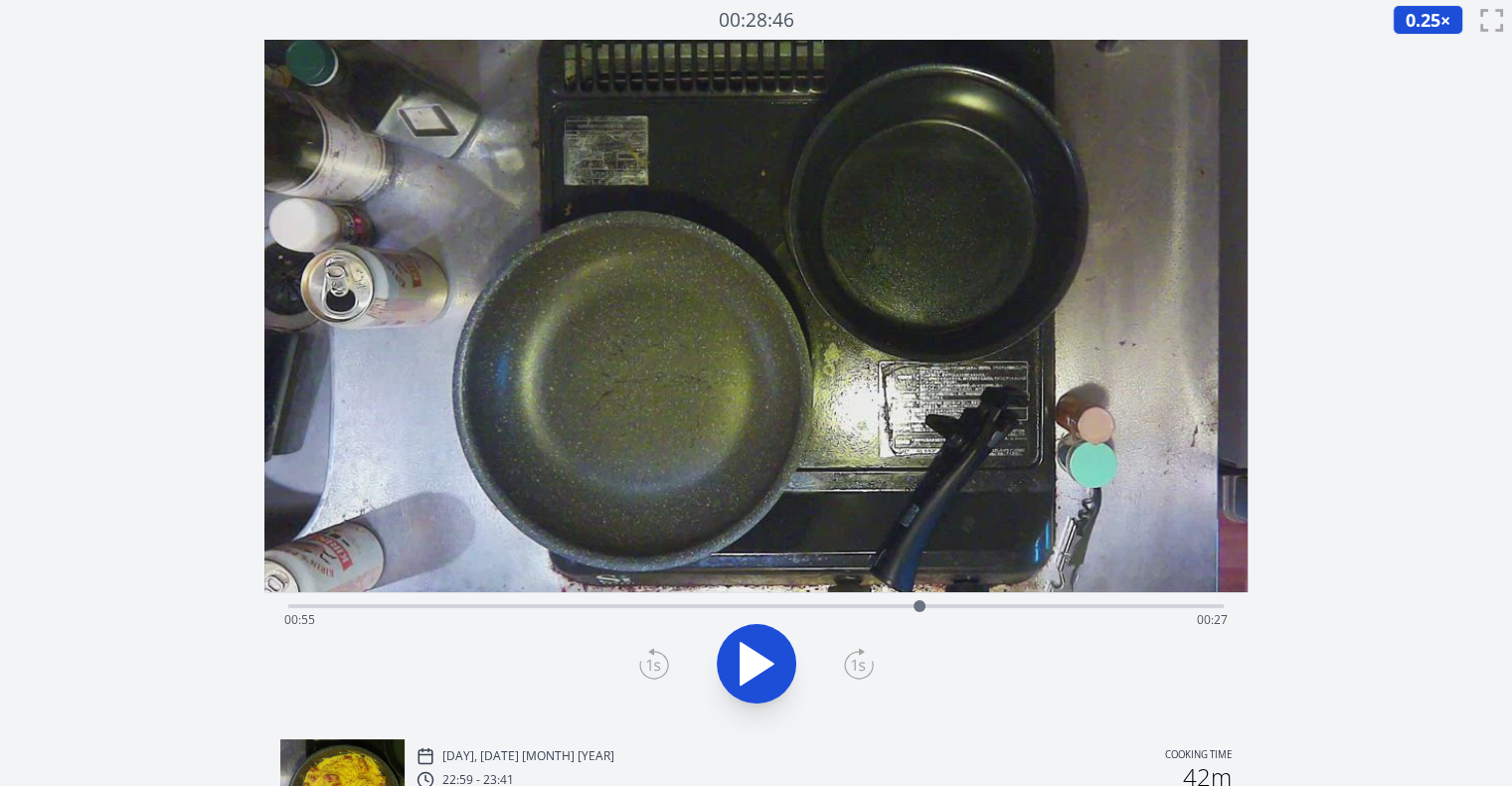 click 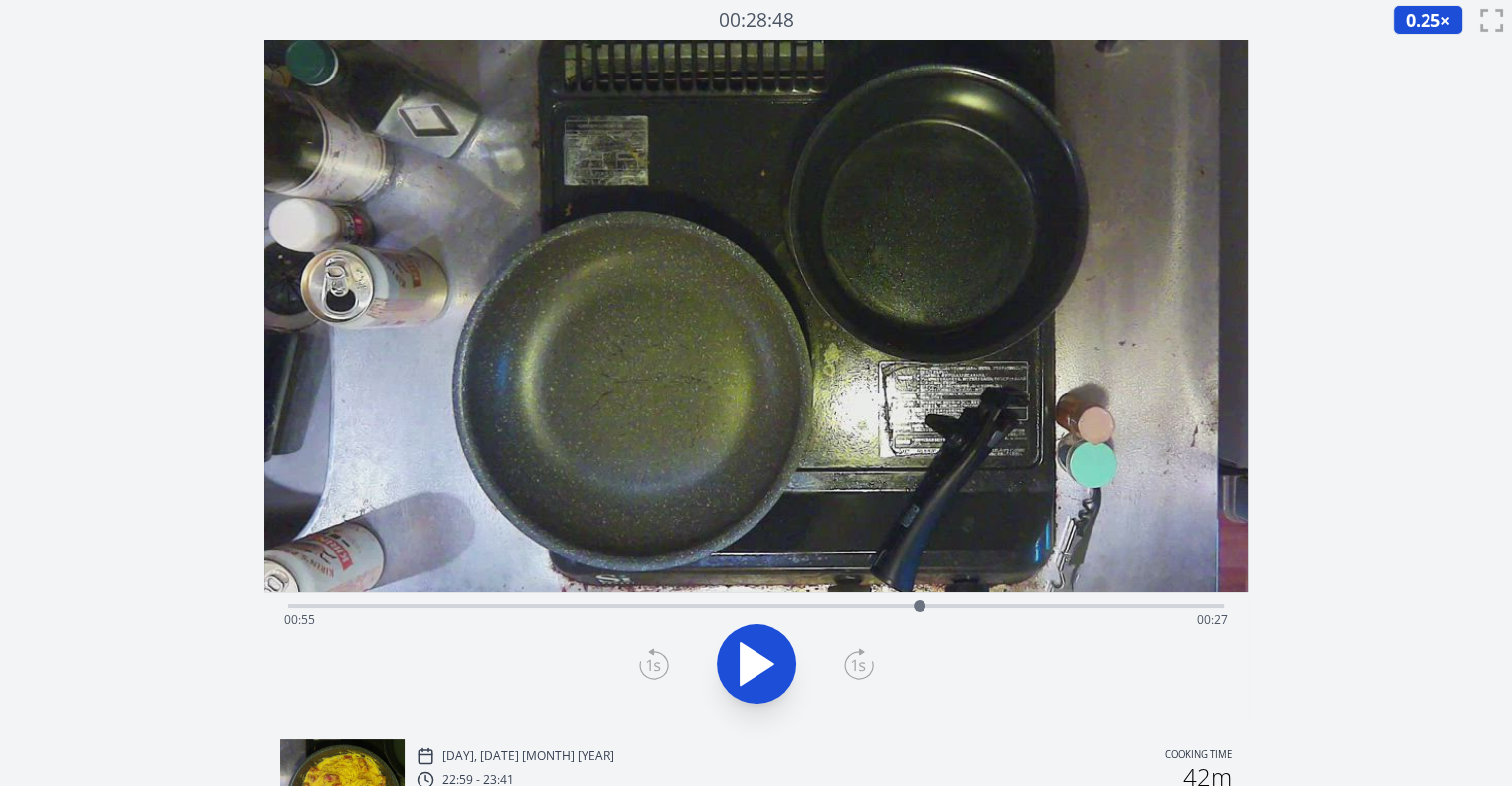 click 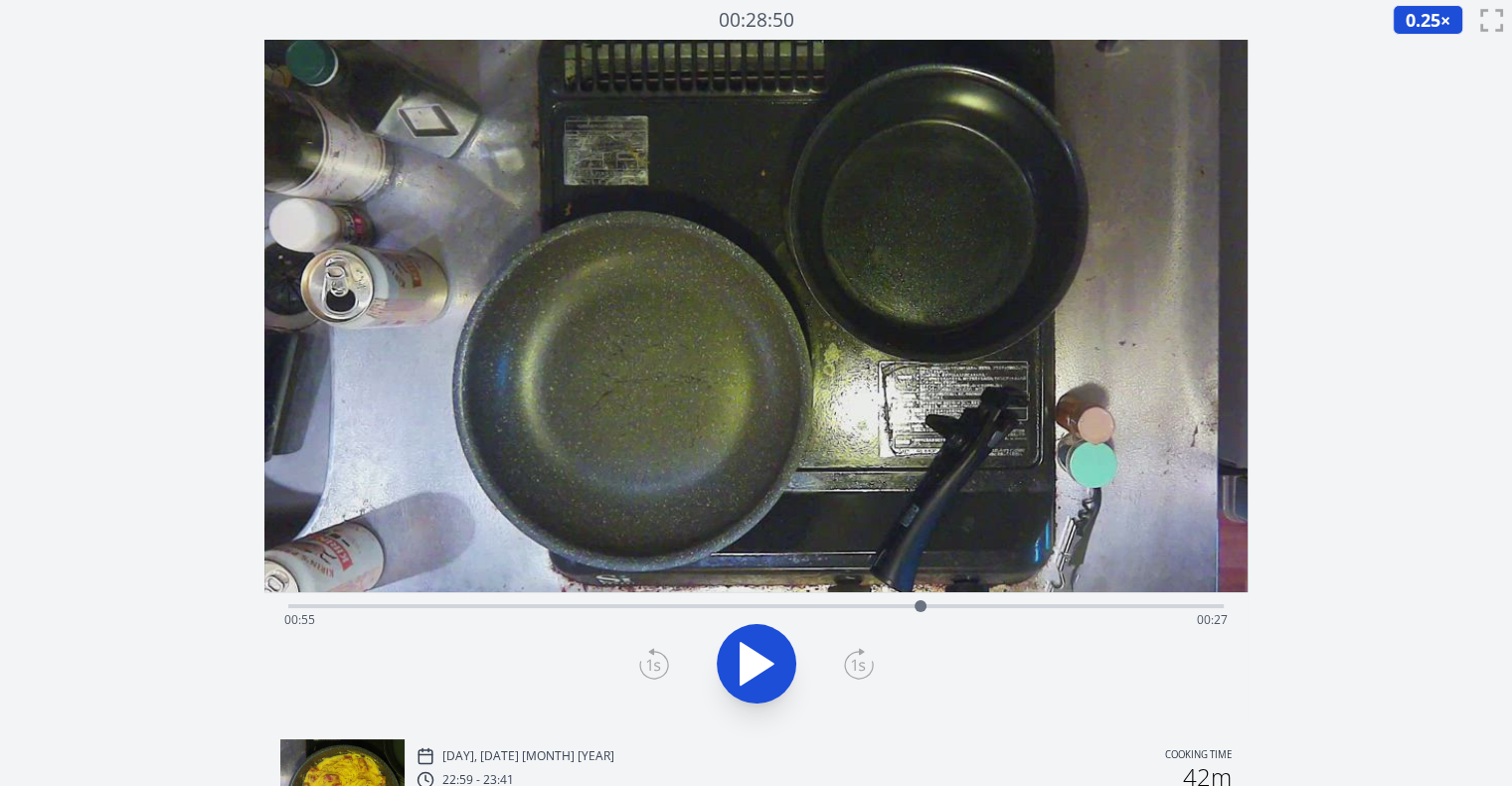 click 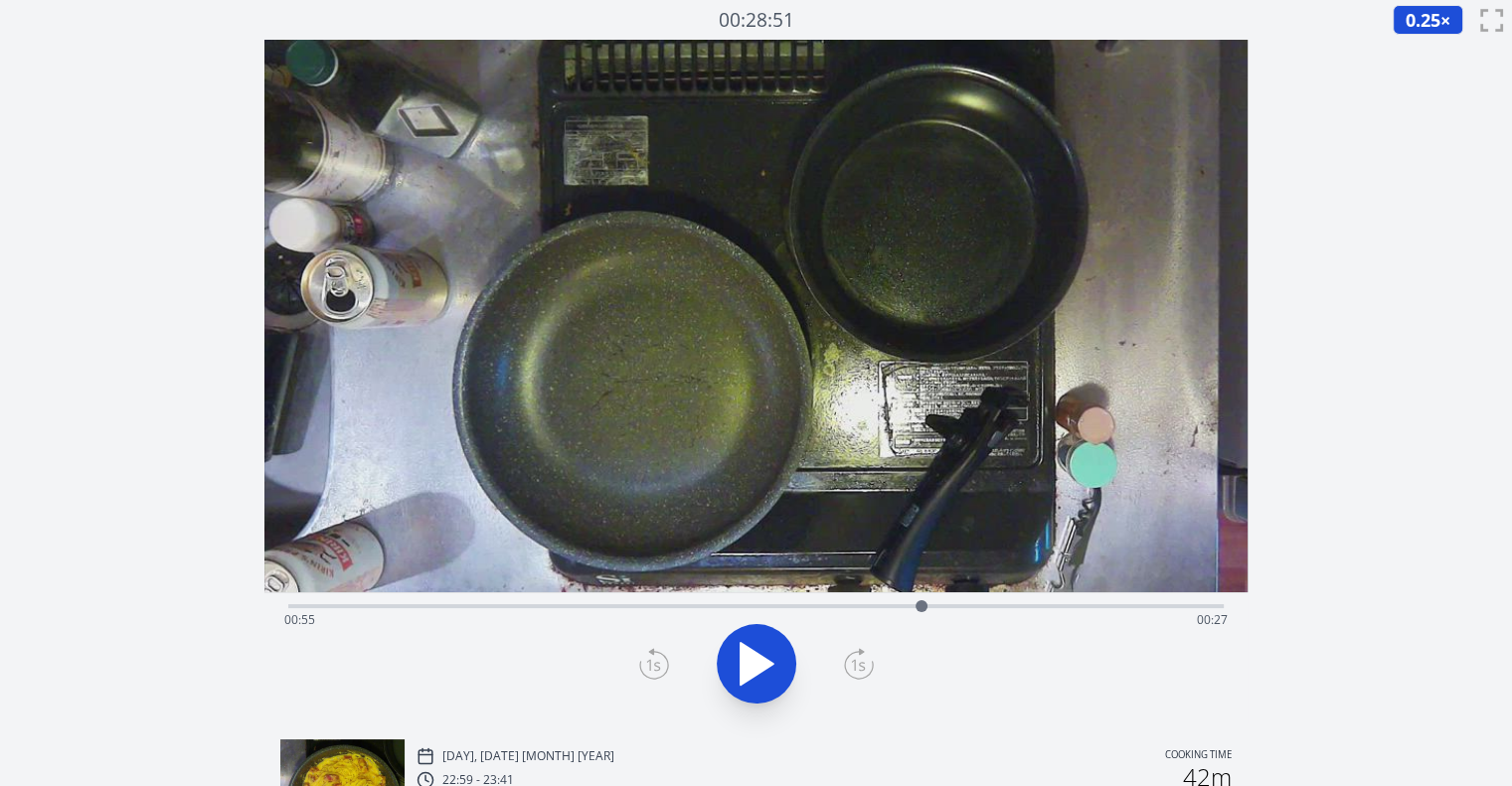click 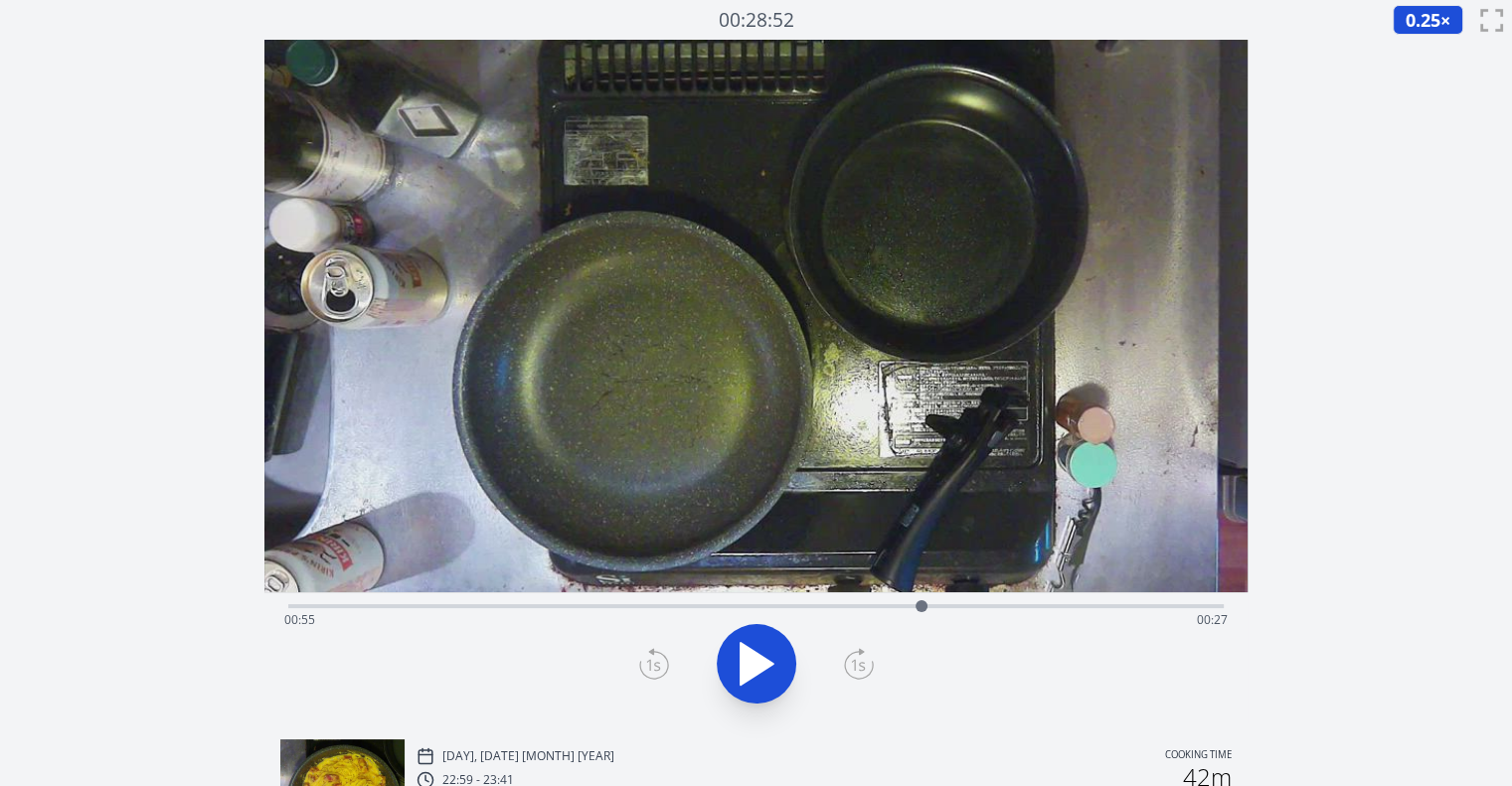 click 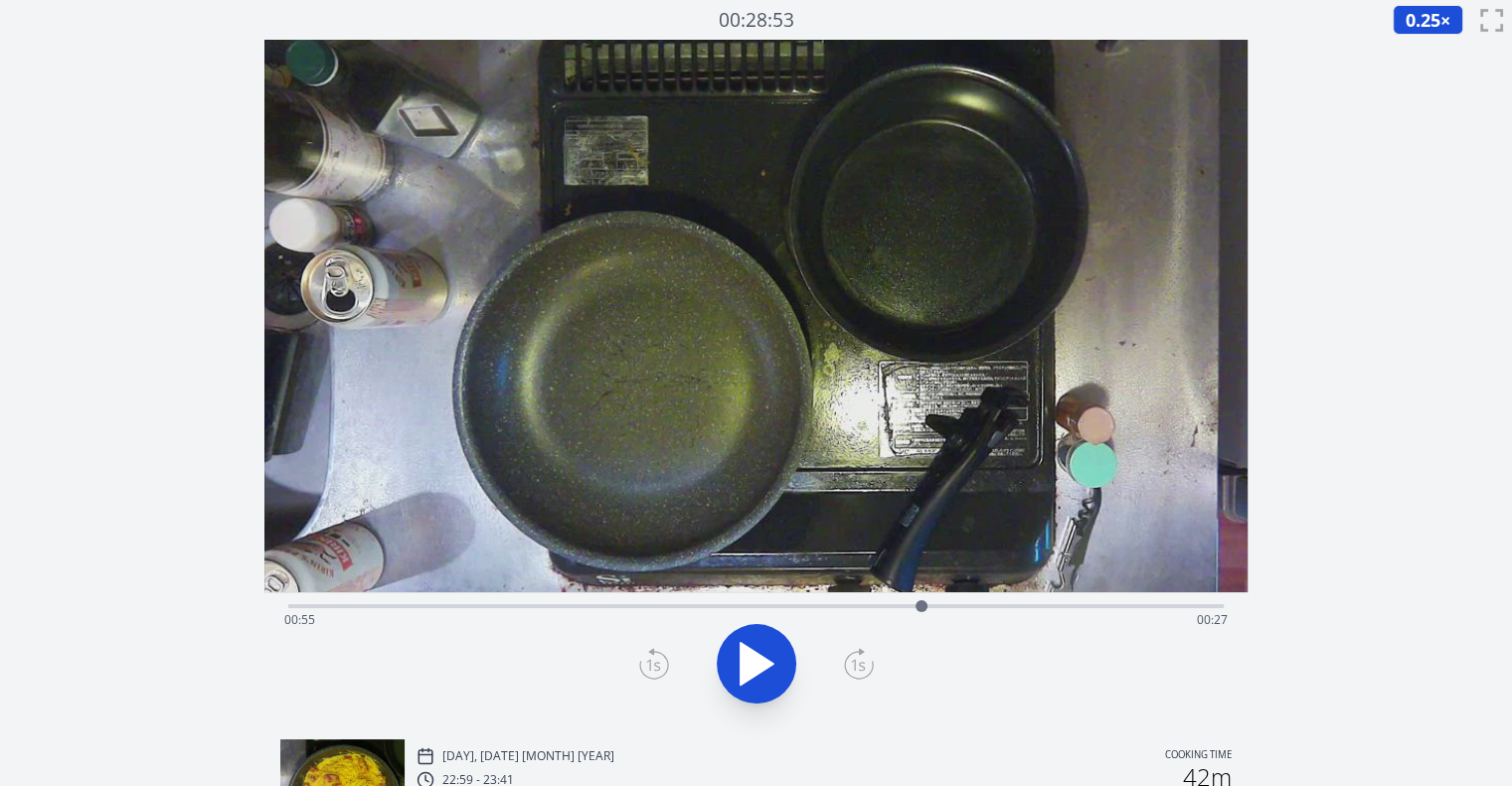 click 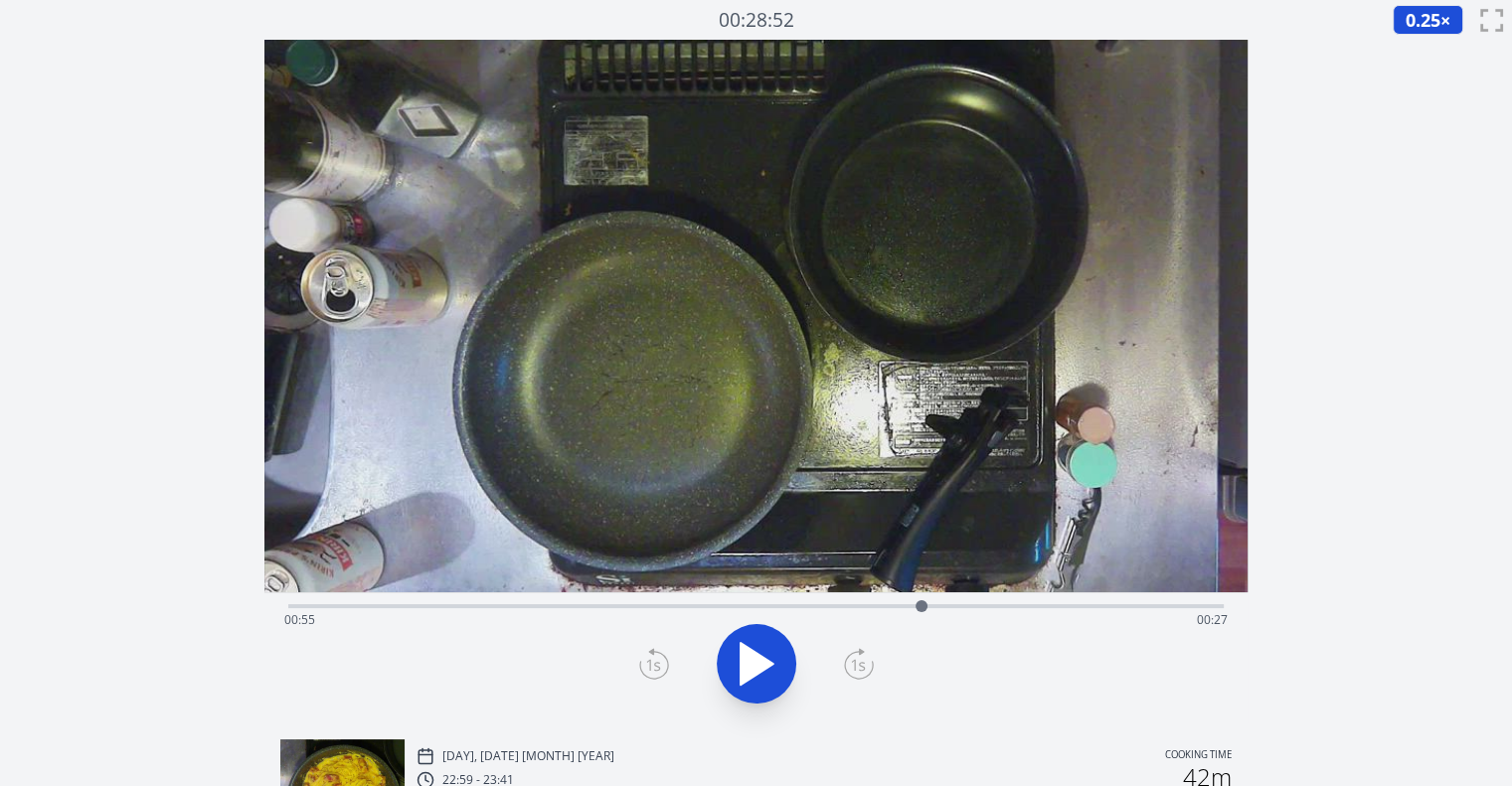 click 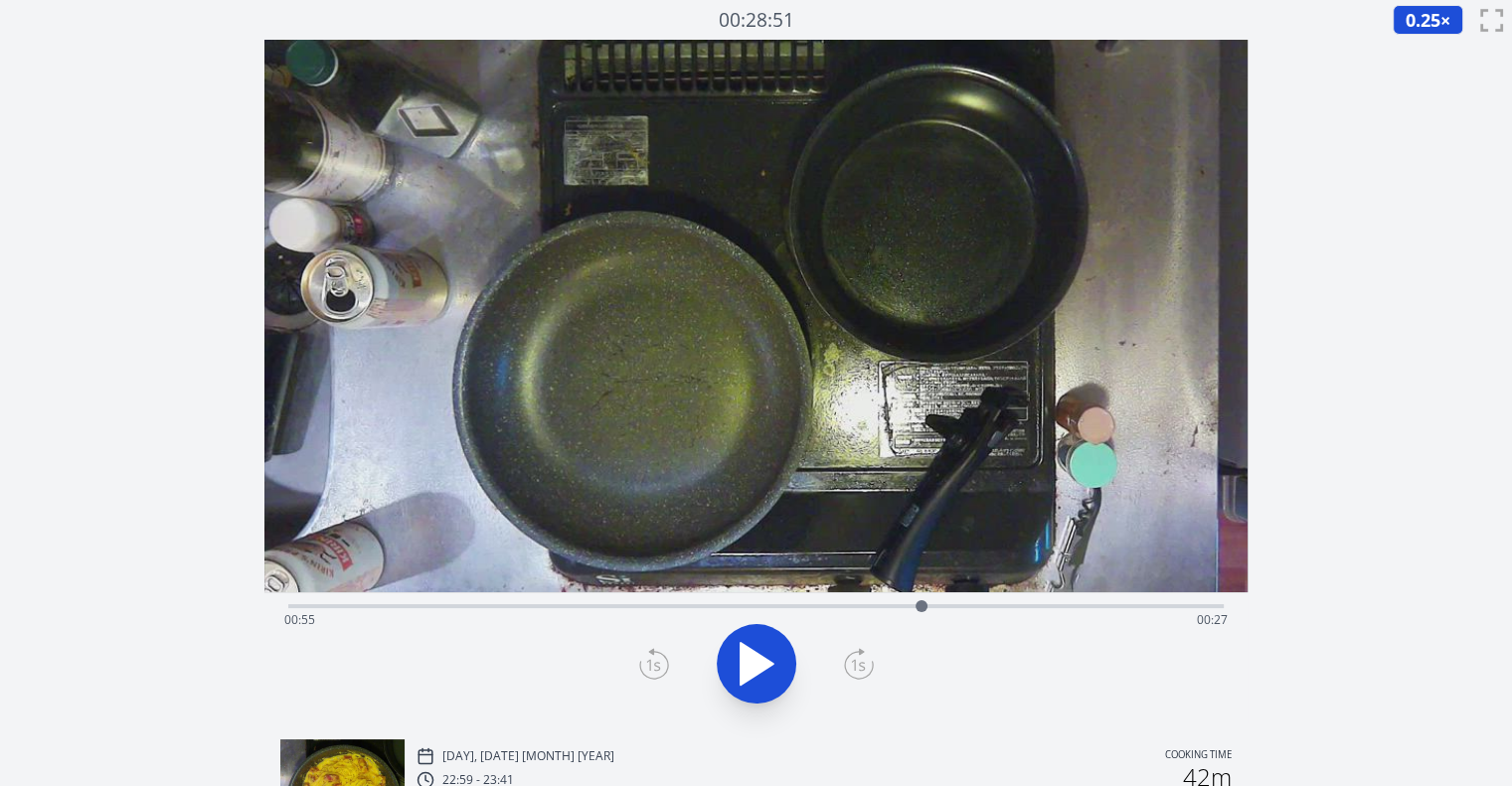 click 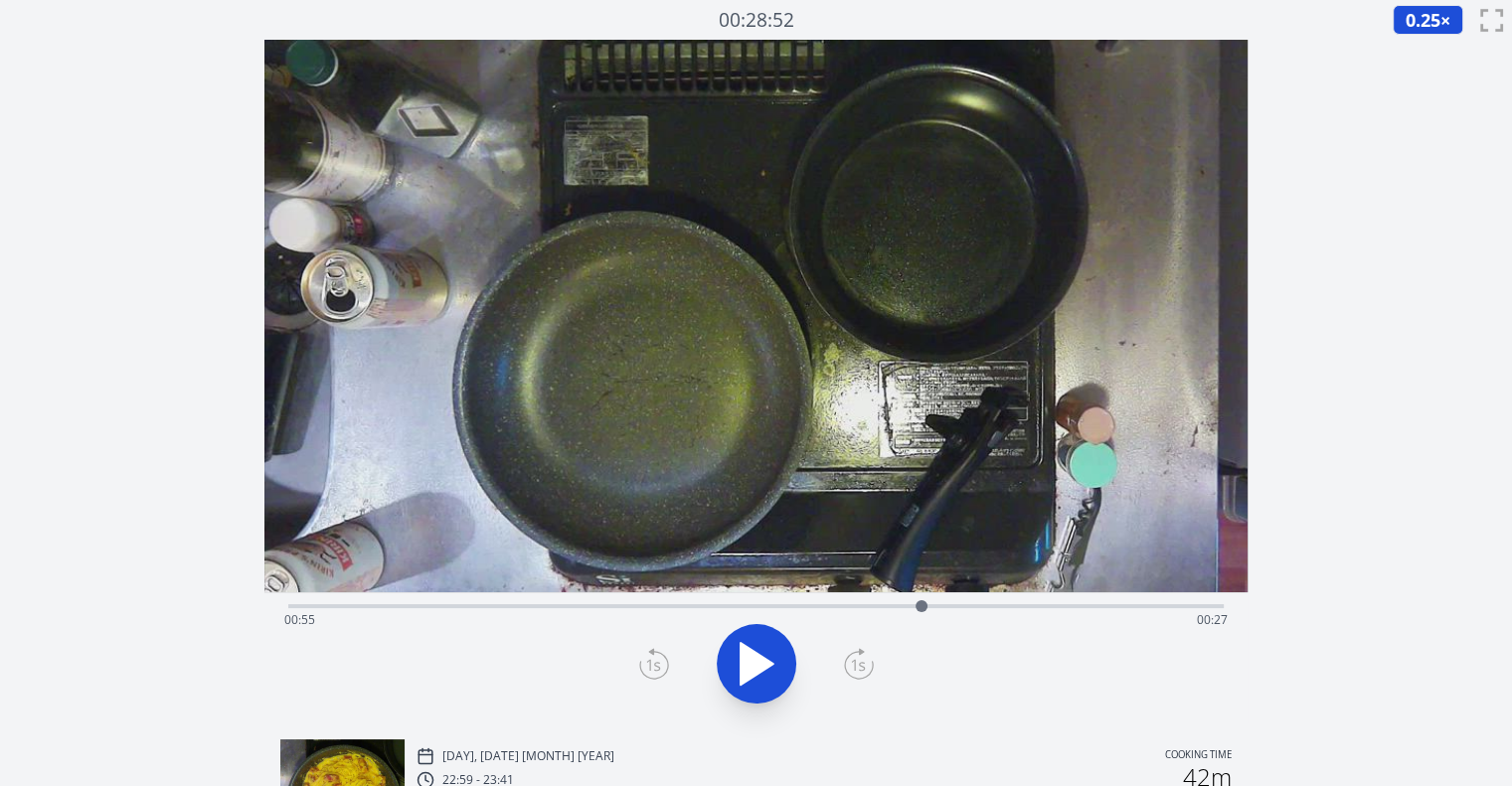 click 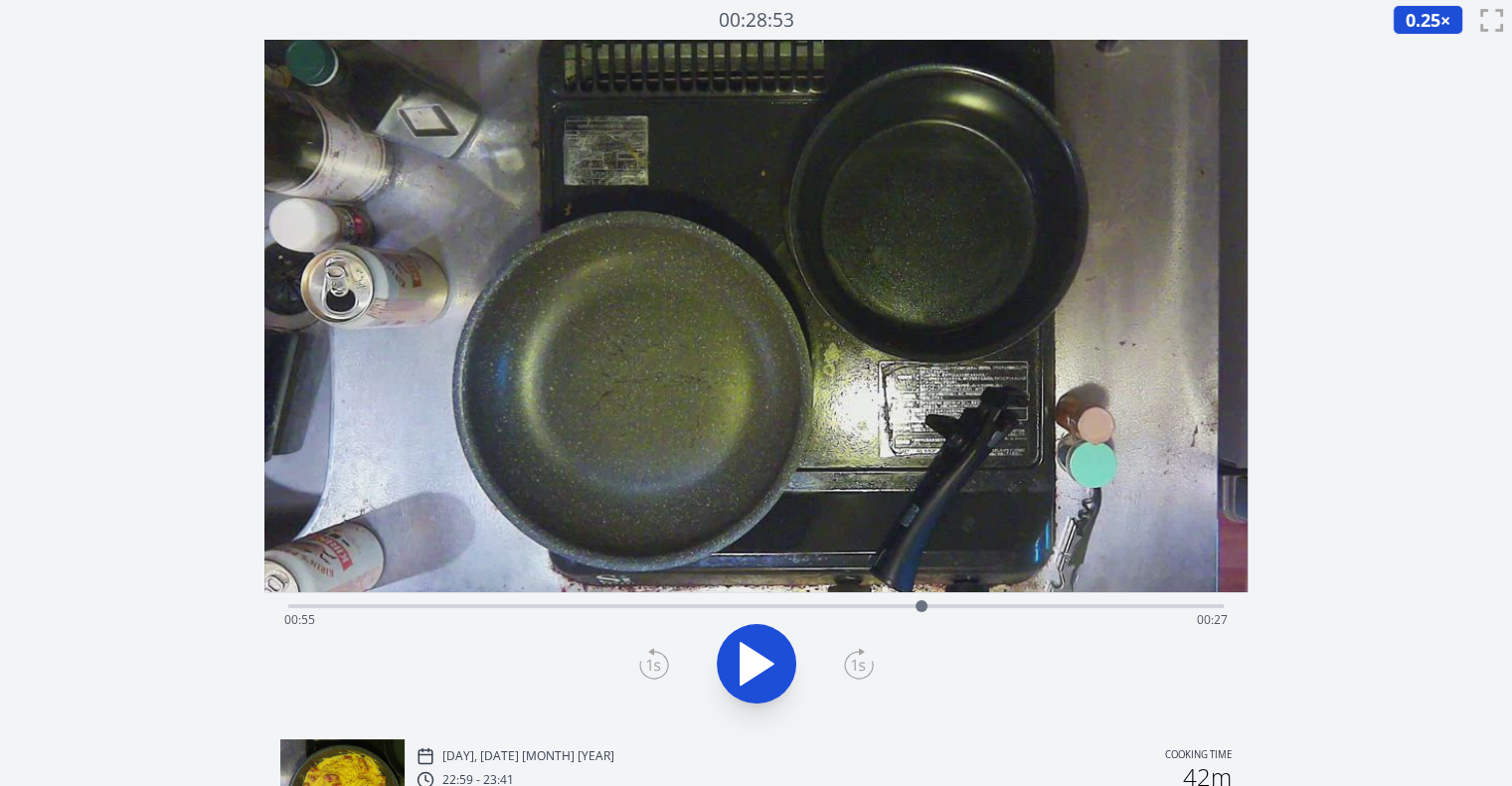 click 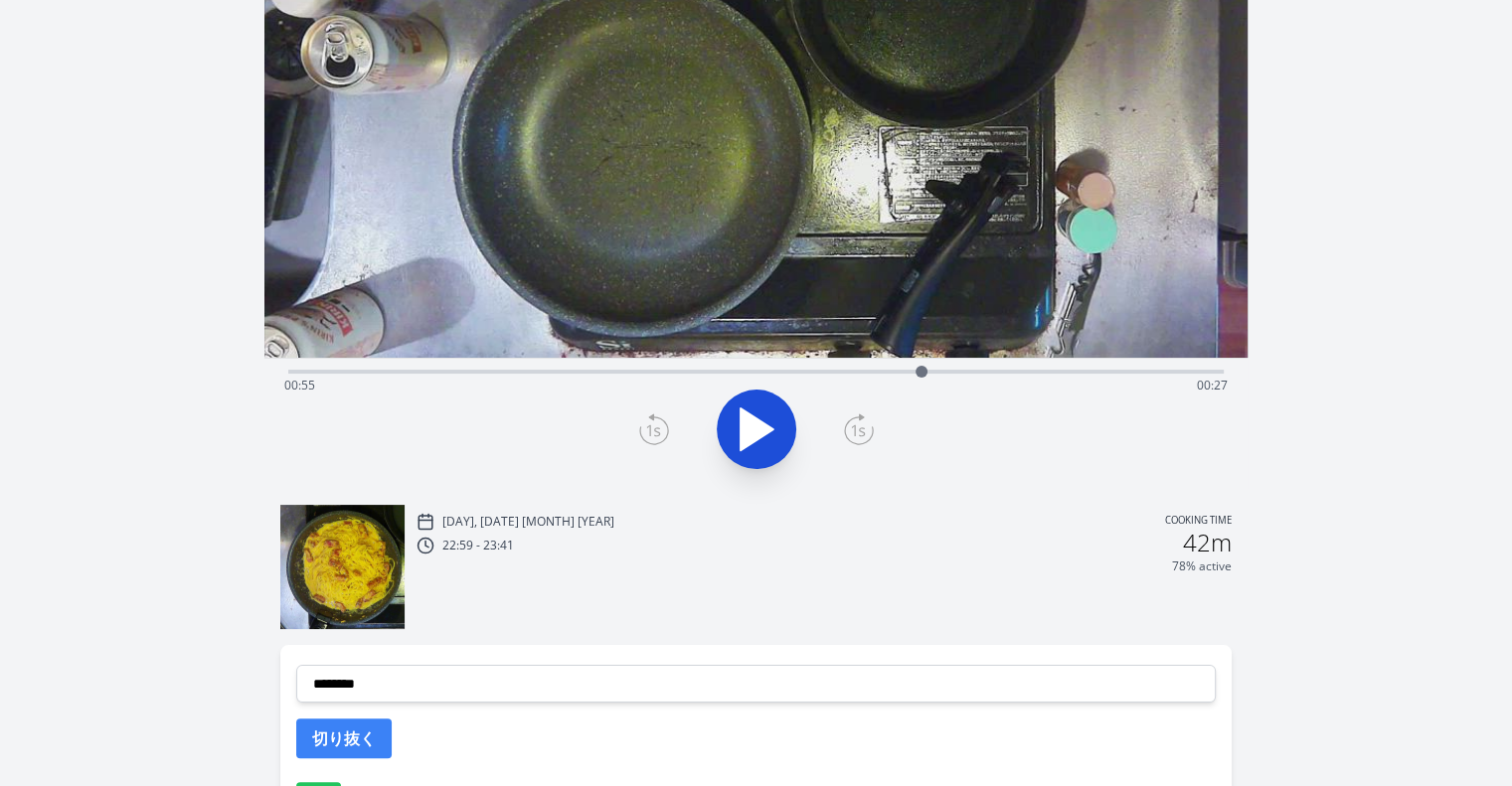 scroll, scrollTop: 250, scrollLeft: 0, axis: vertical 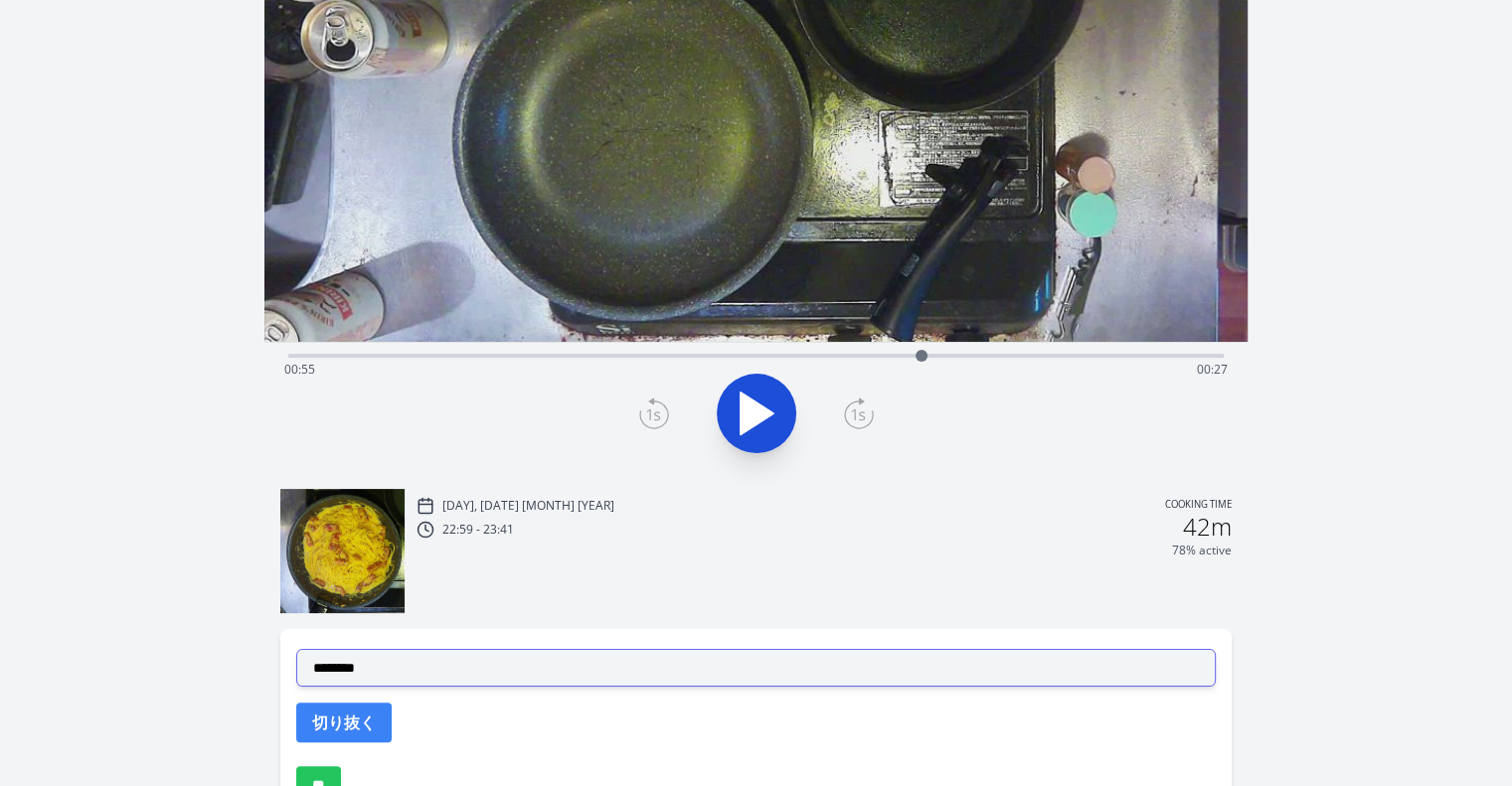 click on "**********" at bounding box center (756, 668) 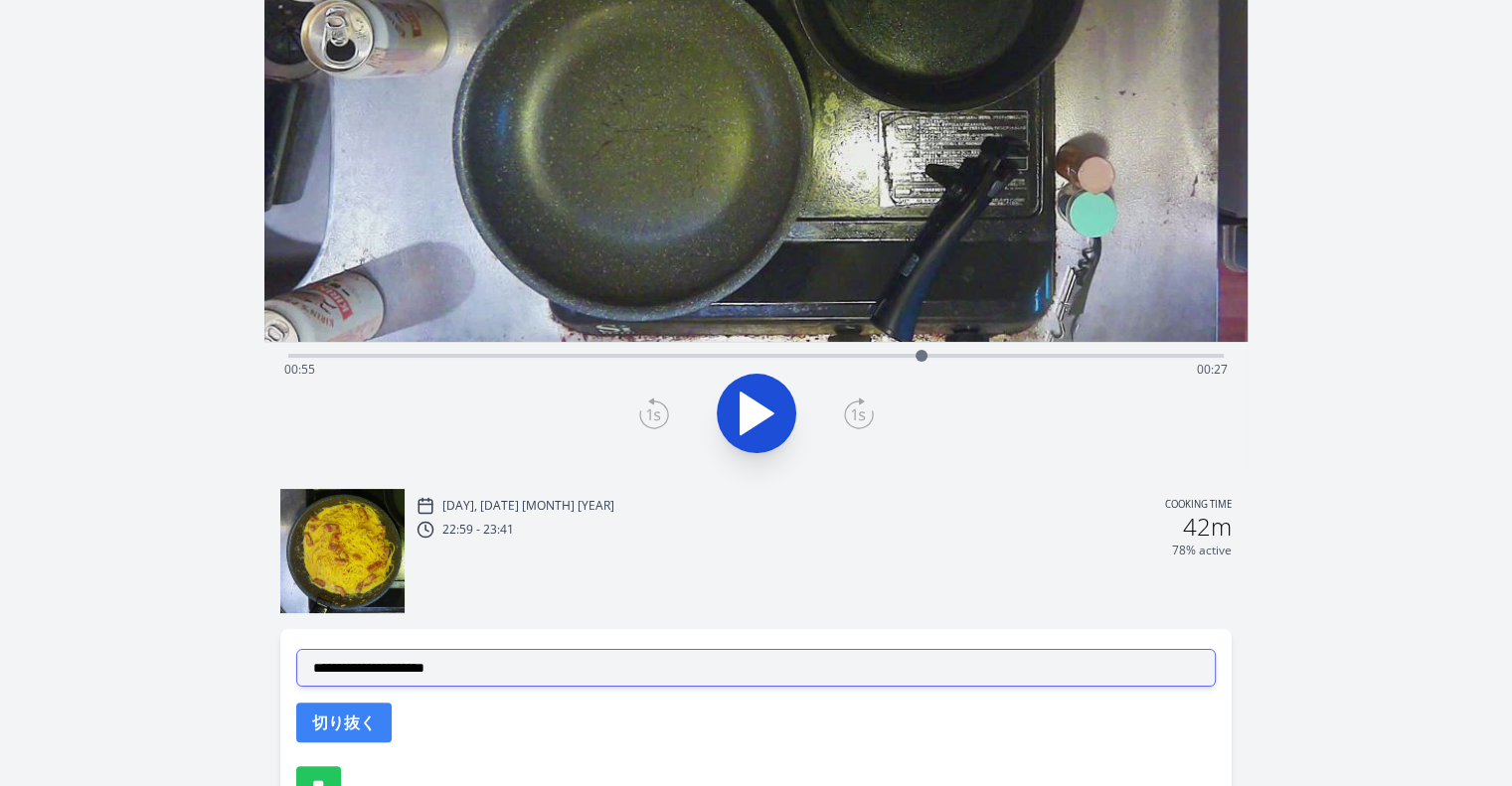 click on "**********" at bounding box center (756, 668) 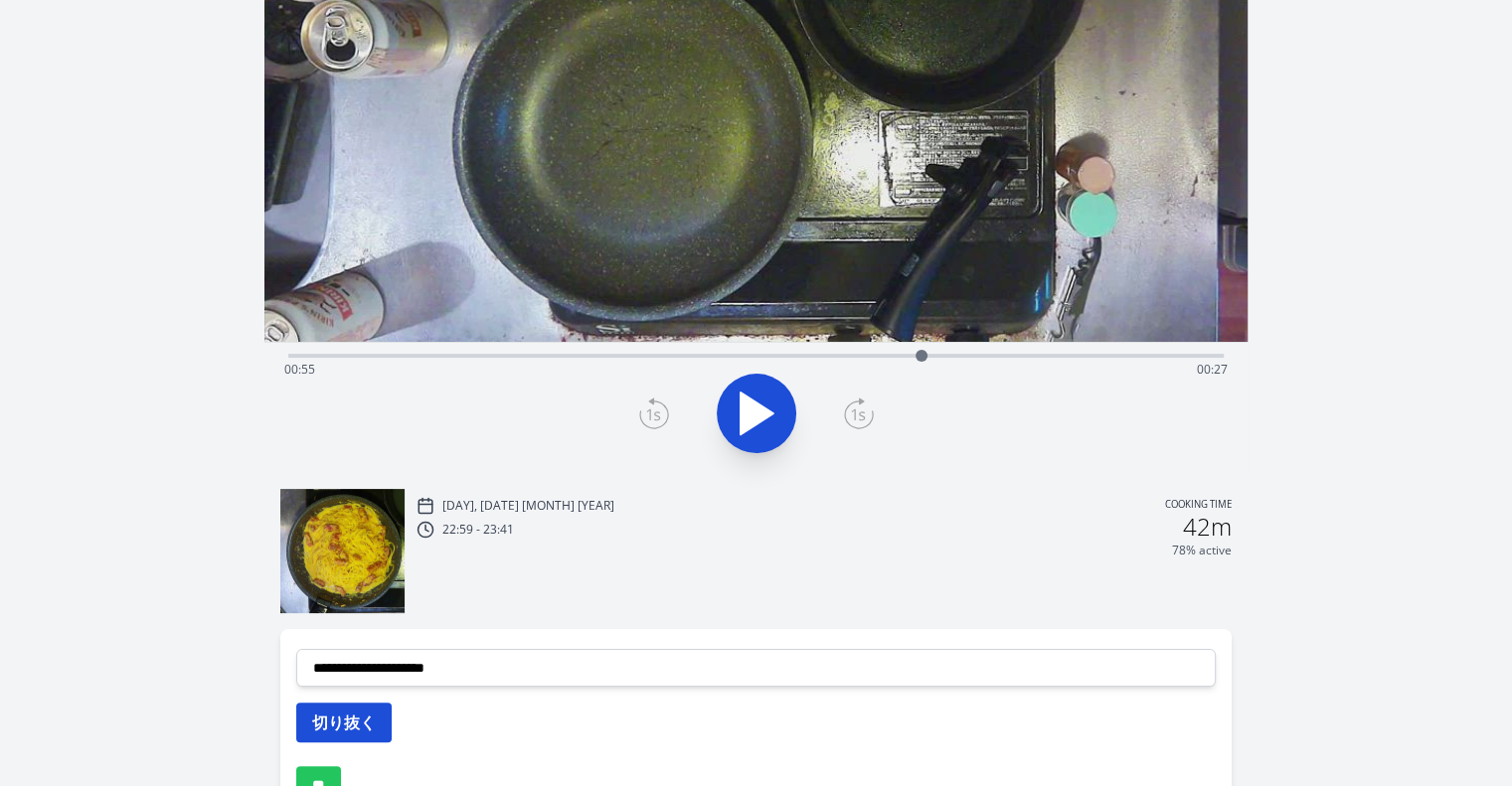 click on "切り抜く" at bounding box center (344, 722) 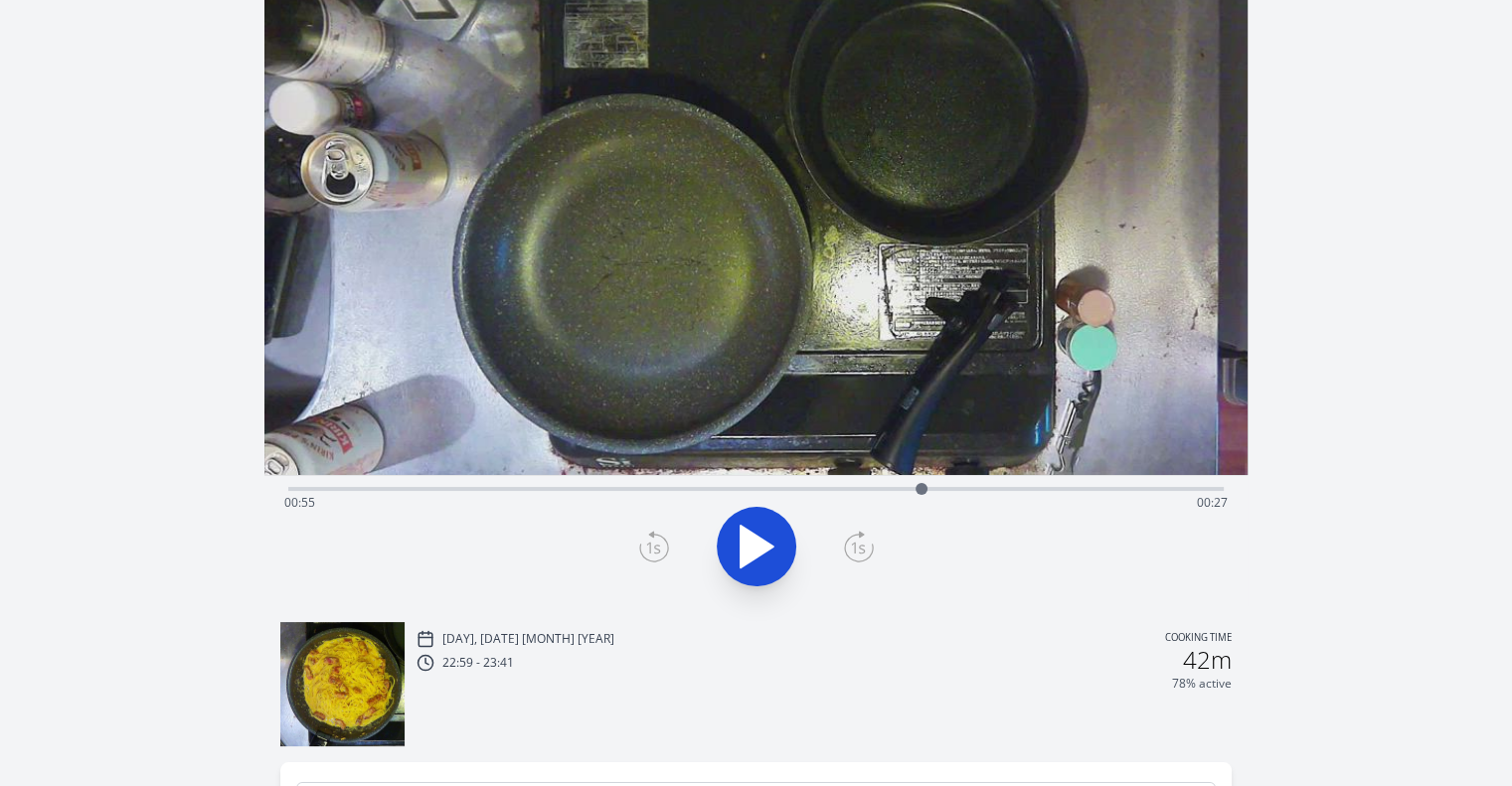 scroll, scrollTop: 114, scrollLeft: 0, axis: vertical 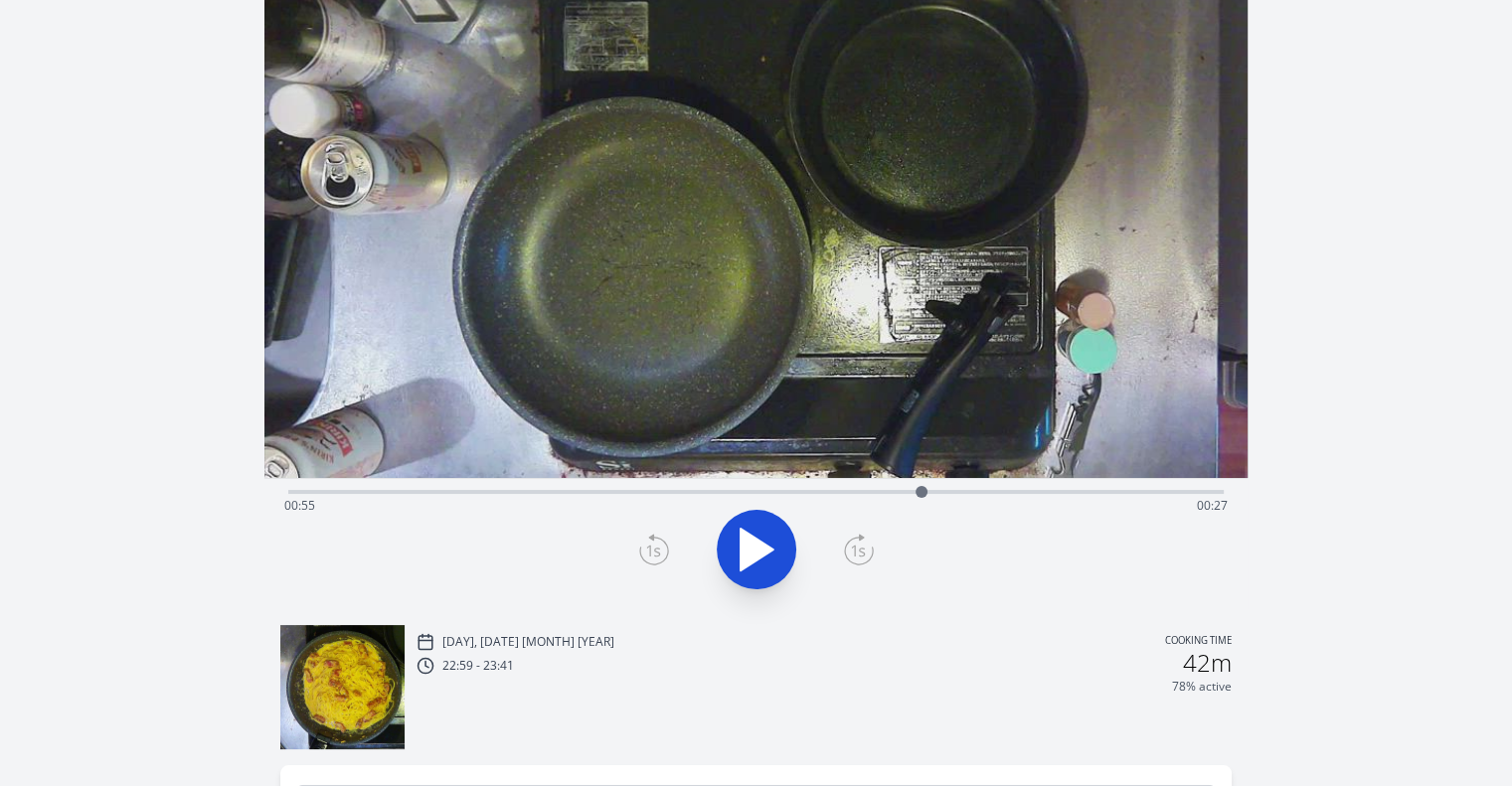click 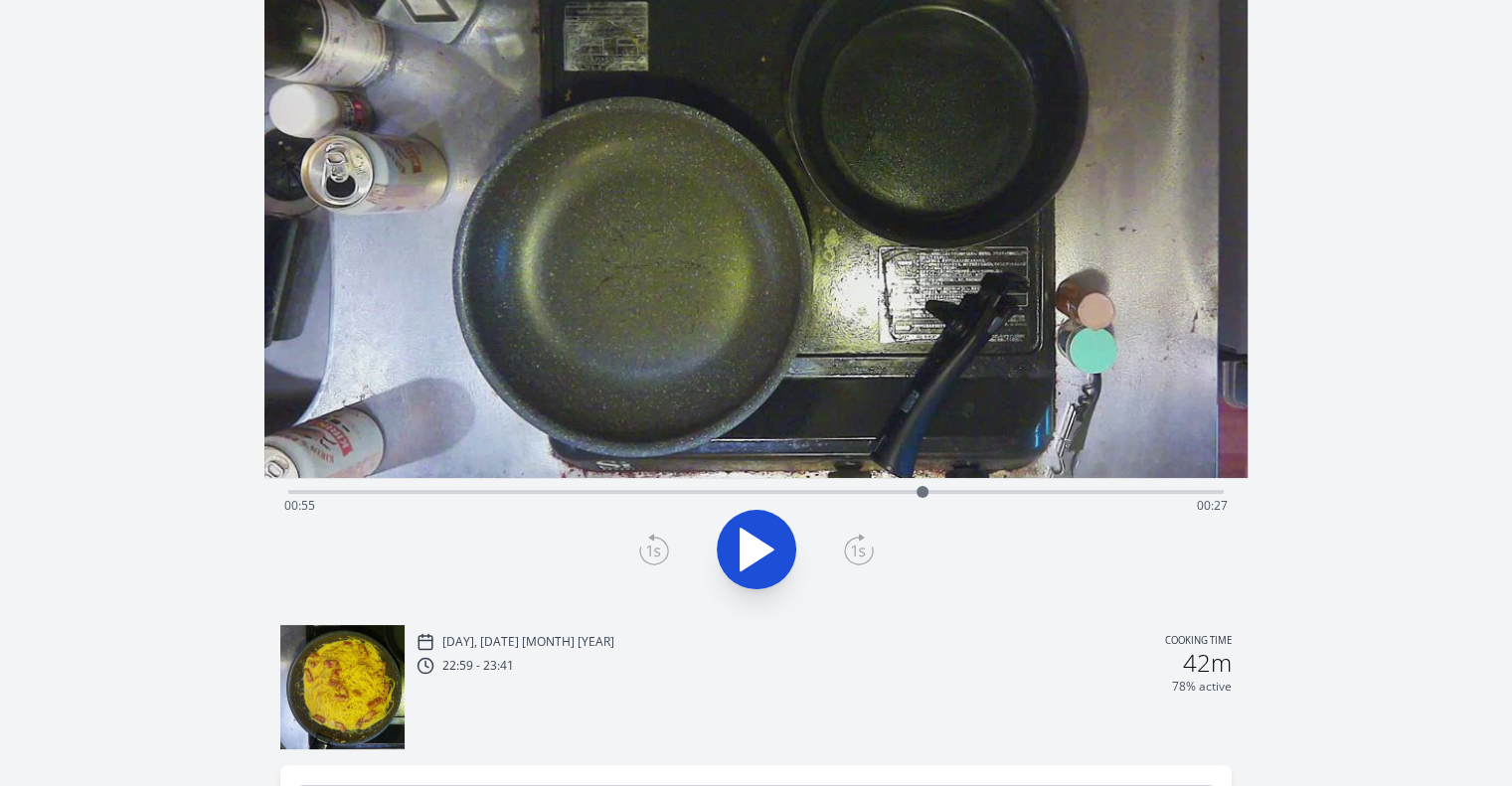 click 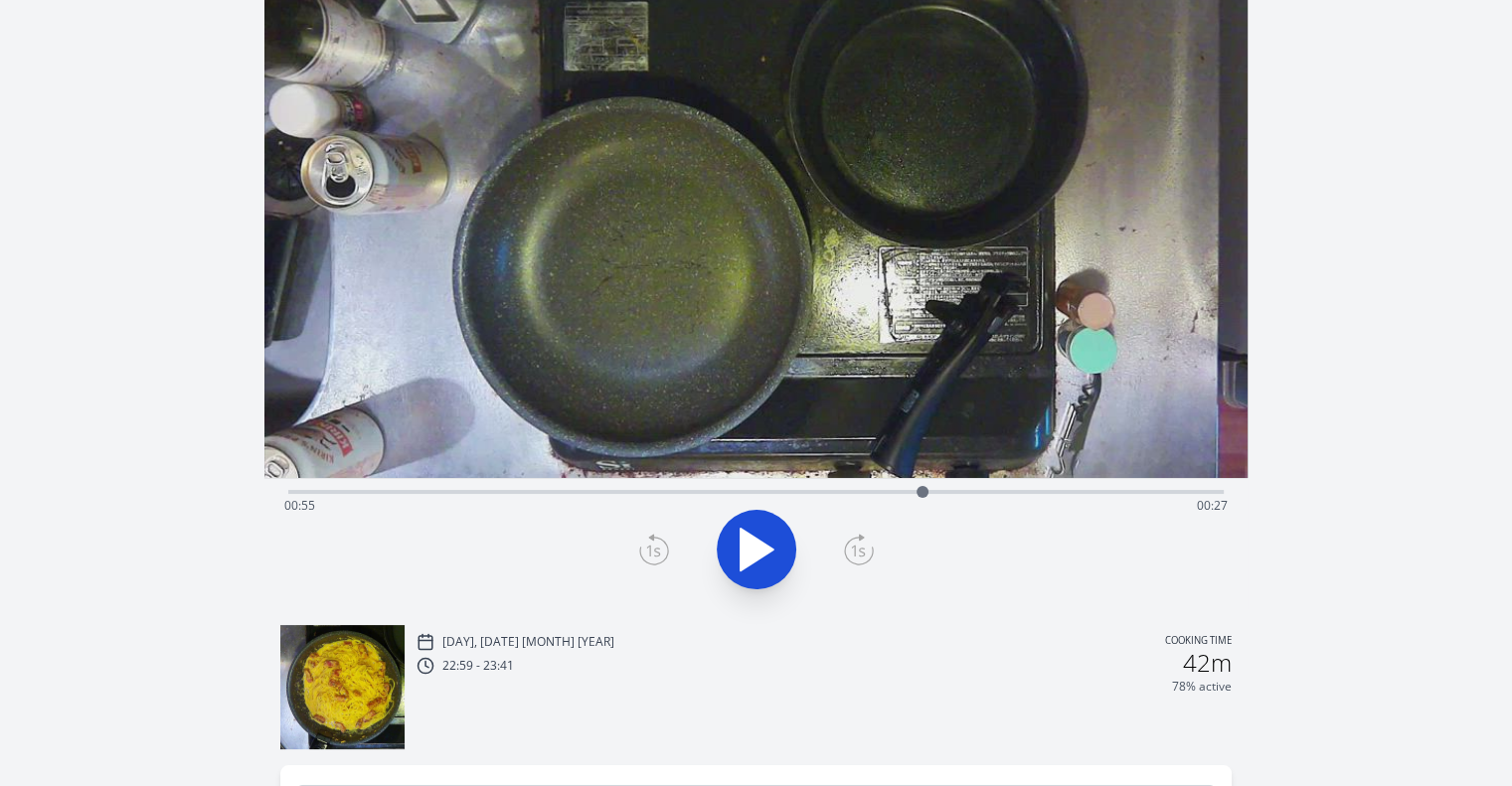 click 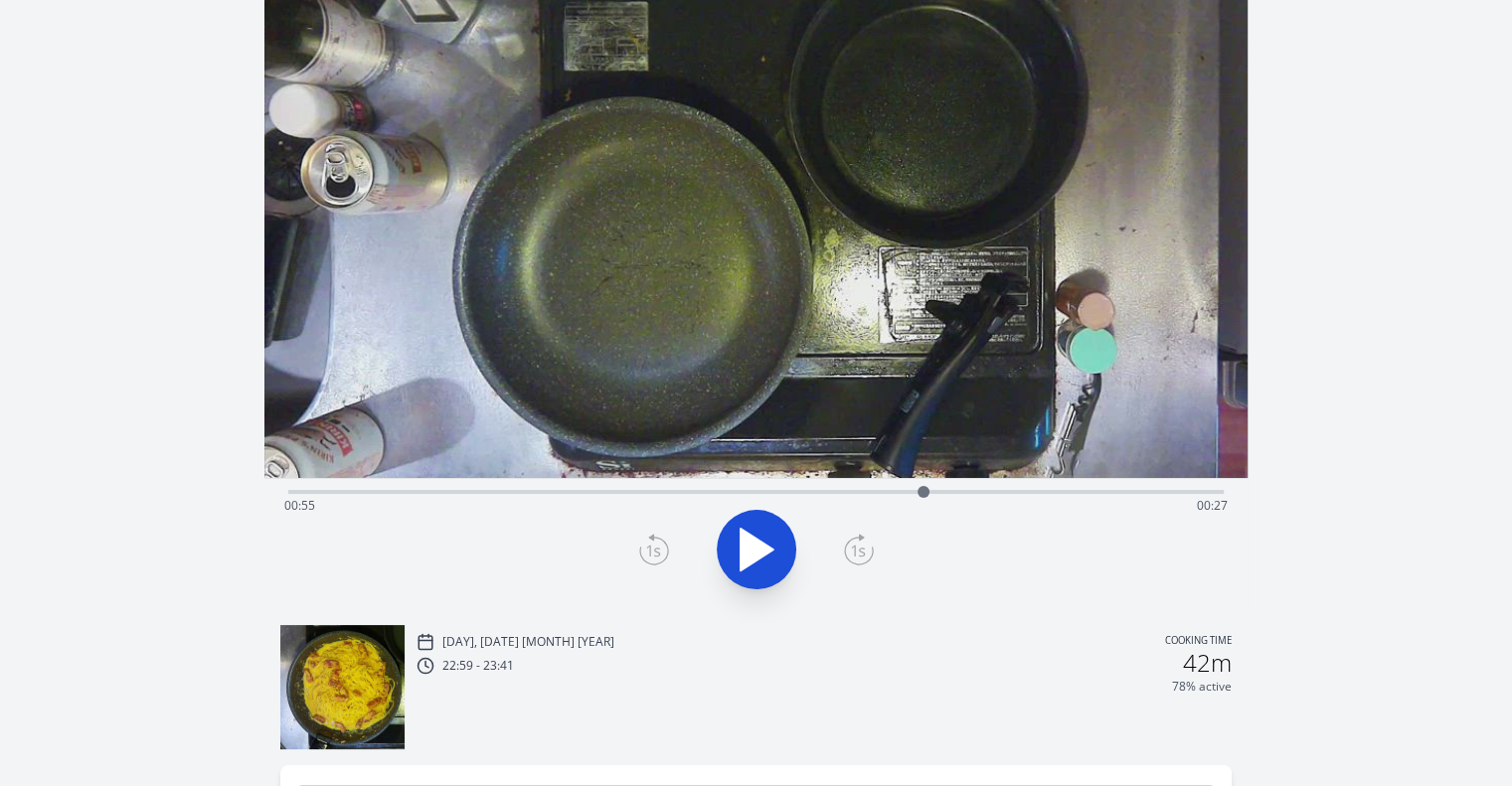 click 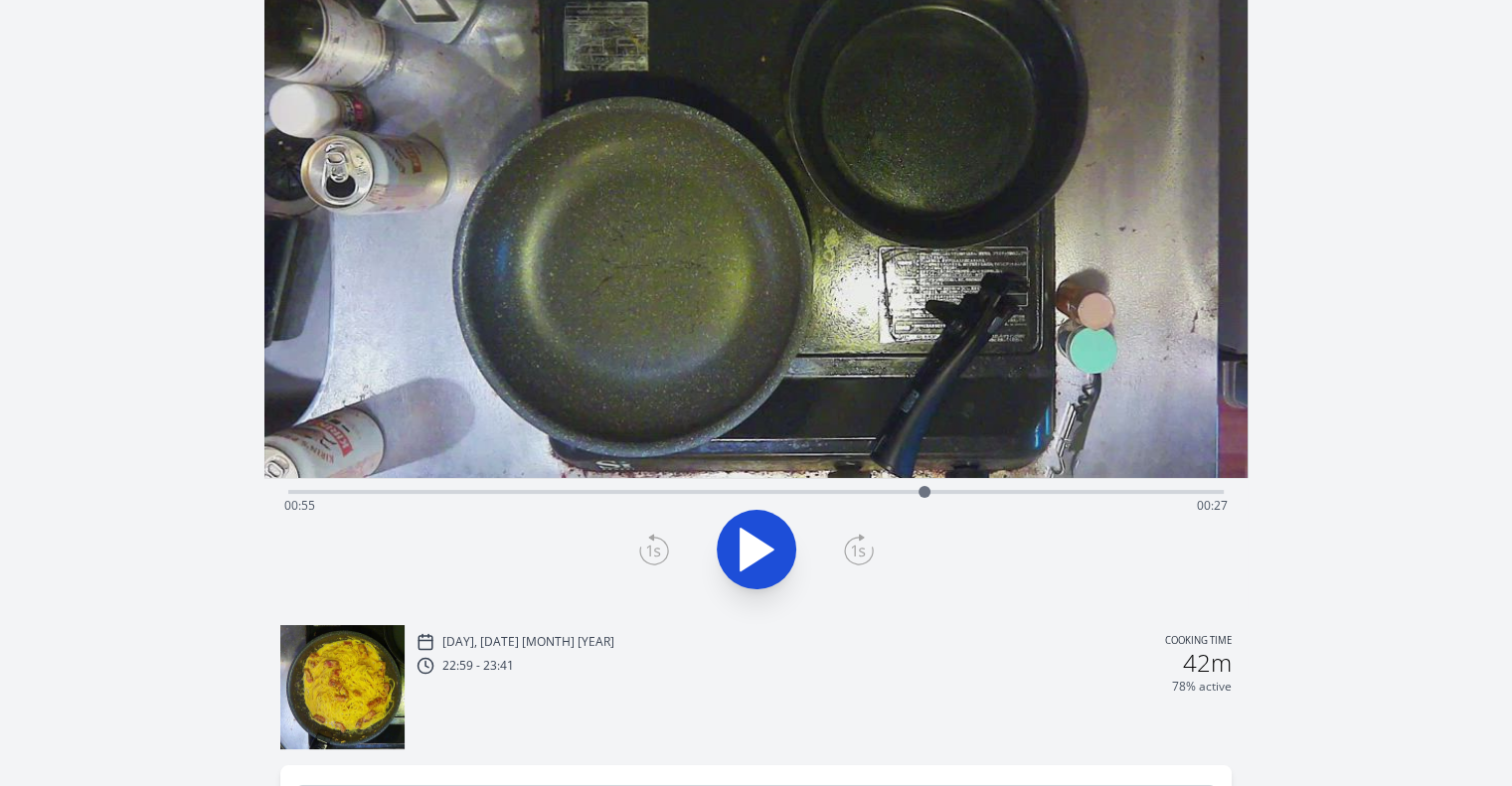 click 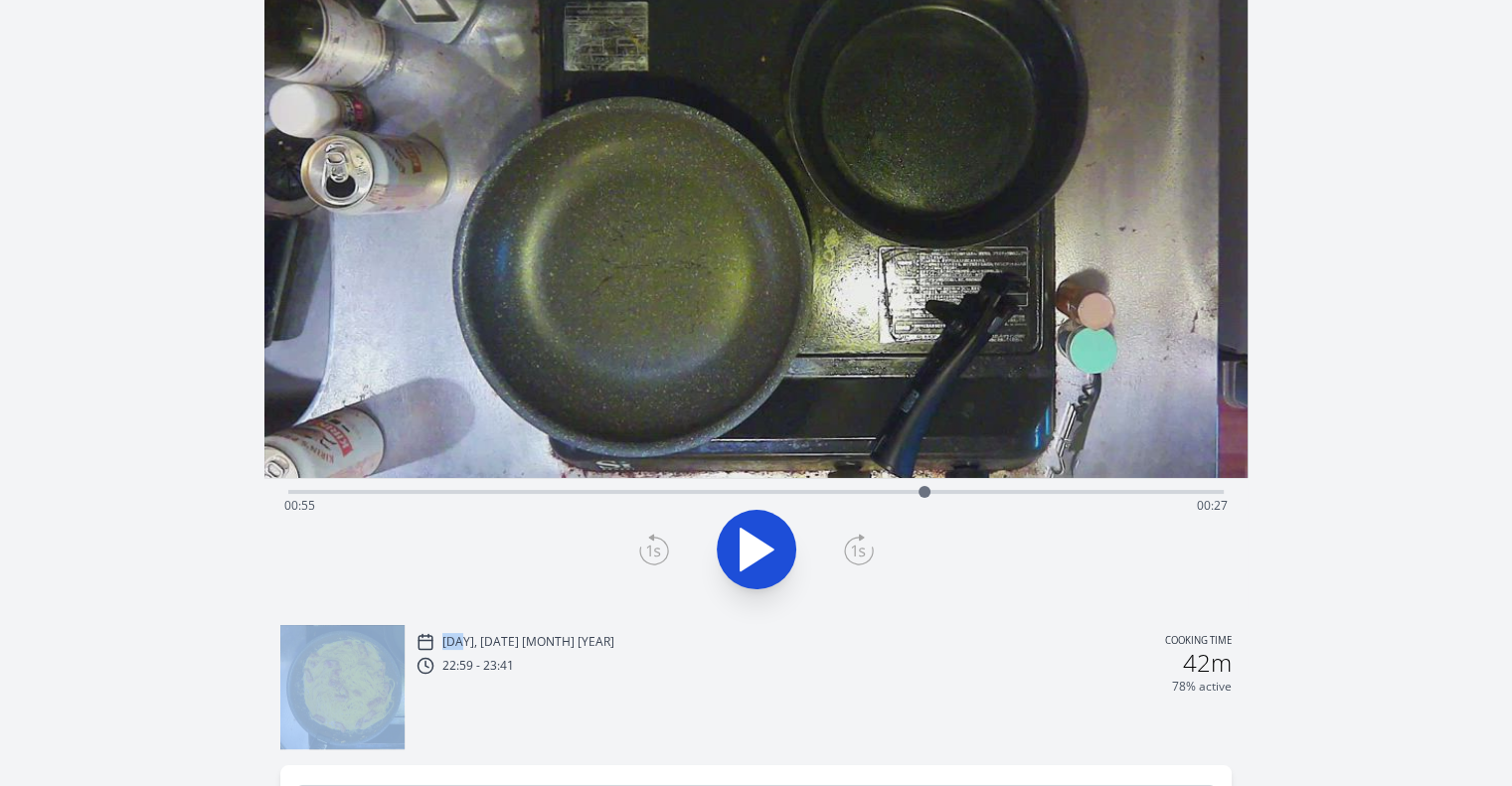 click 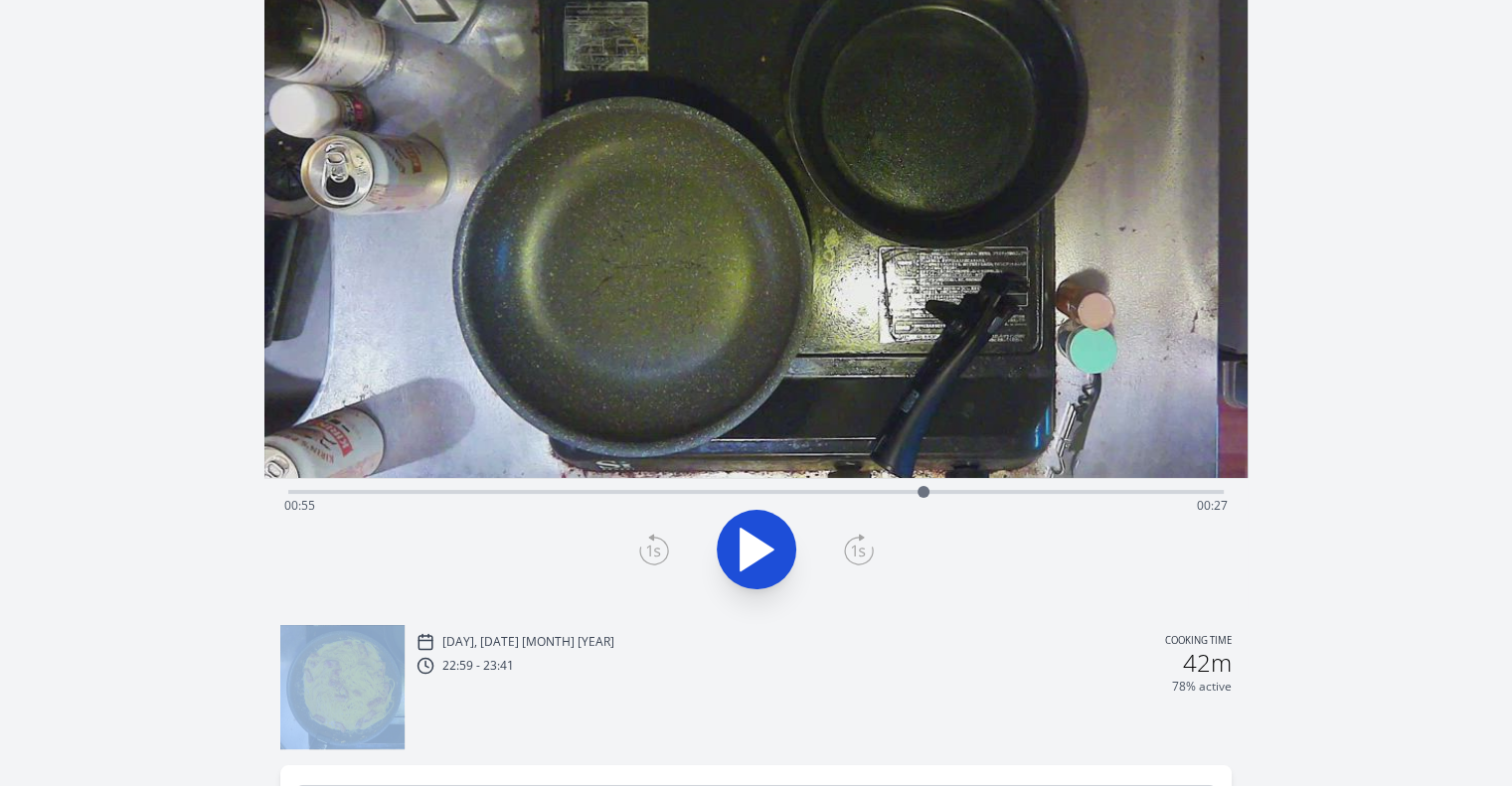 click 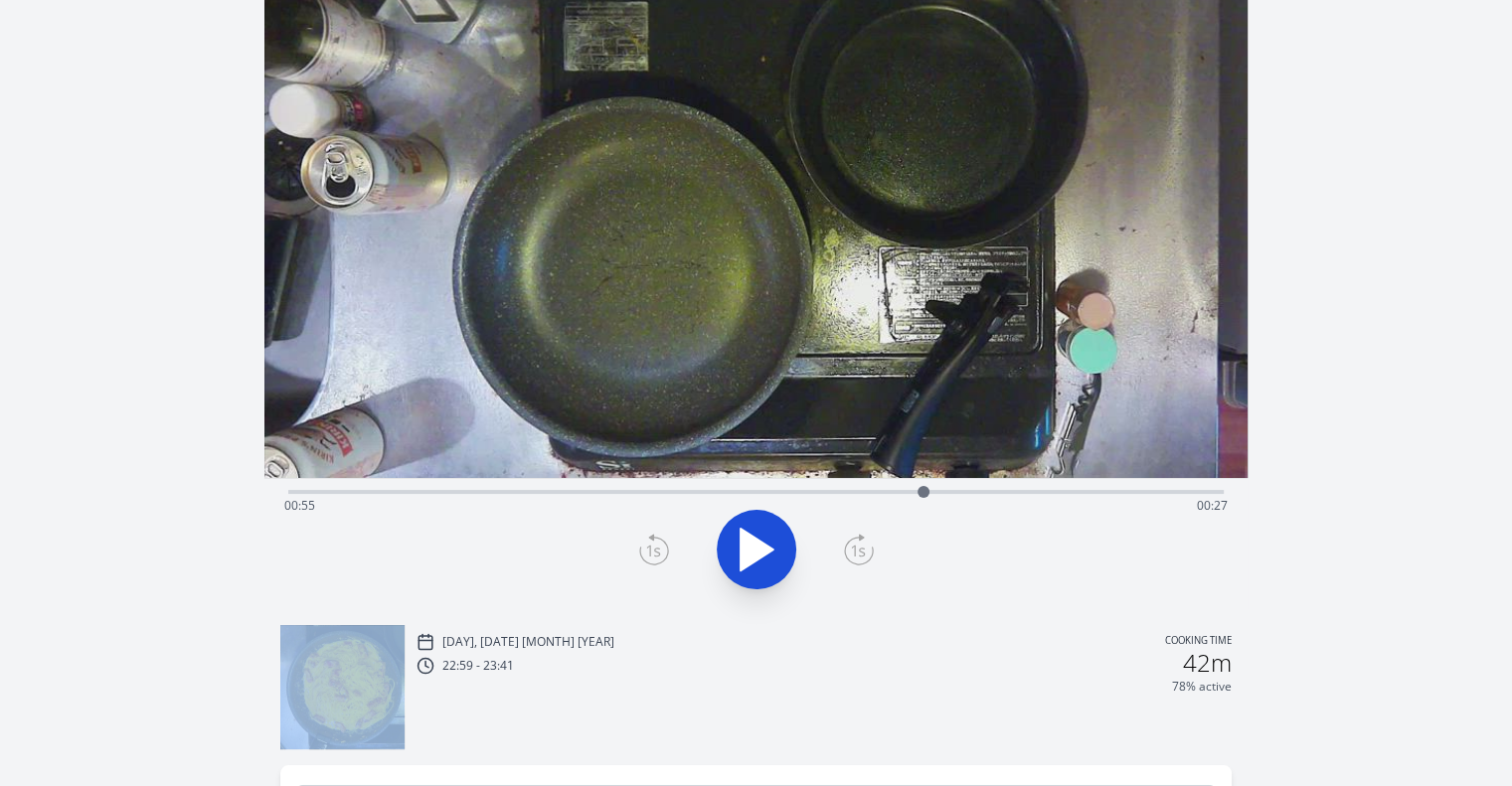 click 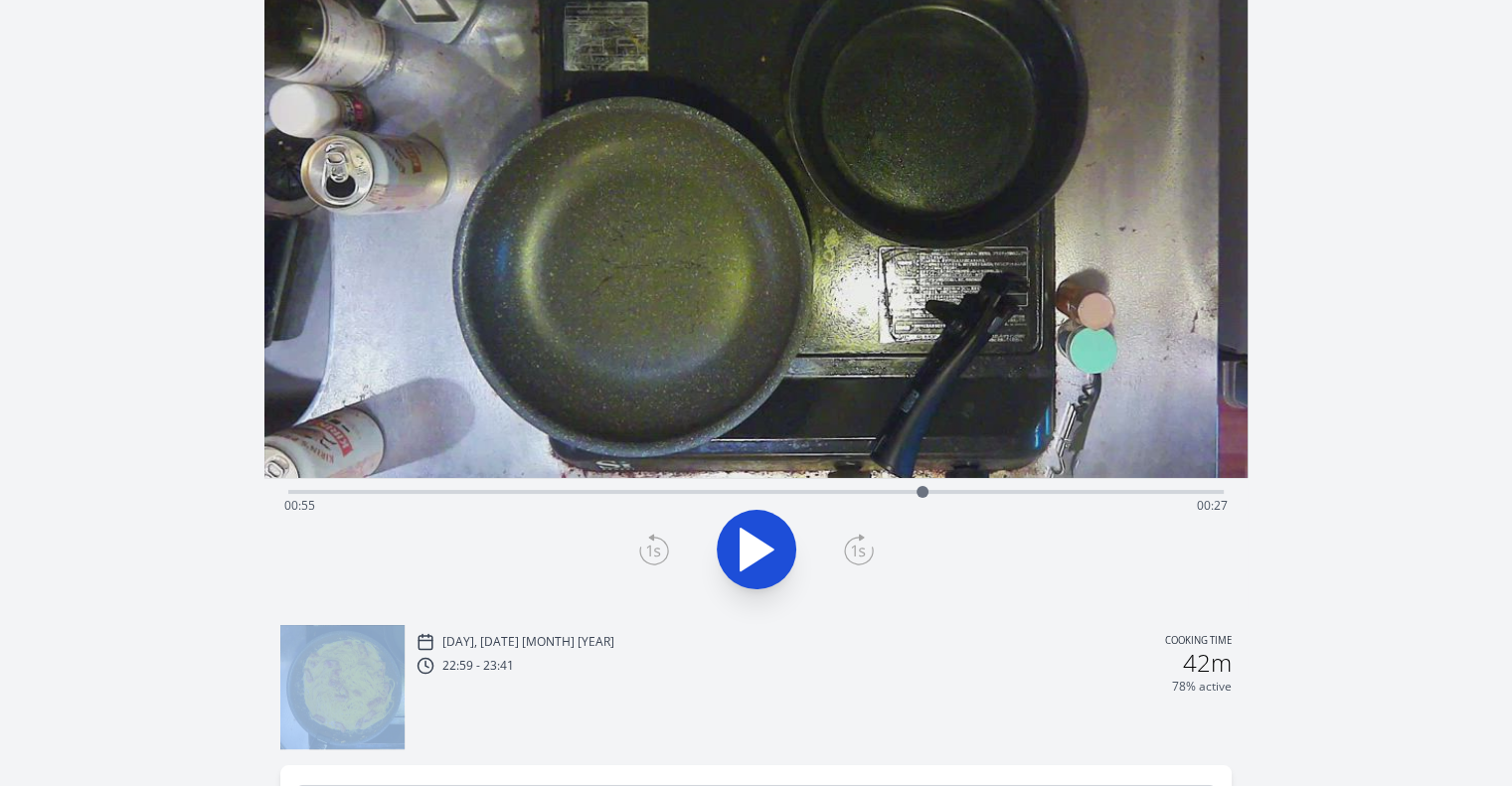 click 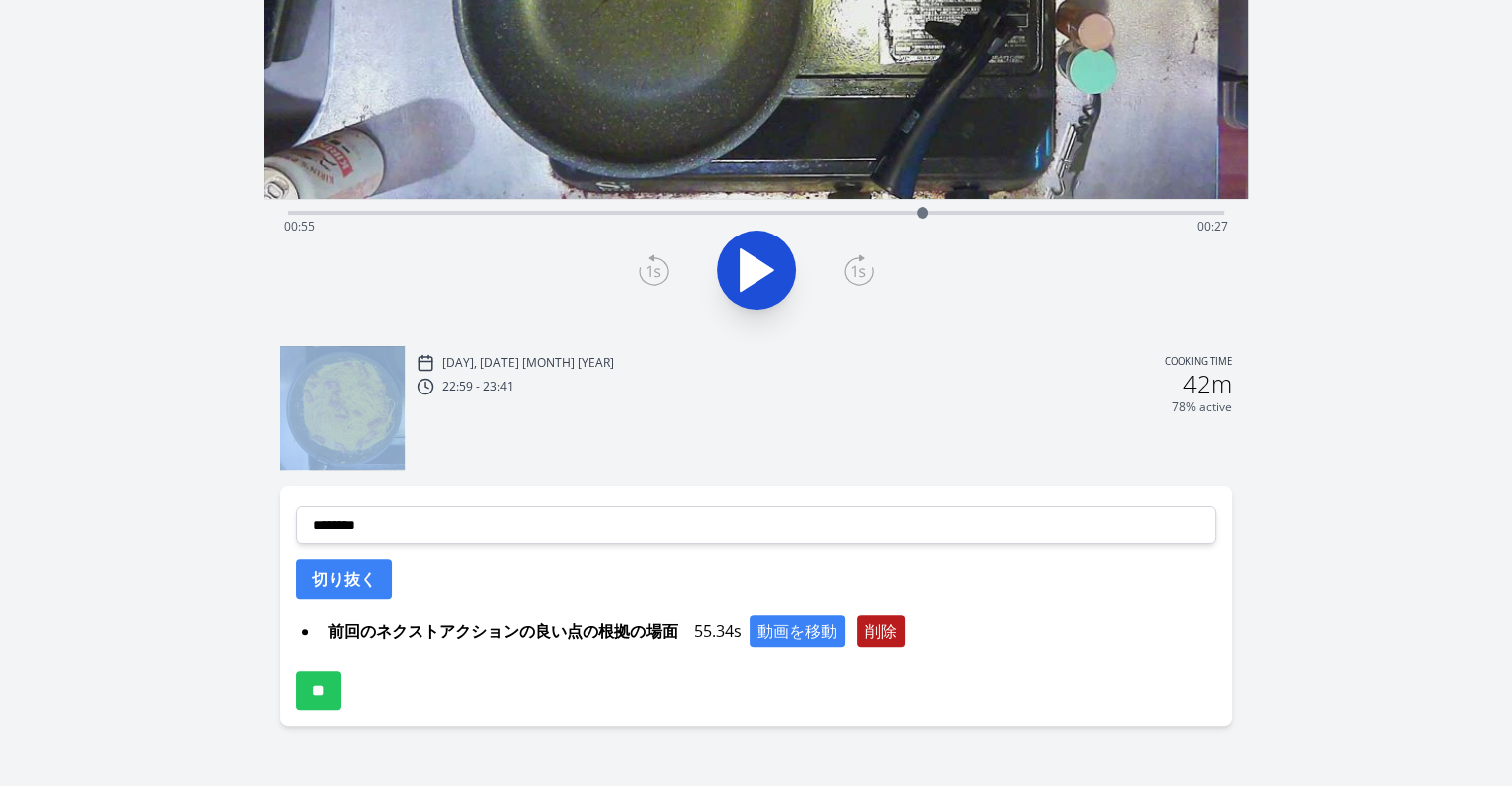 scroll, scrollTop: 393, scrollLeft: 0, axis: vertical 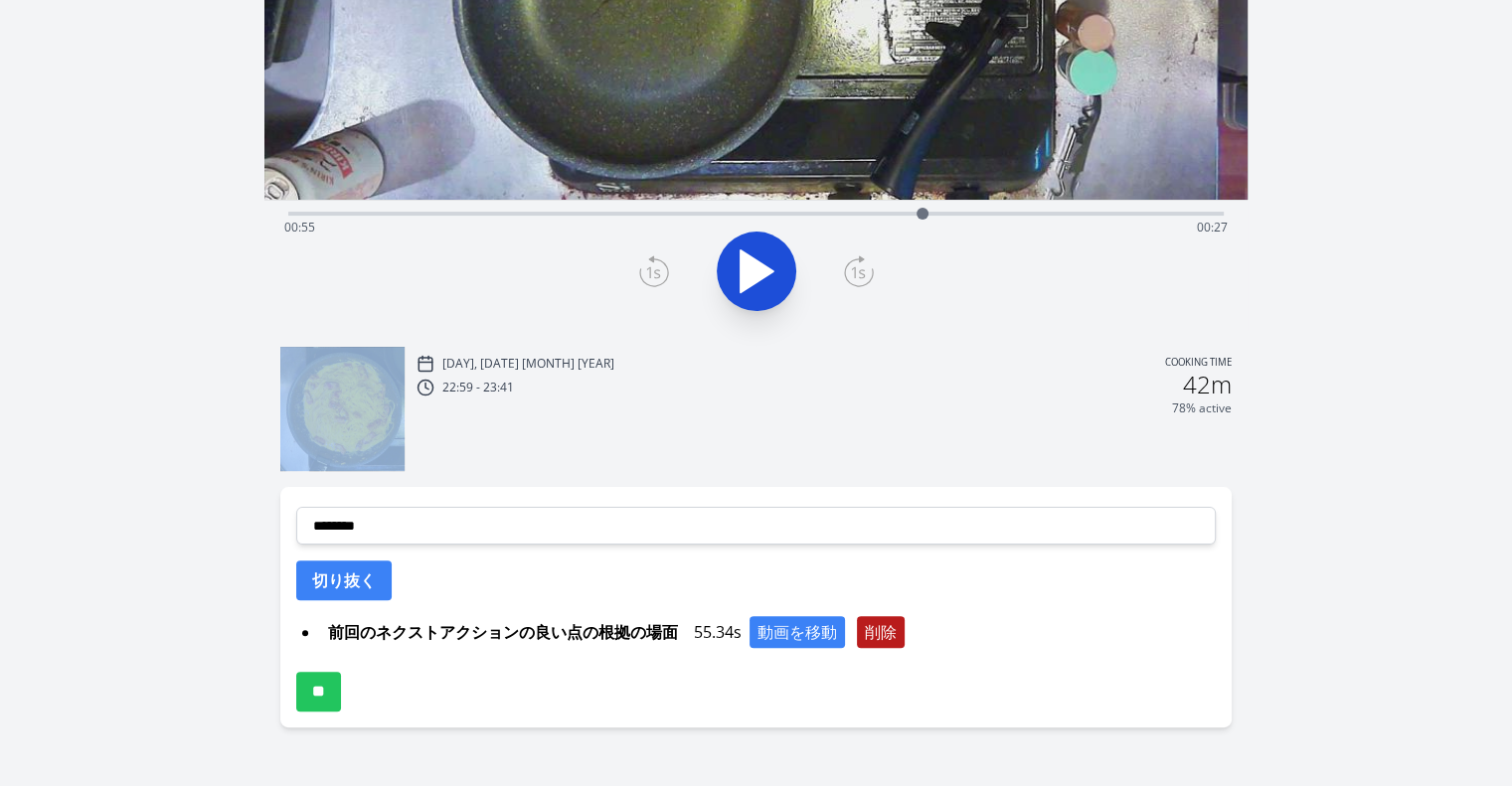 click on "削除" at bounding box center [881, 632] 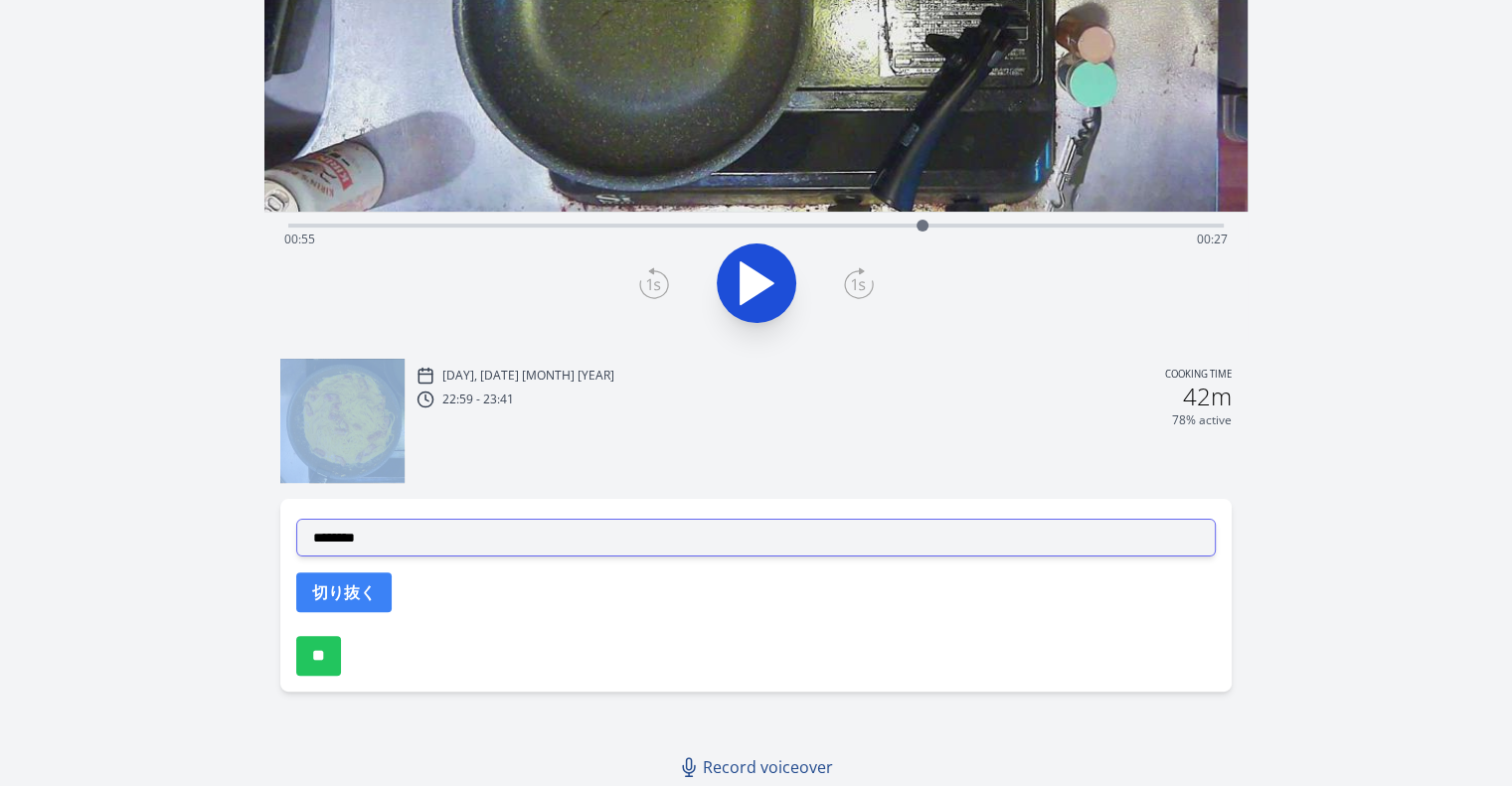 click on "**********" at bounding box center (756, 538) 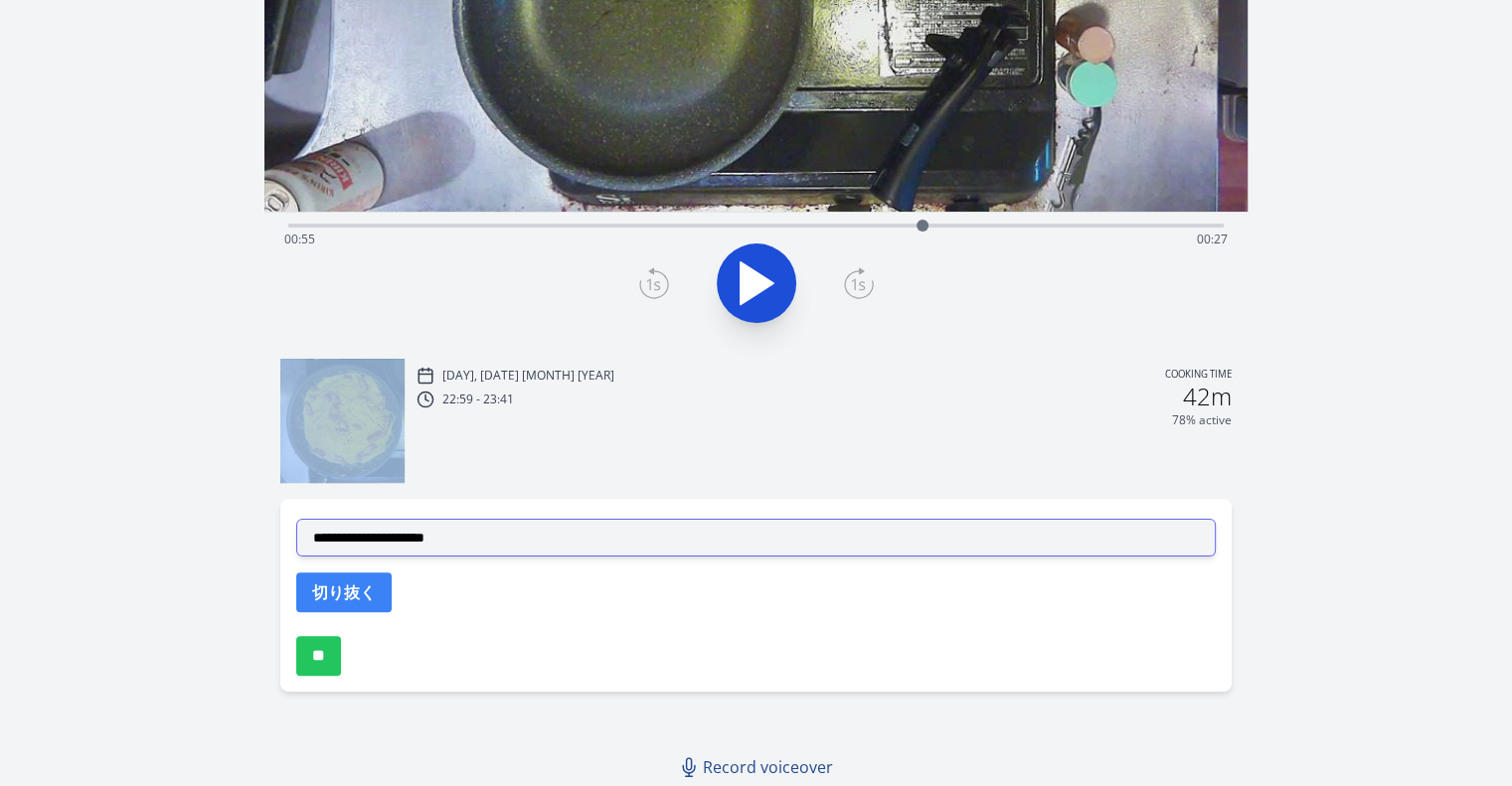 click on "**********" at bounding box center [756, 538] 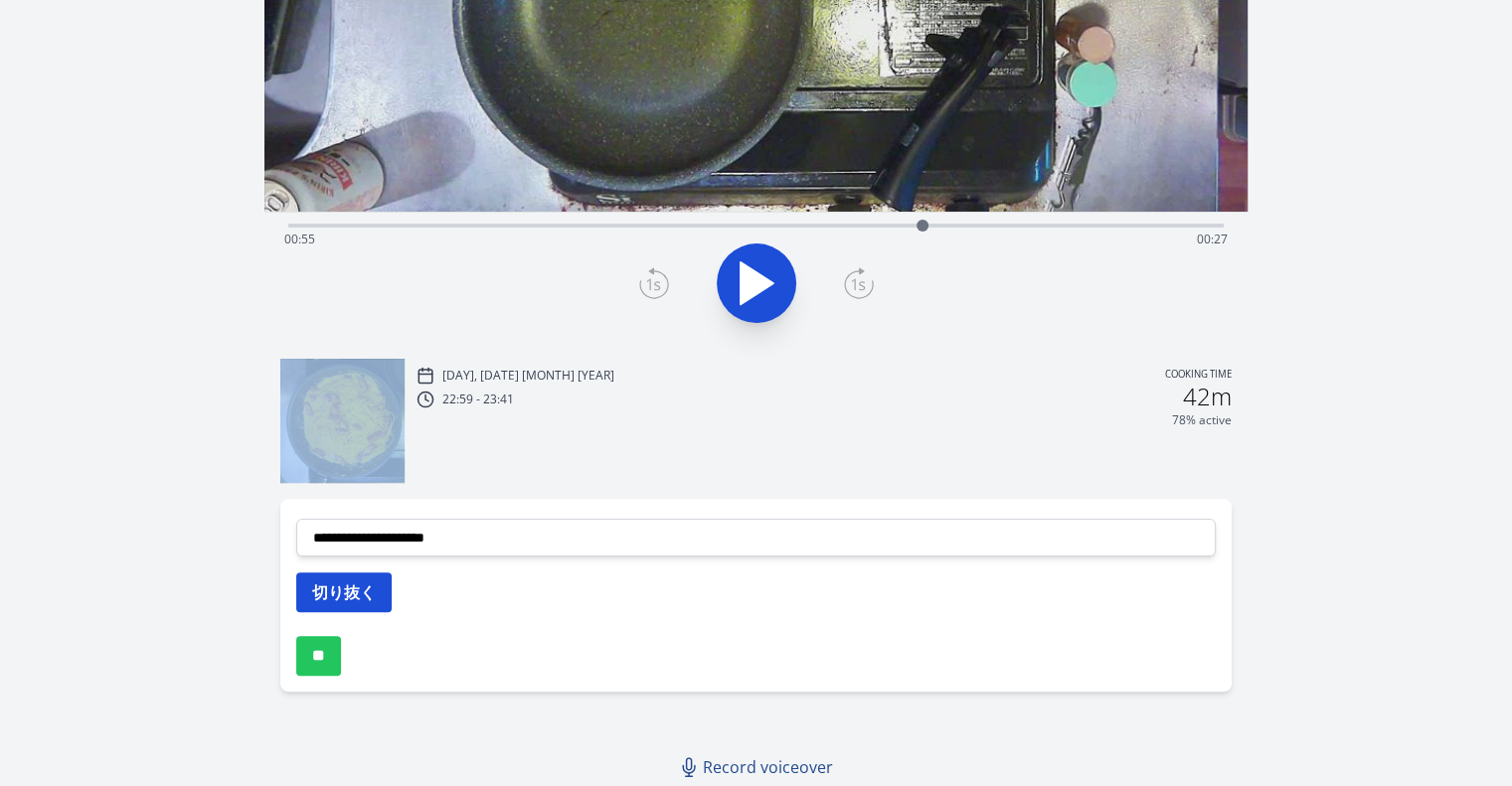 click on "切り抜く" at bounding box center [344, 592] 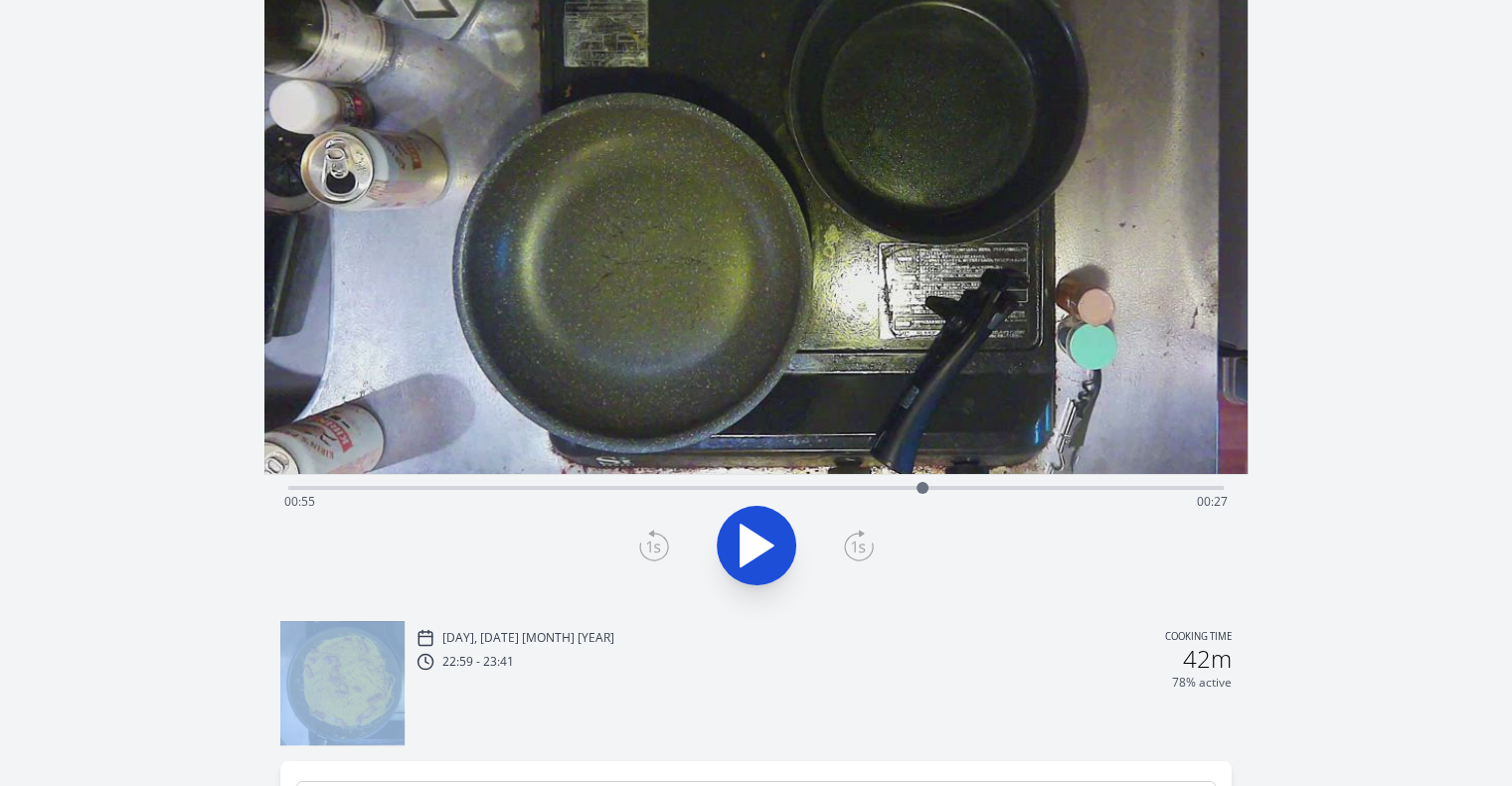 scroll, scrollTop: 72, scrollLeft: 0, axis: vertical 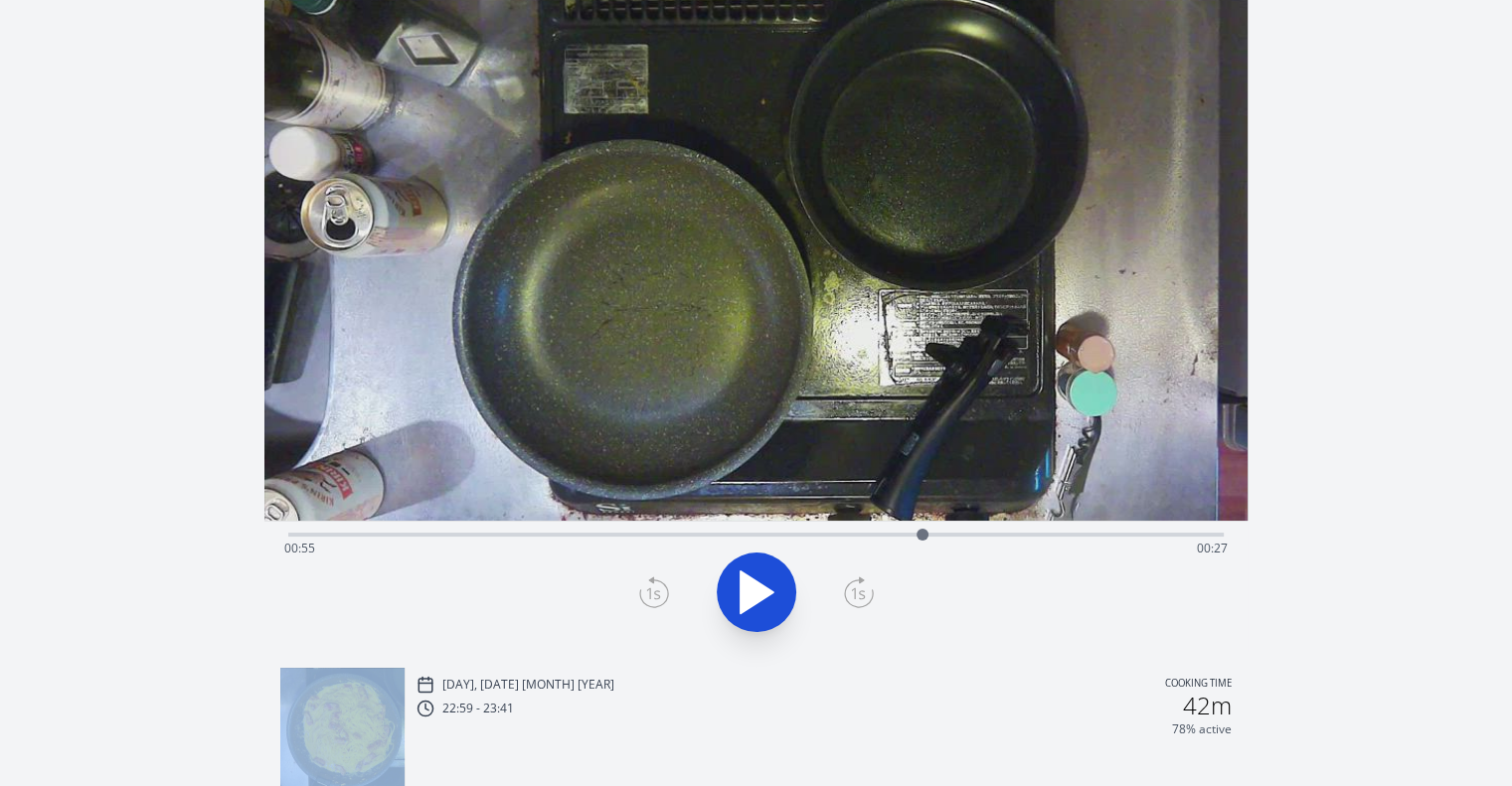 click 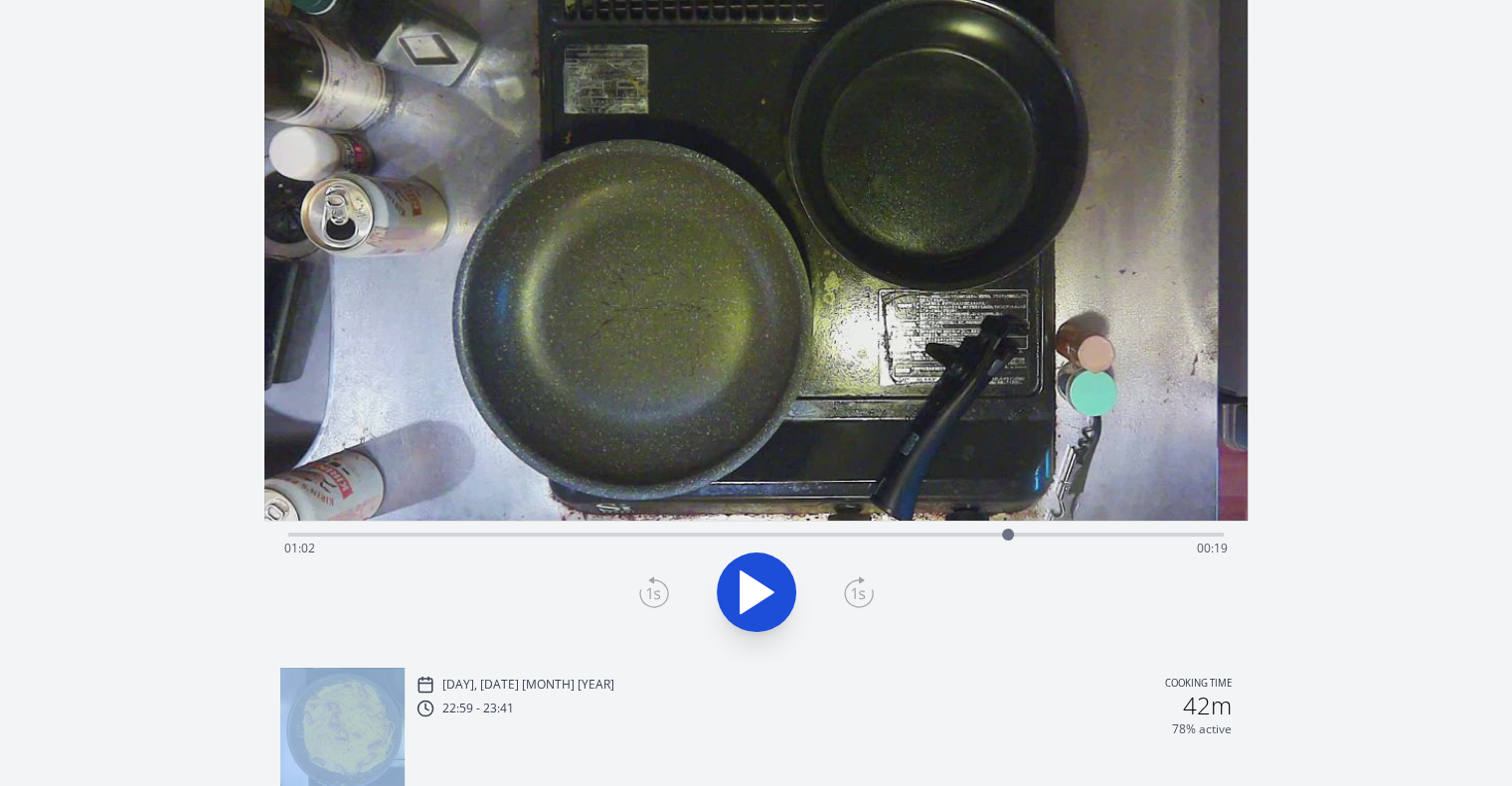 drag, startPoint x: 940, startPoint y: 530, endPoint x: 1008, endPoint y: 536, distance: 68.26419 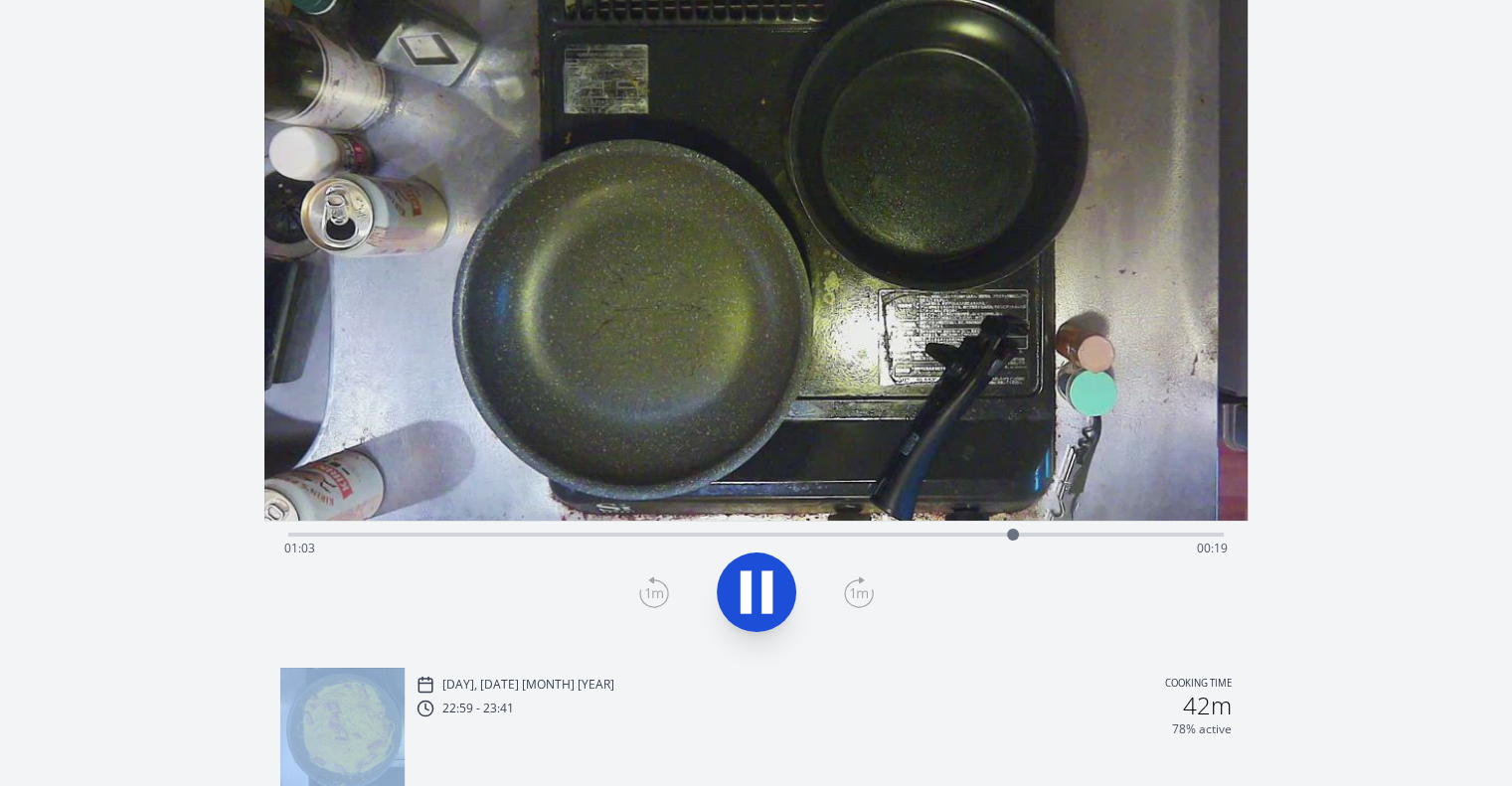 click 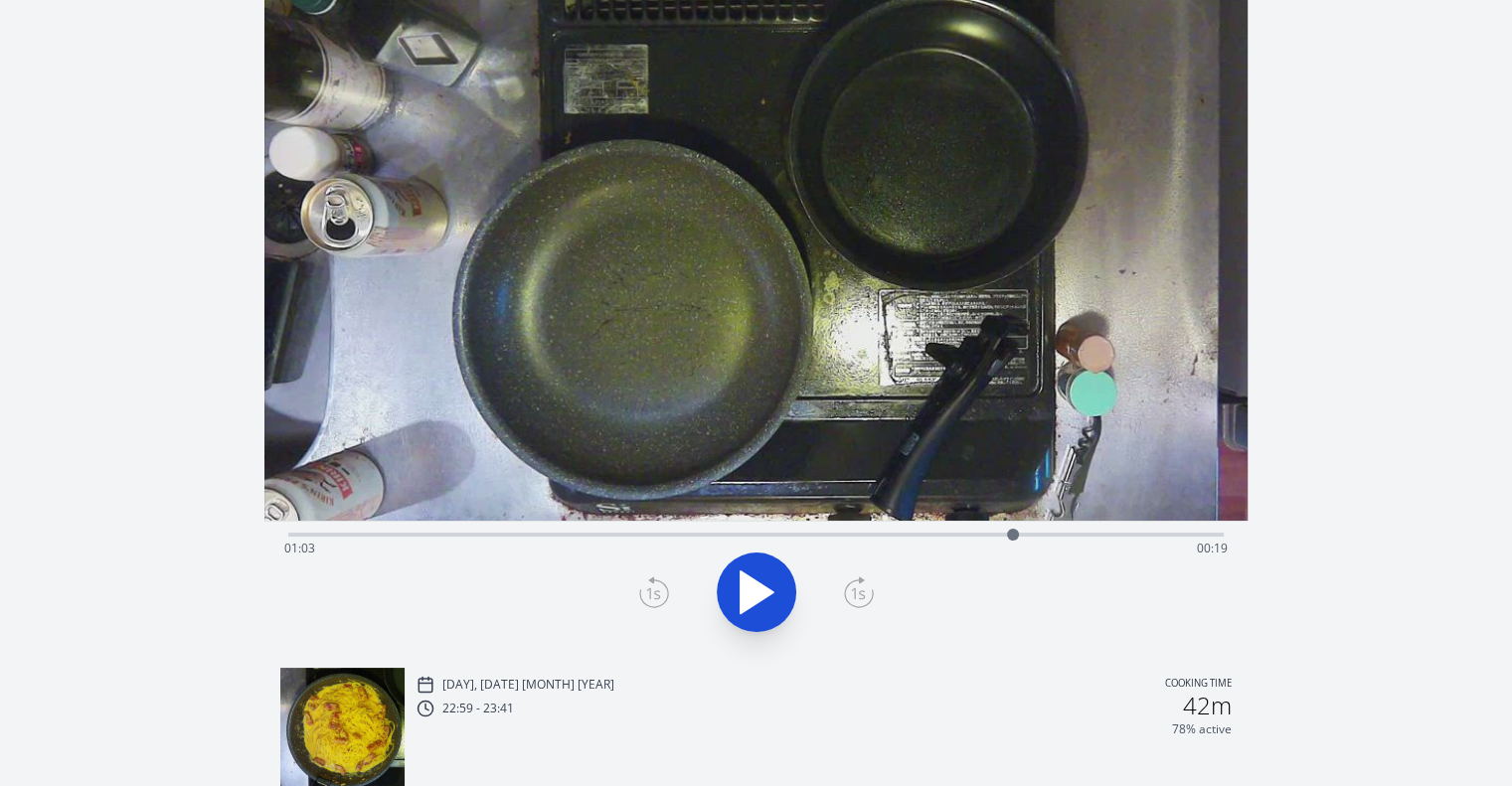 click 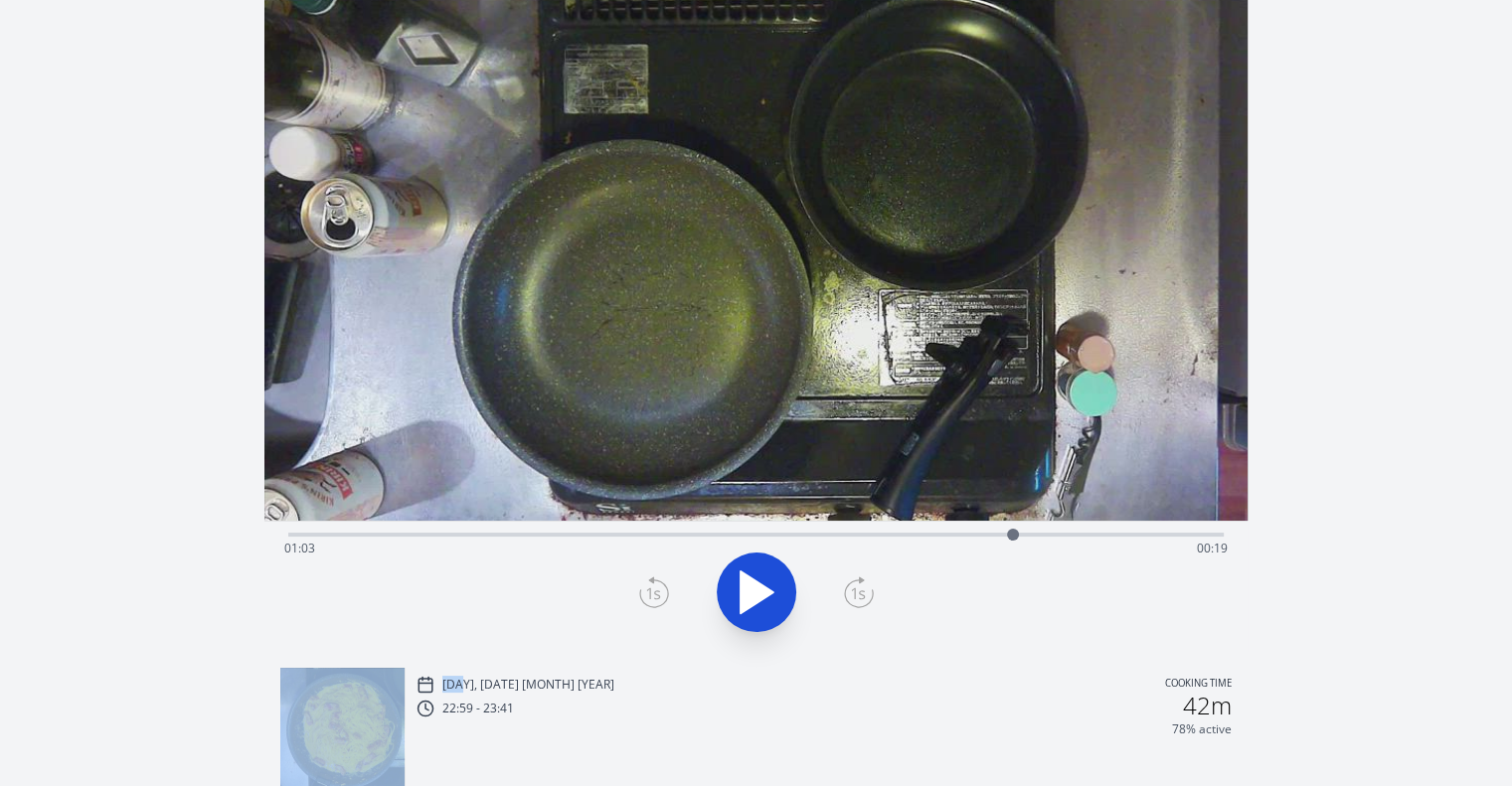 click 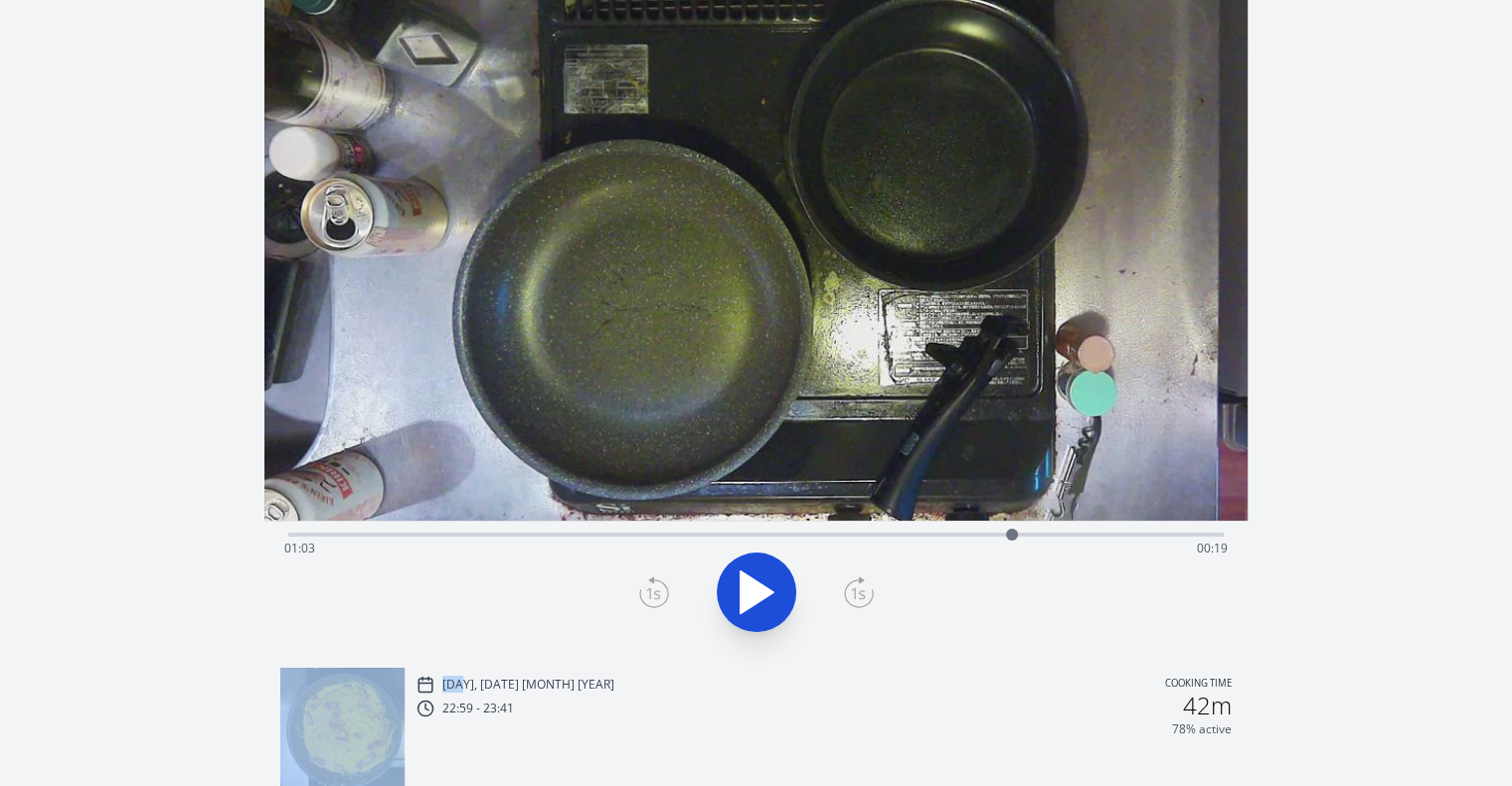 click 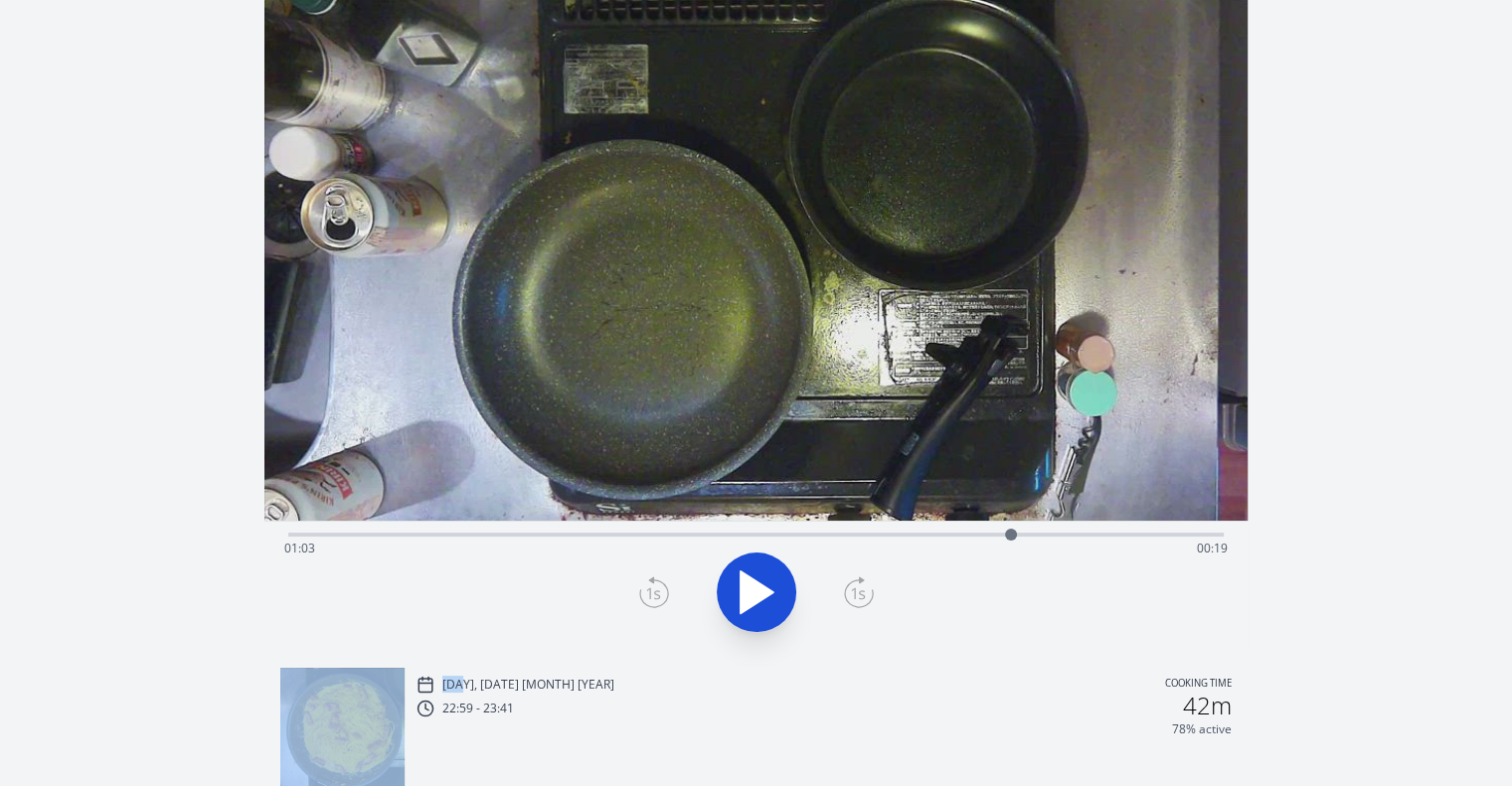 click 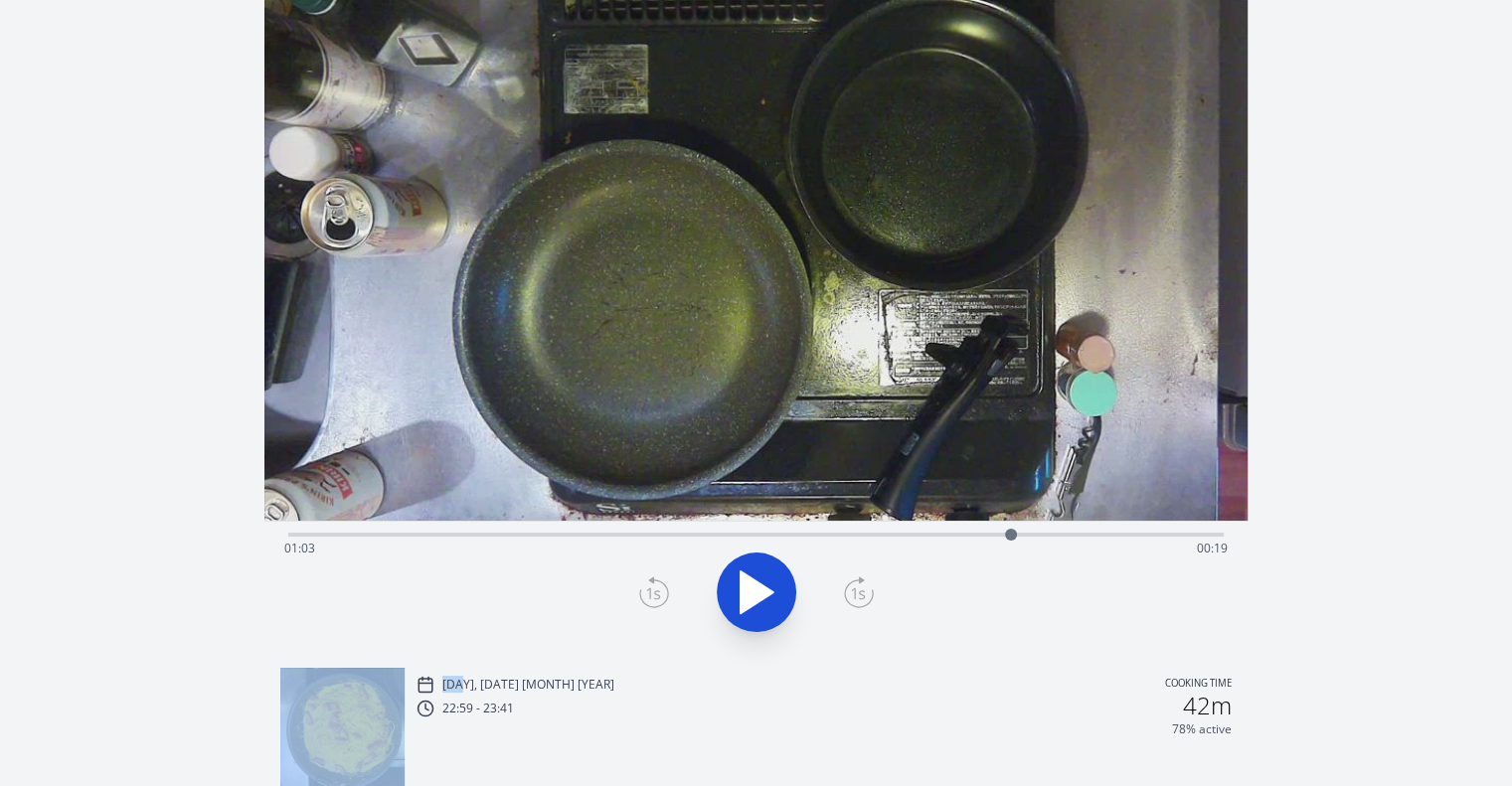 click 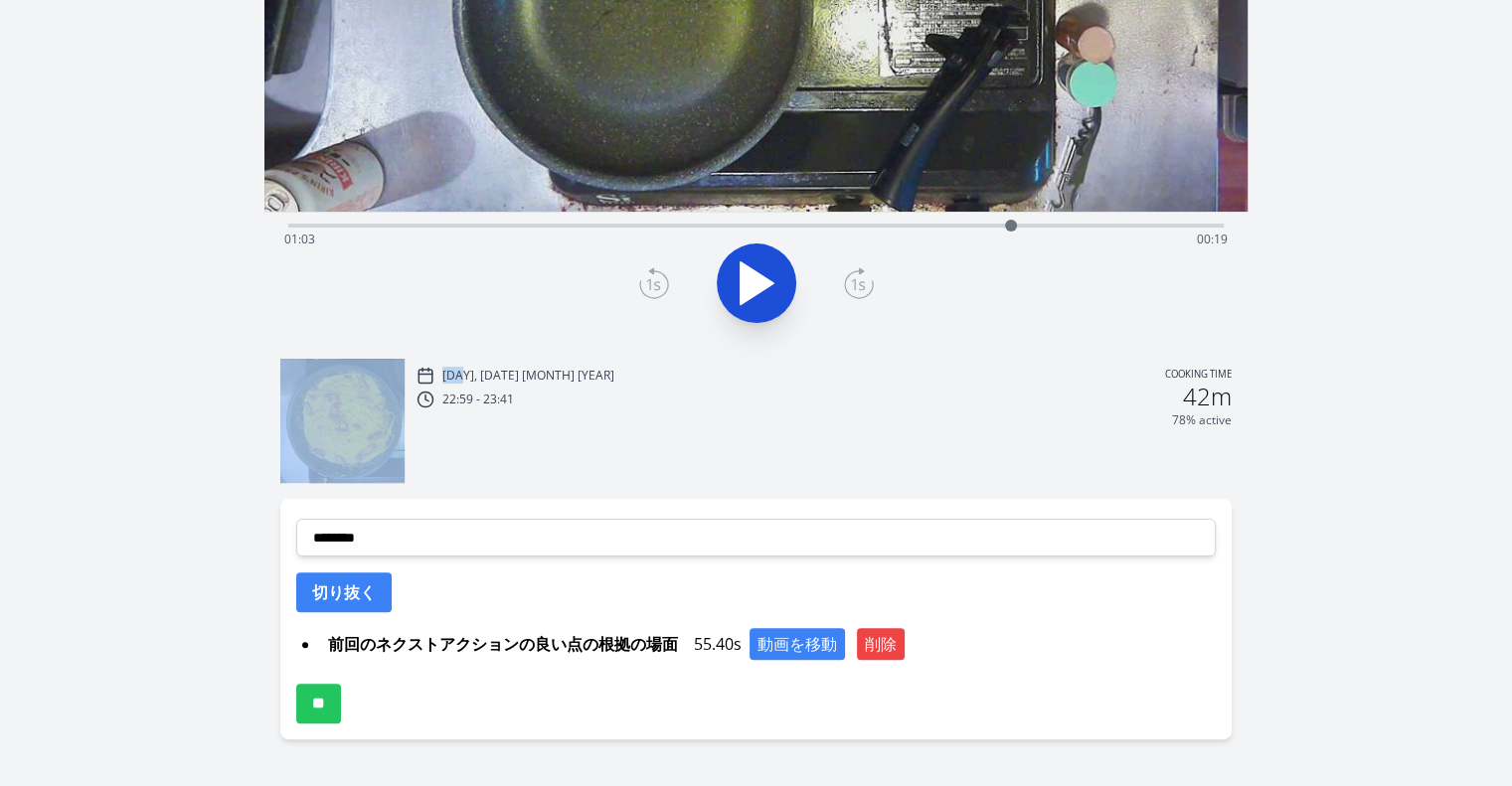 scroll, scrollTop: 390, scrollLeft: 0, axis: vertical 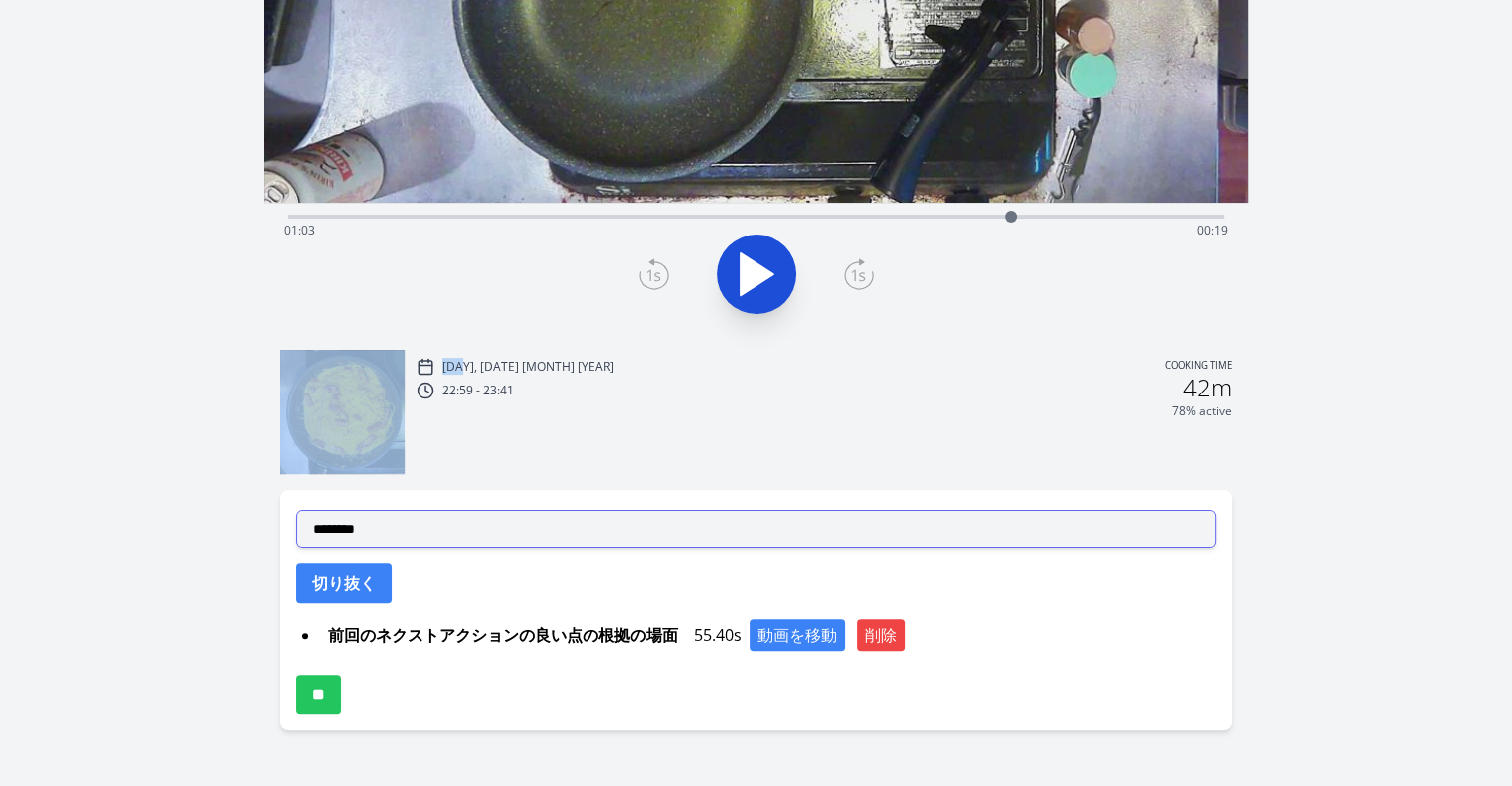 click on "**********" at bounding box center (756, 529) 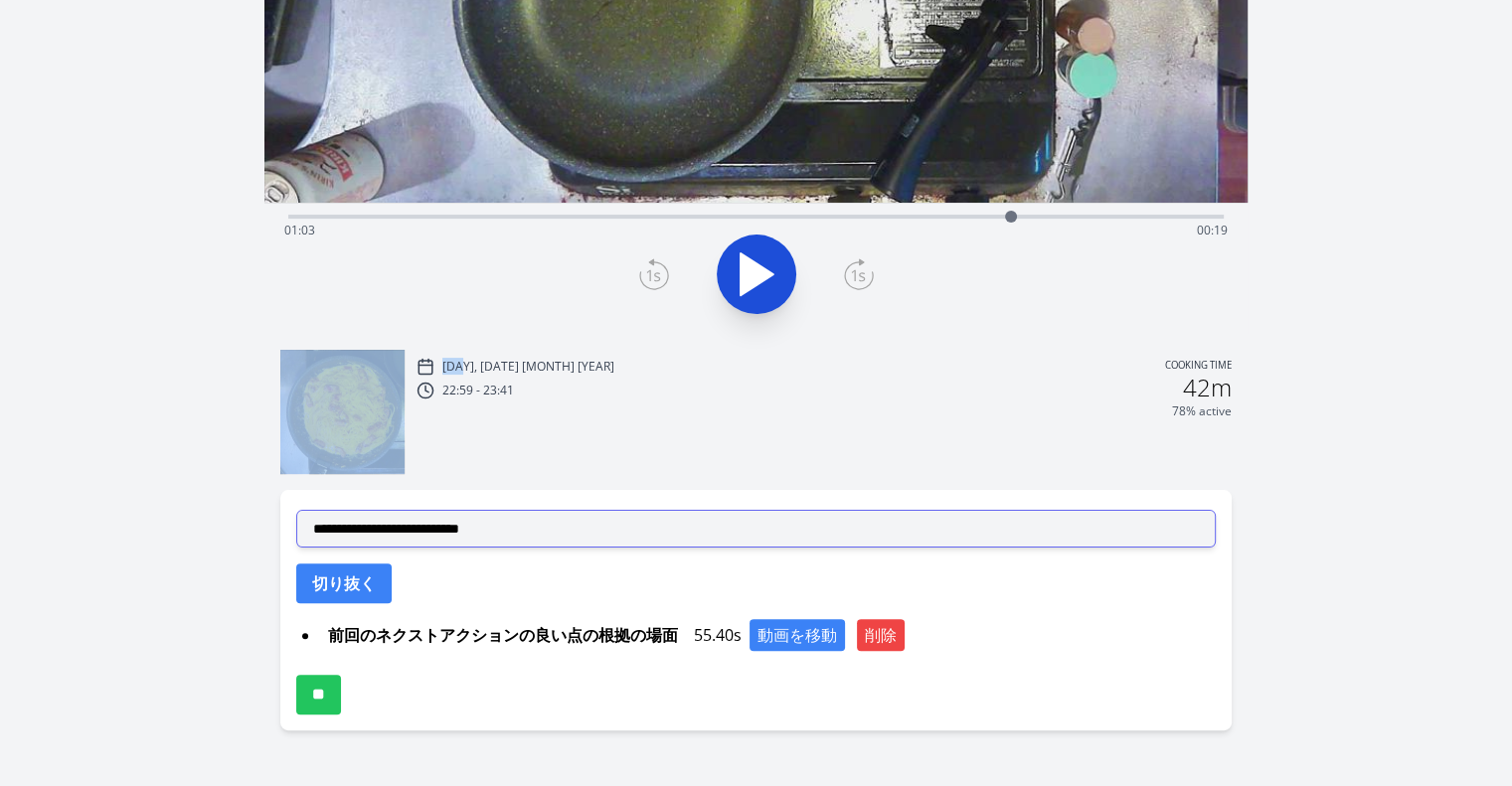 click on "**********" at bounding box center [756, 529] 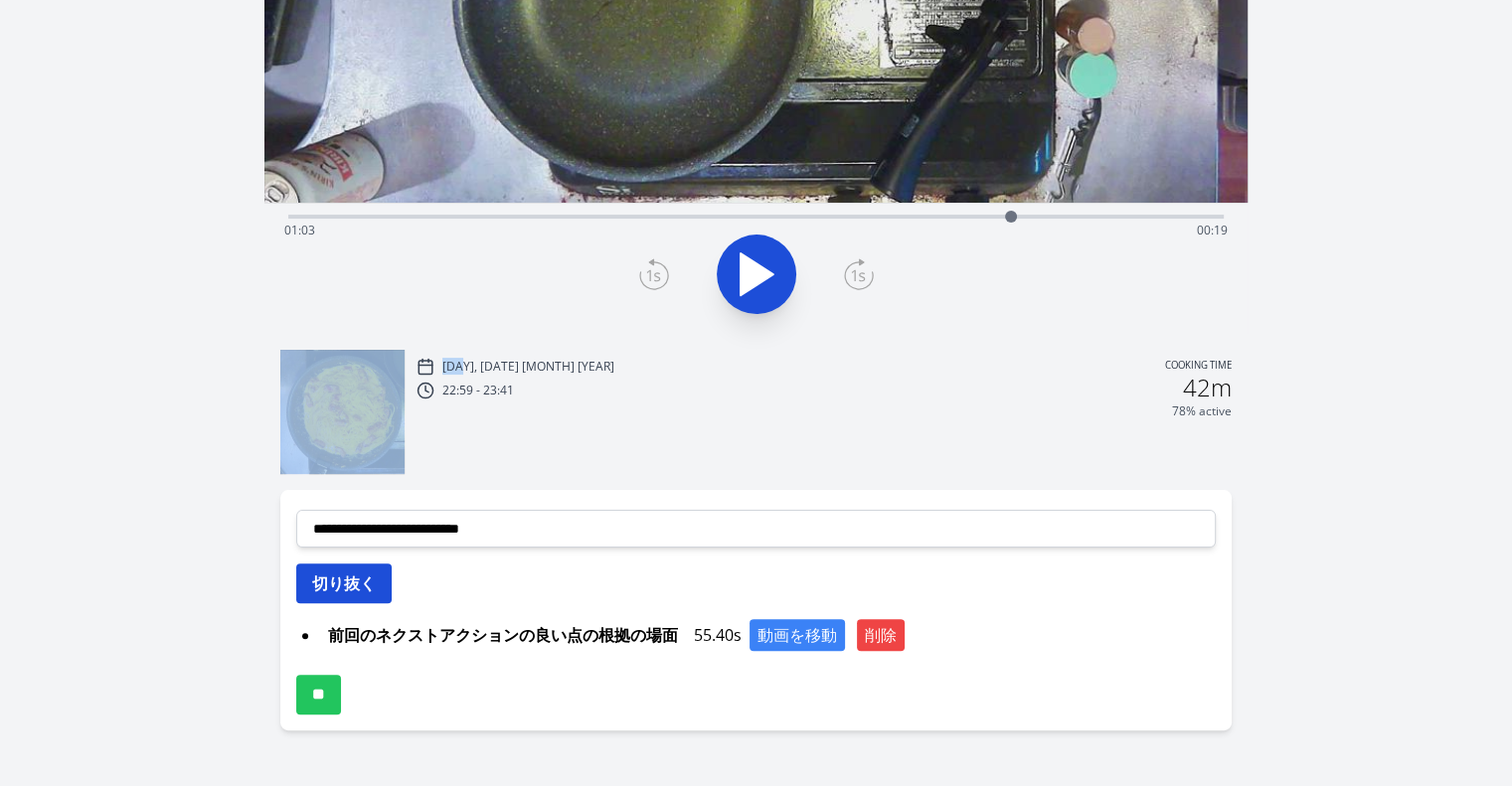 click on "切り抜く" at bounding box center (344, 583) 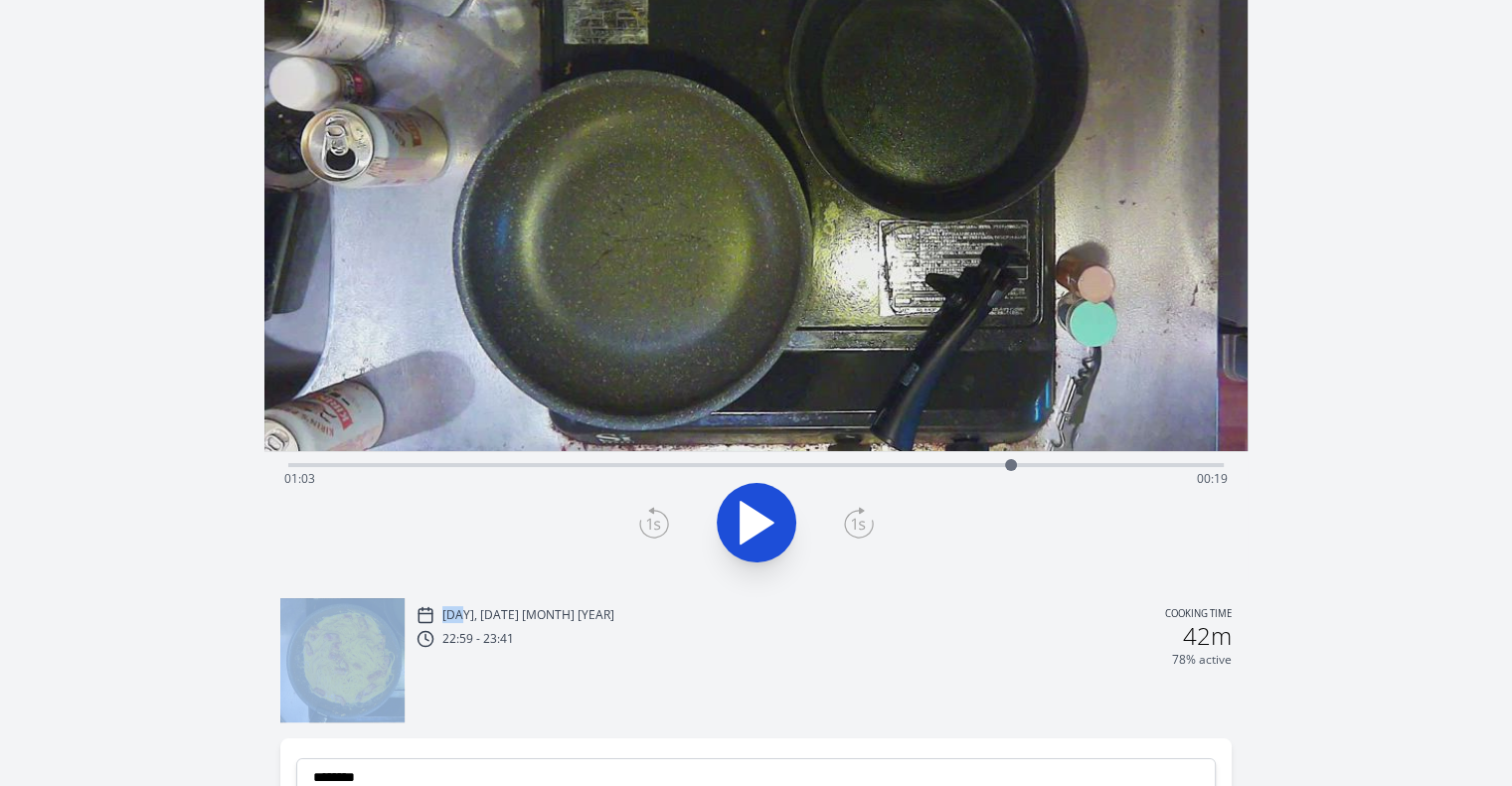 scroll, scrollTop: 133, scrollLeft: 0, axis: vertical 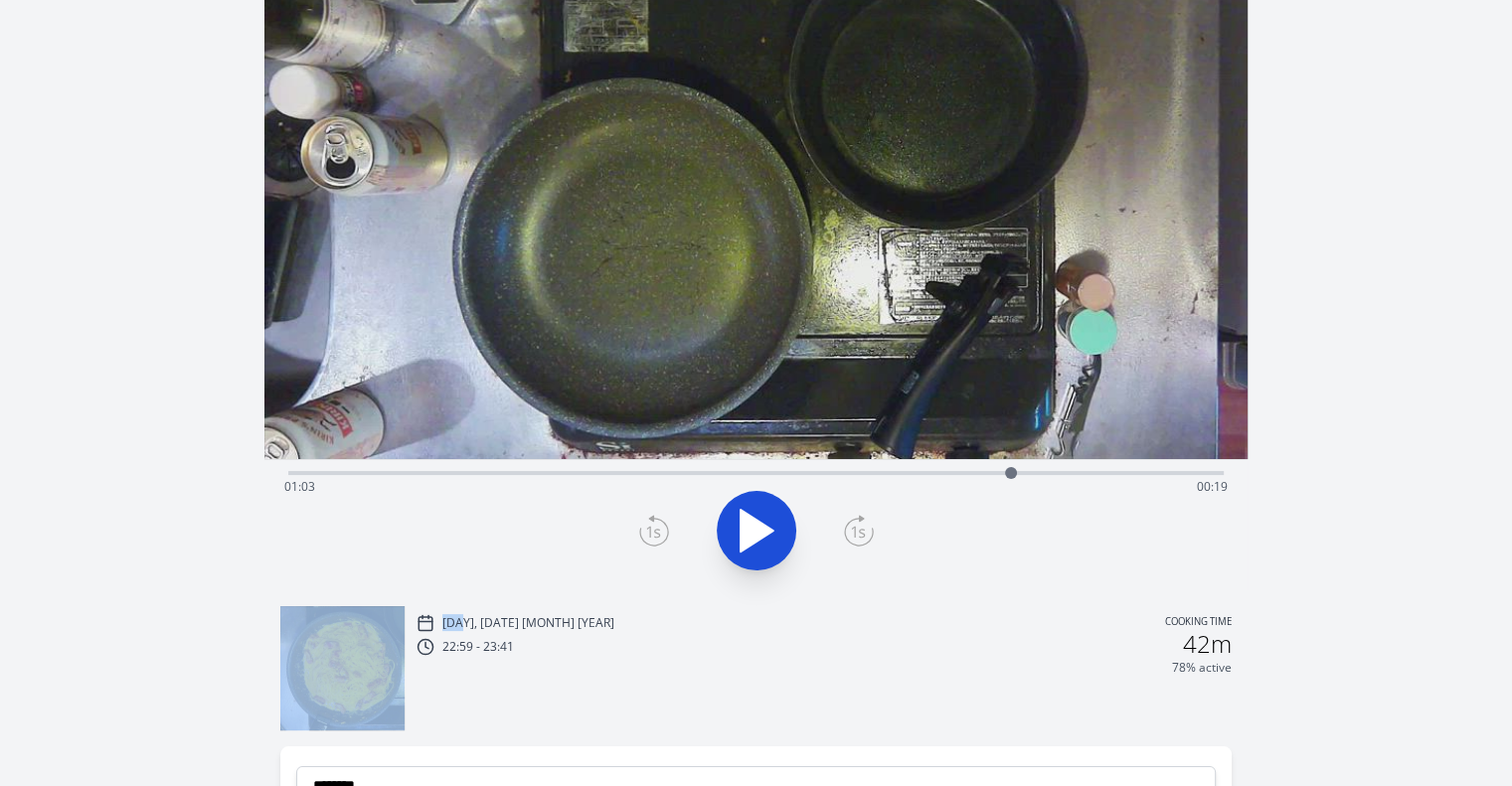 click 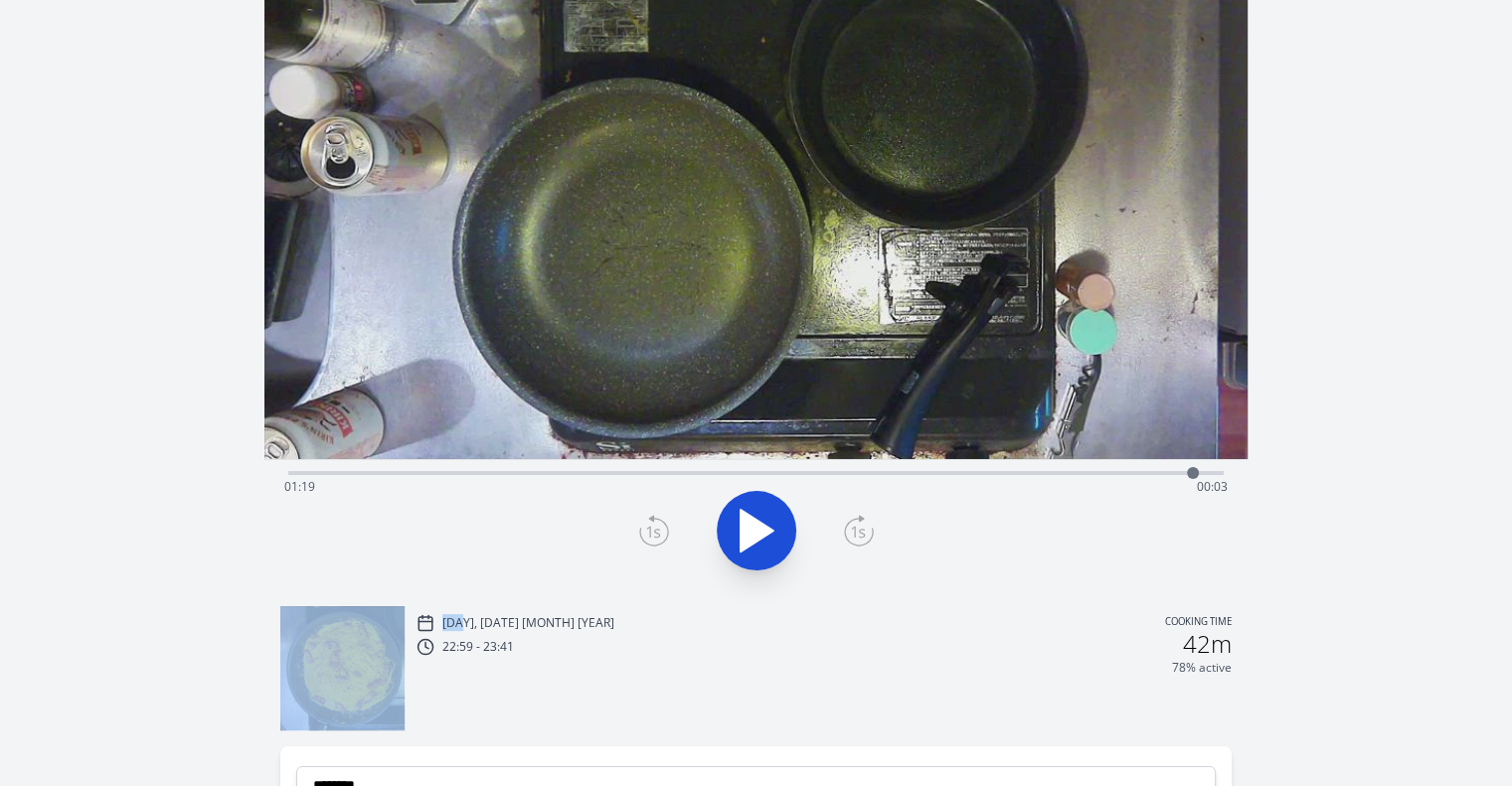 drag, startPoint x: 1049, startPoint y: 472, endPoint x: 1193, endPoint y: 461, distance: 144.41953 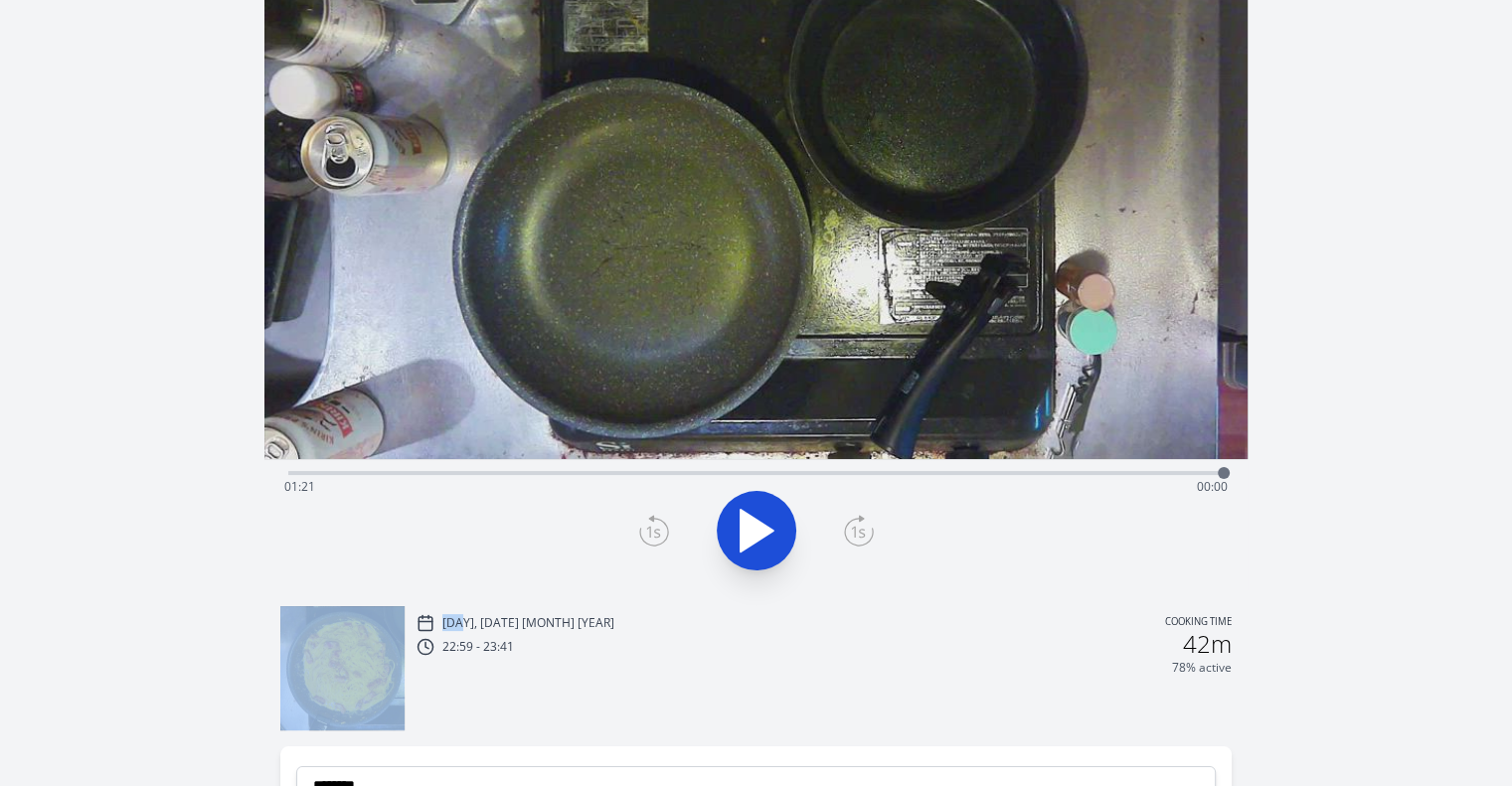 drag, startPoint x: 1201, startPoint y: 472, endPoint x: 1243, endPoint y: 472, distance: 42 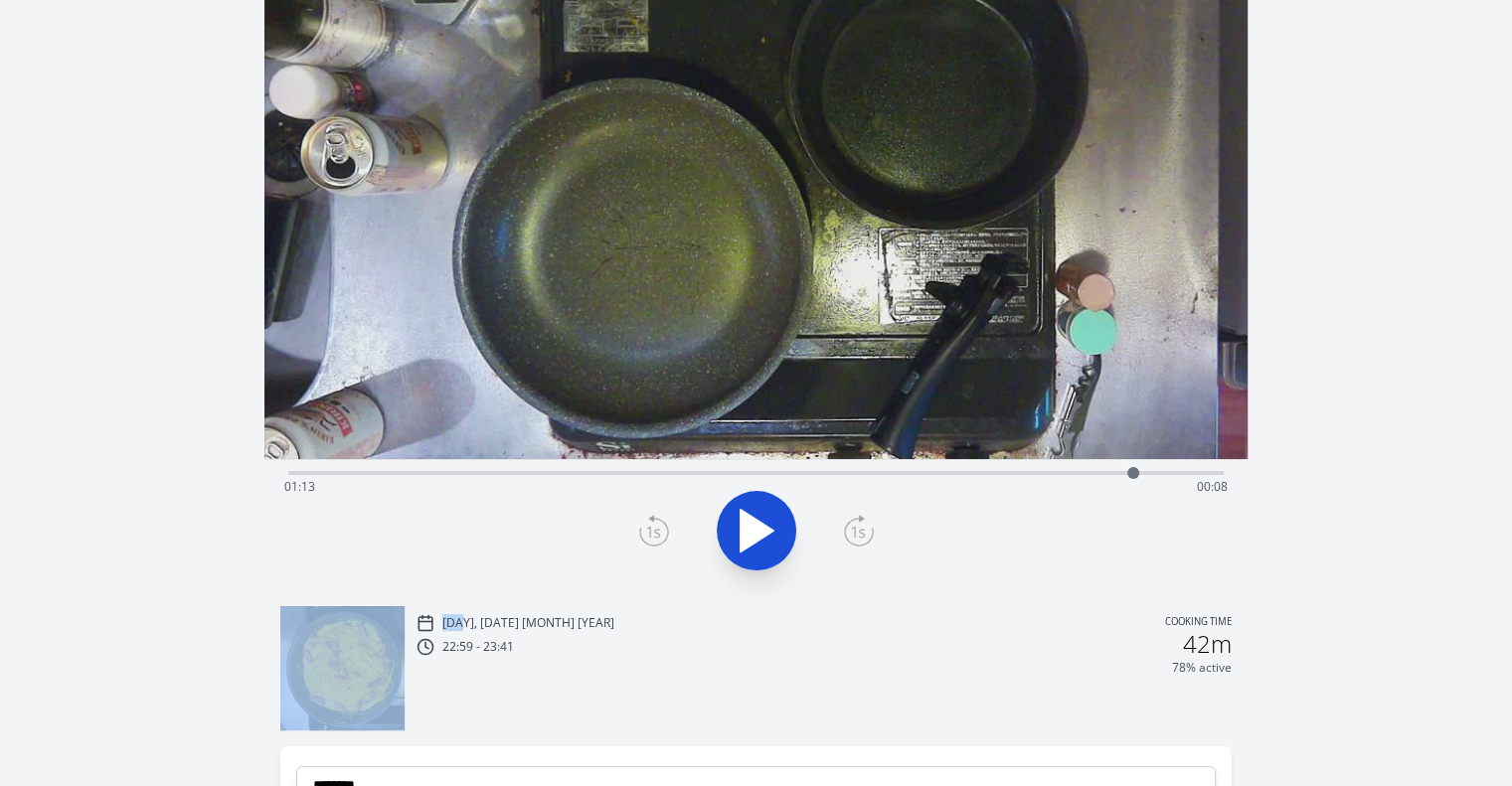 drag, startPoint x: 1220, startPoint y: 471, endPoint x: 1127, endPoint y: 480, distance: 93.43447 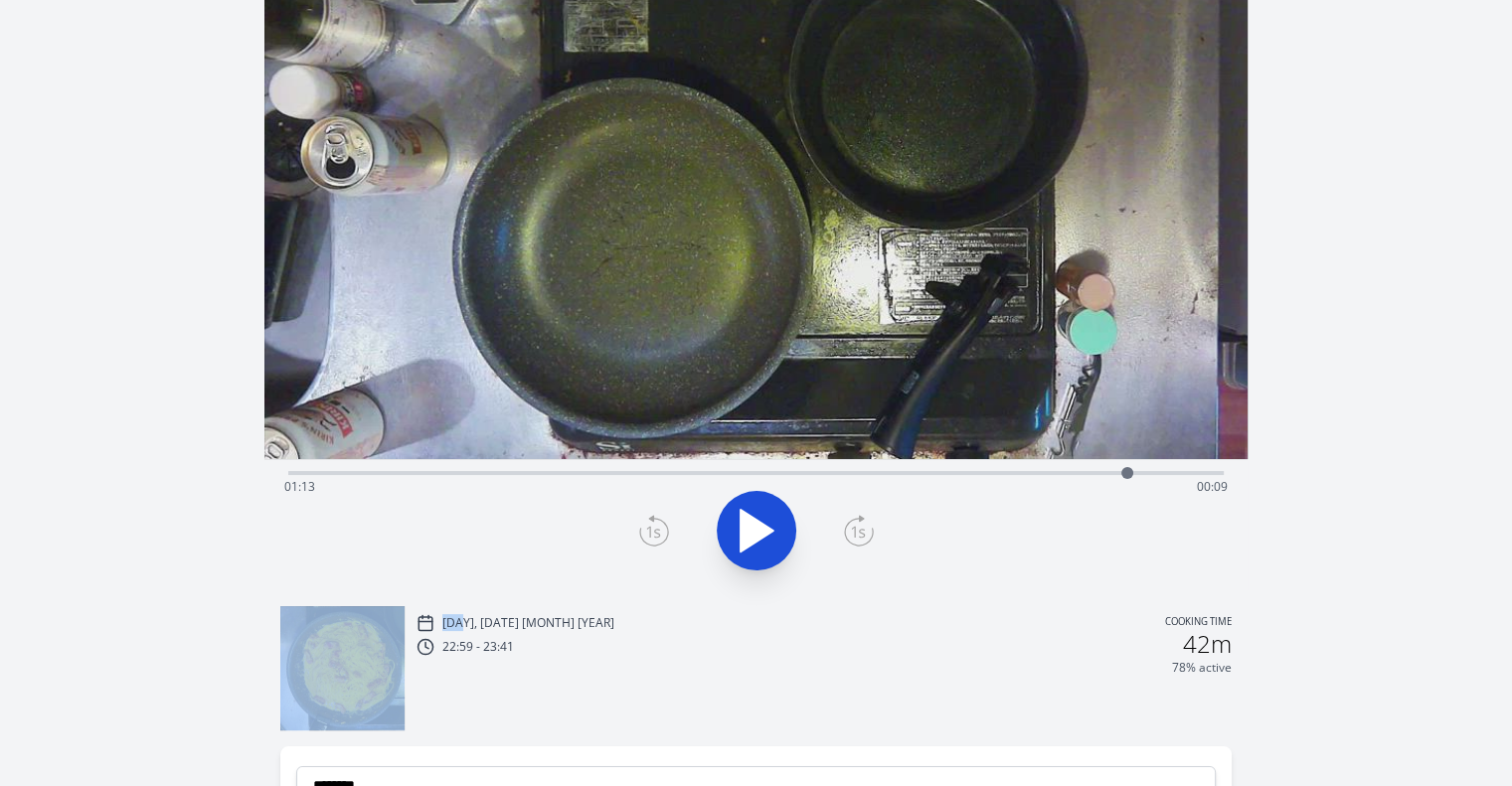 click 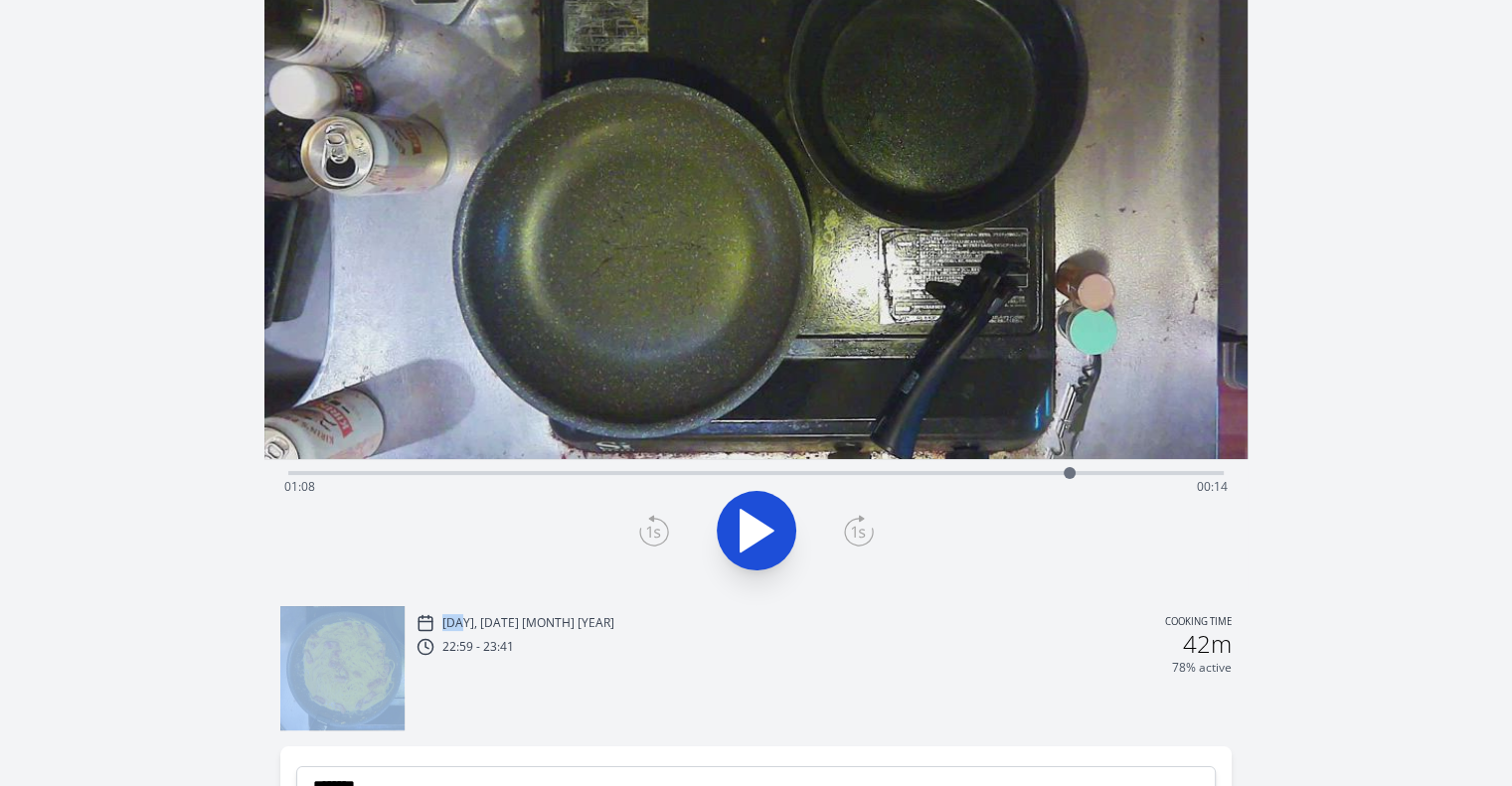 drag, startPoint x: 1134, startPoint y: 473, endPoint x: 1070, endPoint y: 473, distance: 64 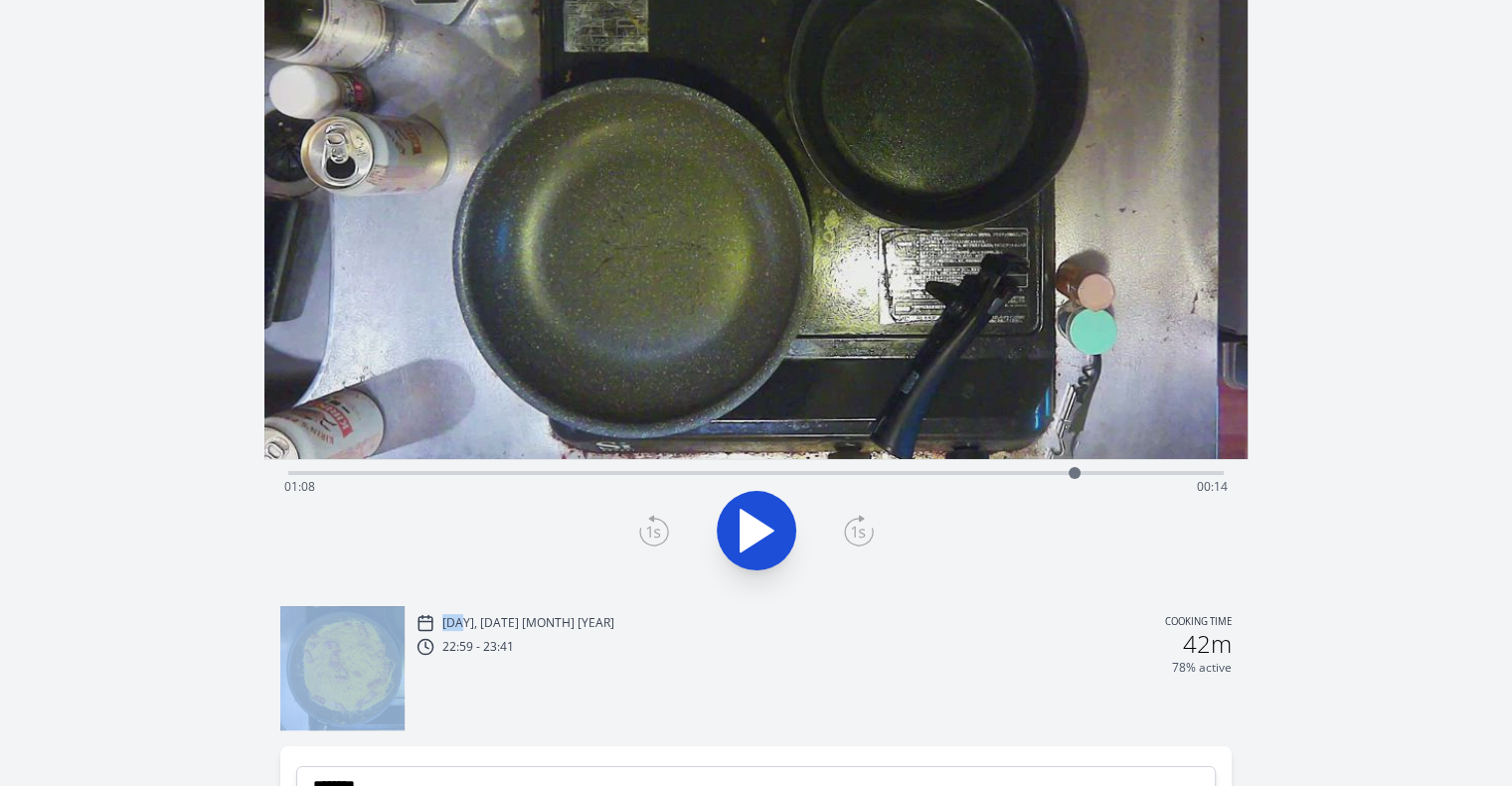 click at bounding box center [1075, 473] 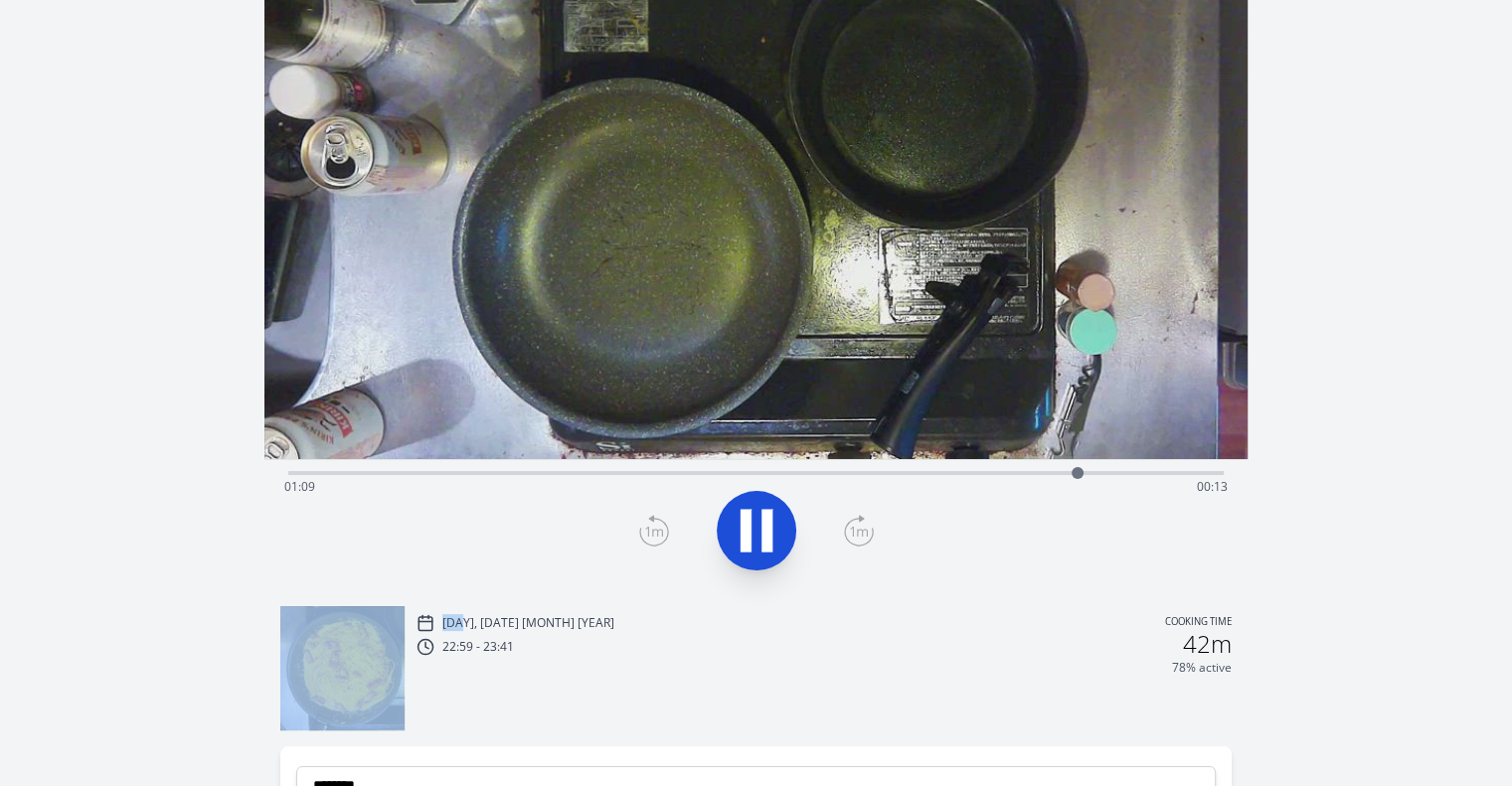 click 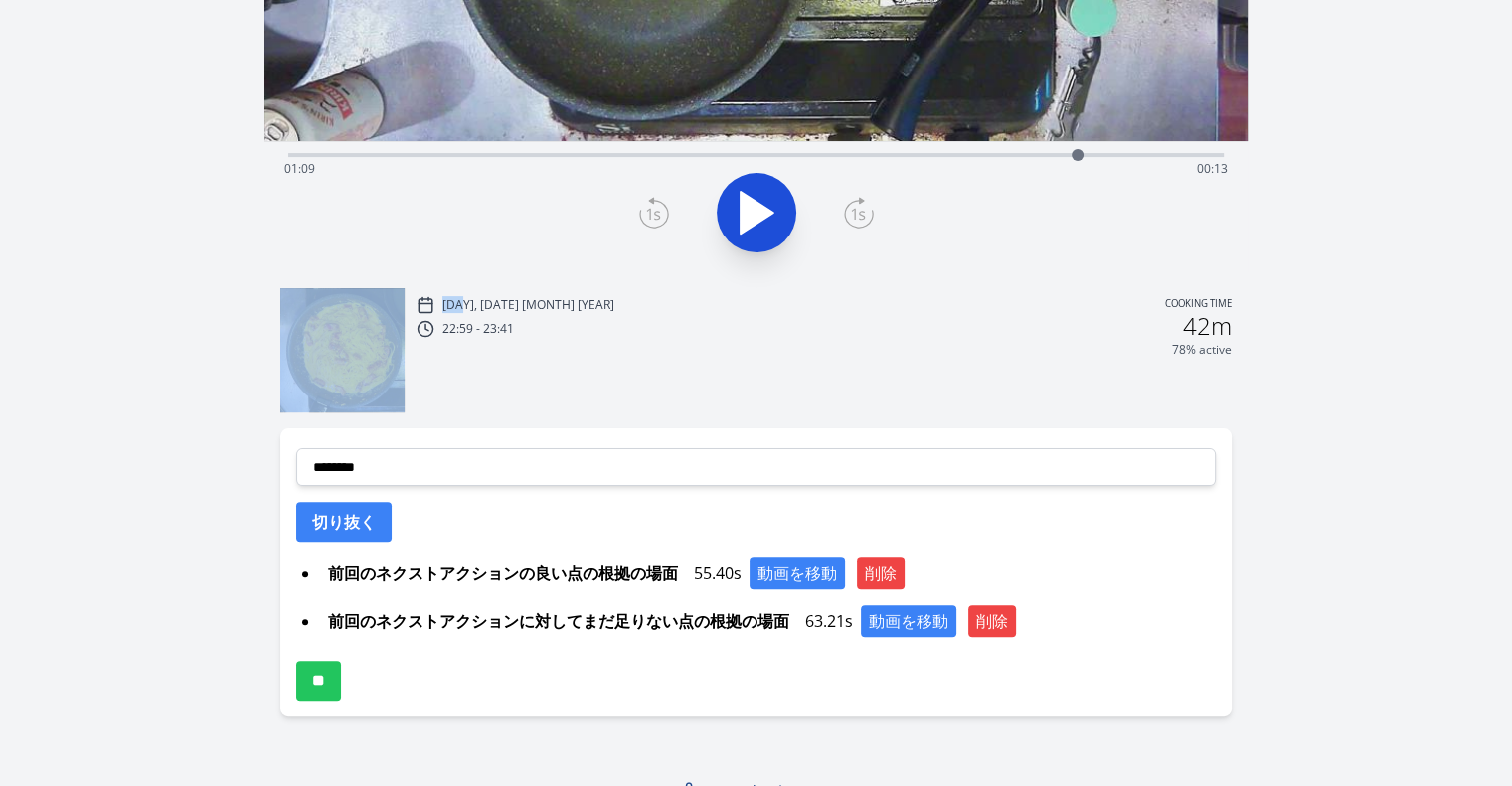 scroll, scrollTop: 453, scrollLeft: 0, axis: vertical 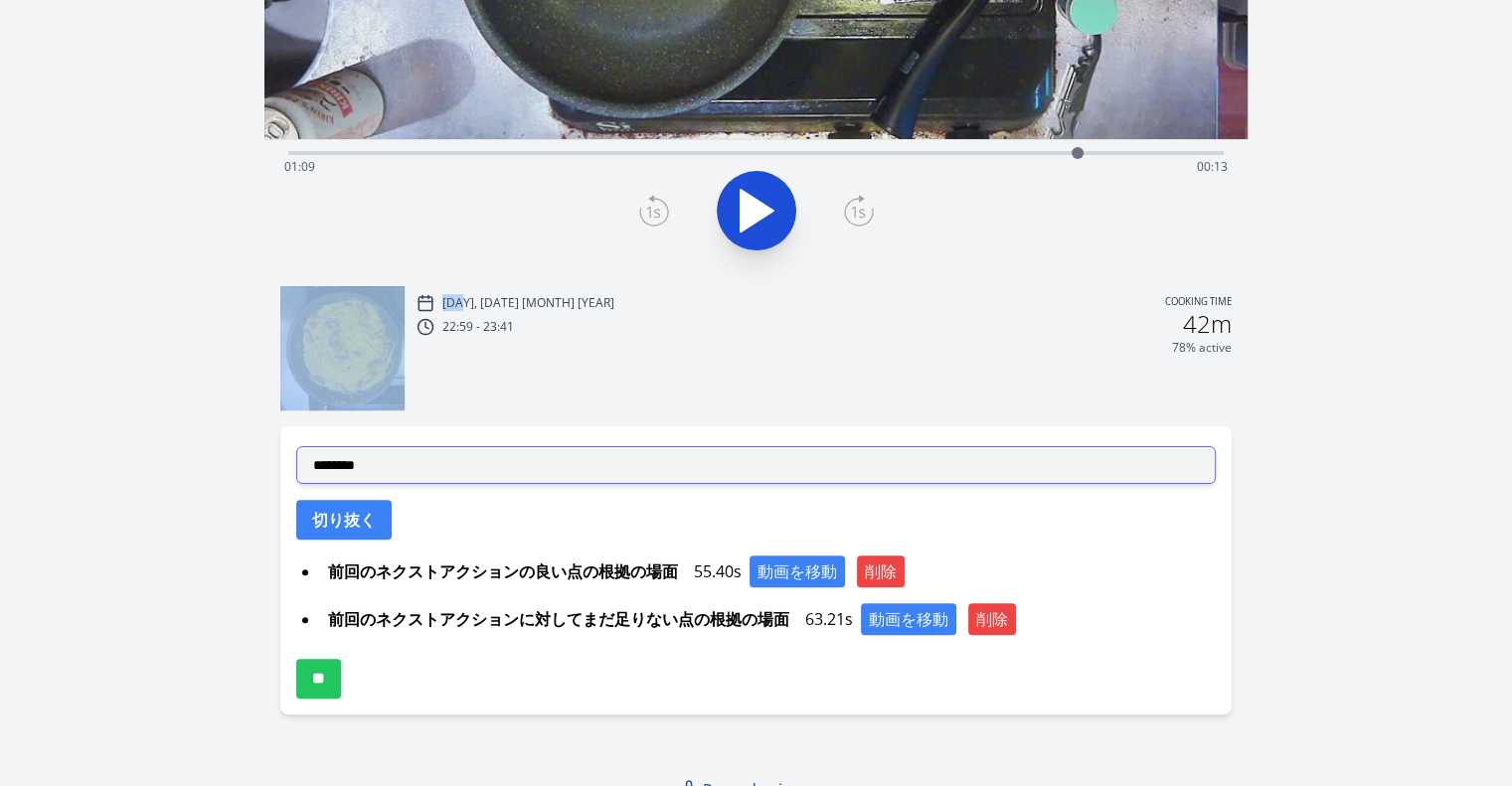 click on "**********" at bounding box center [756, 465] 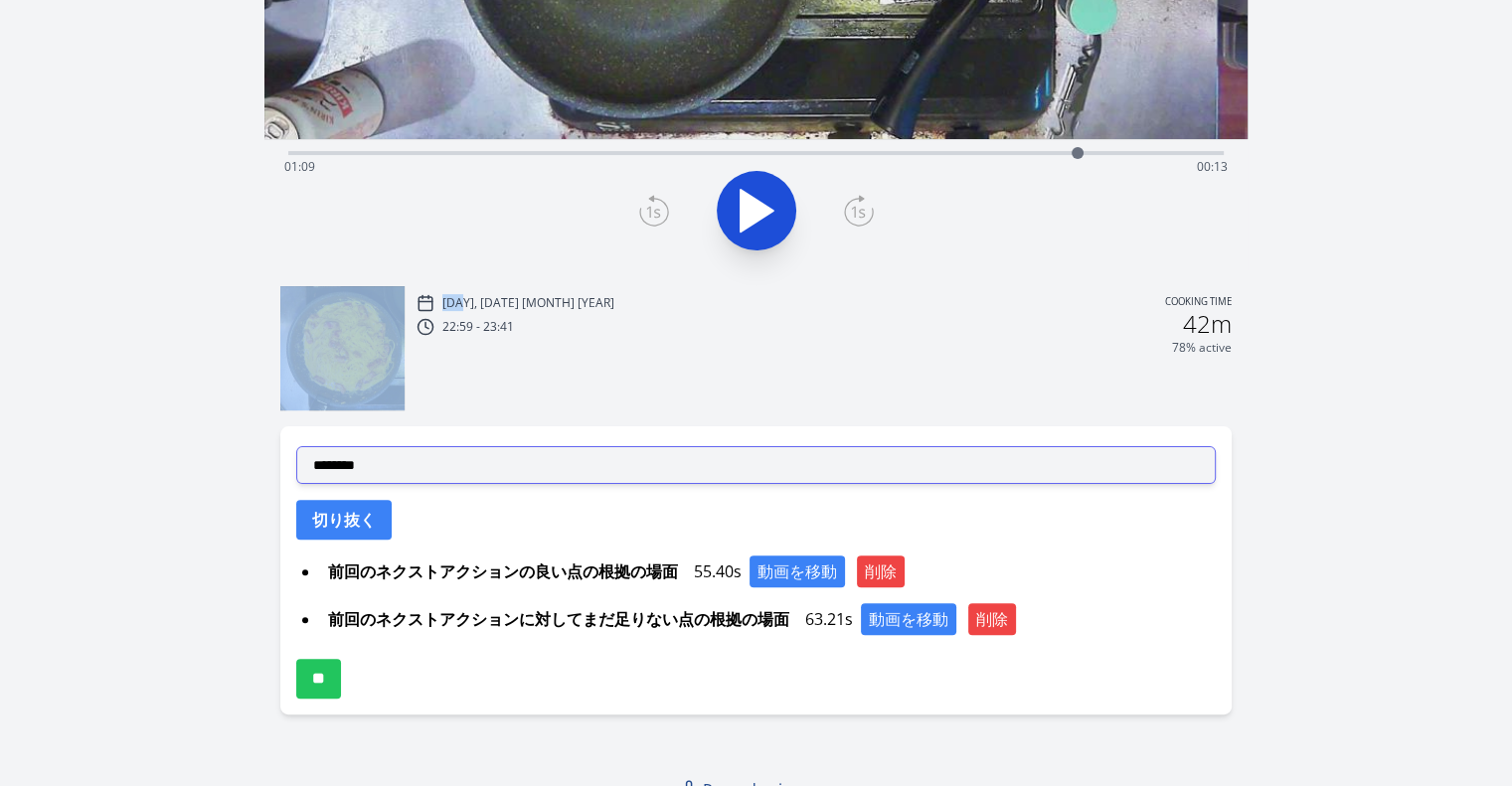 select on "**********" 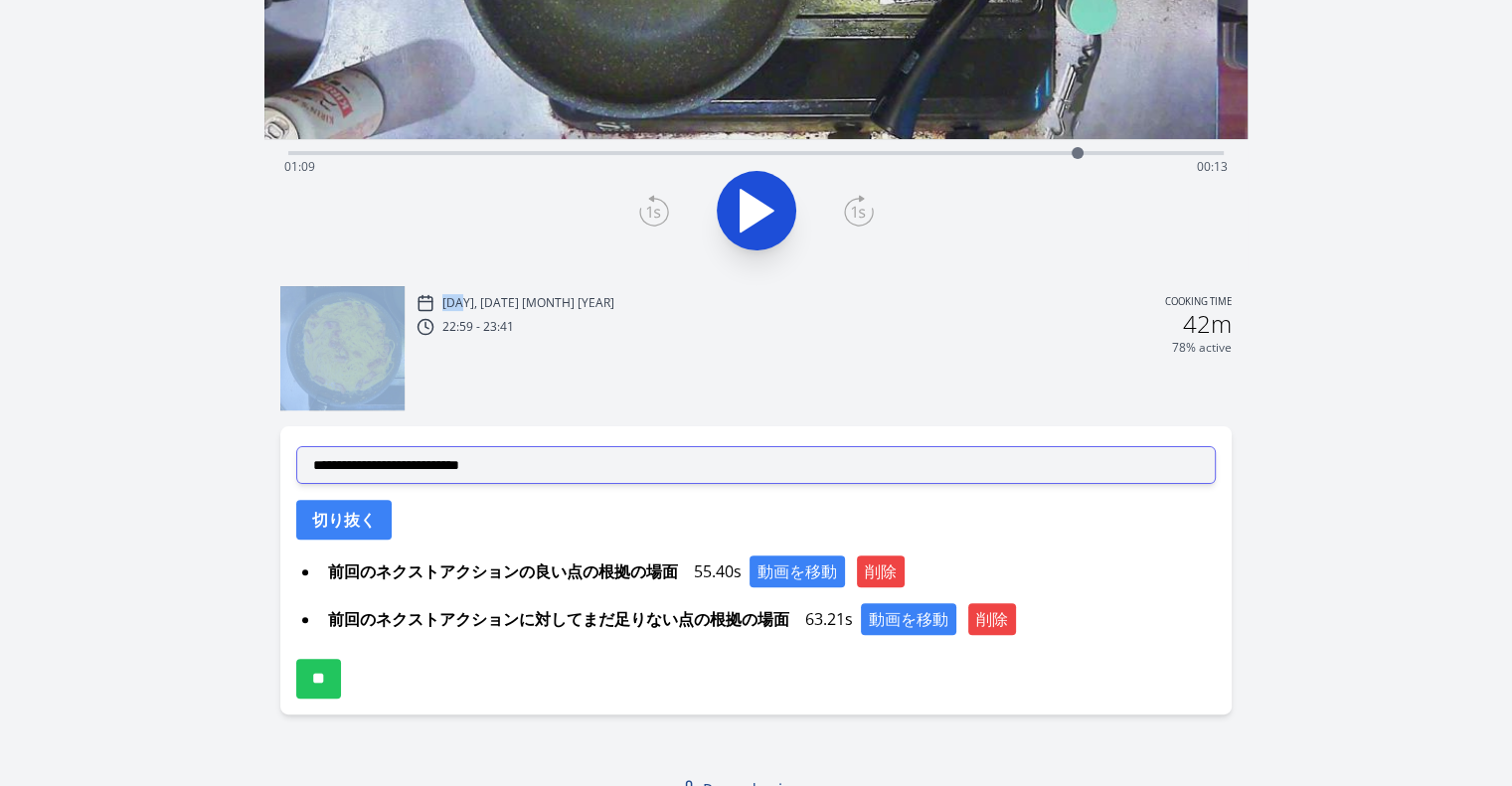 click on "**********" at bounding box center [756, 465] 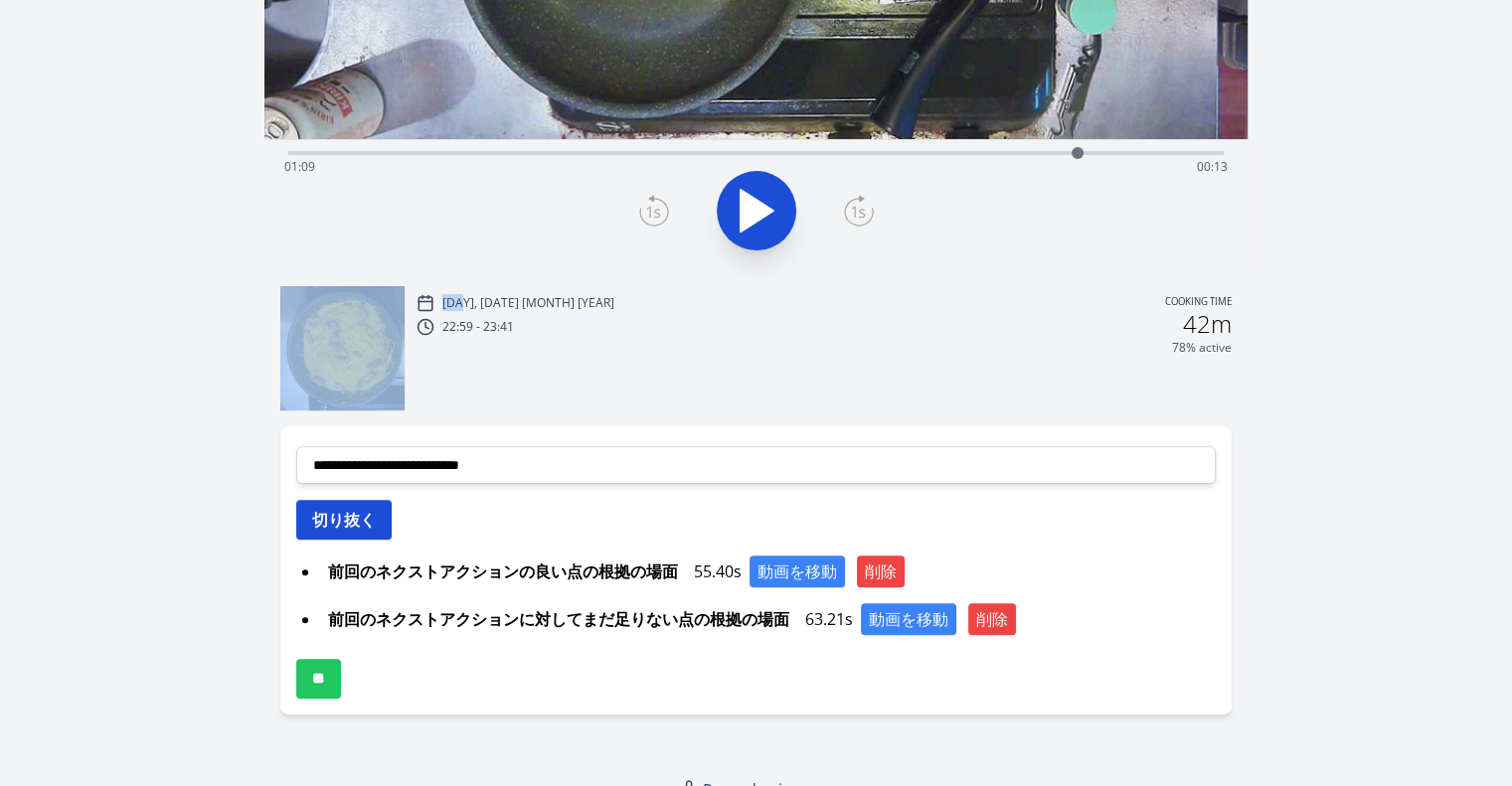 click on "切り抜く" at bounding box center [344, 520] 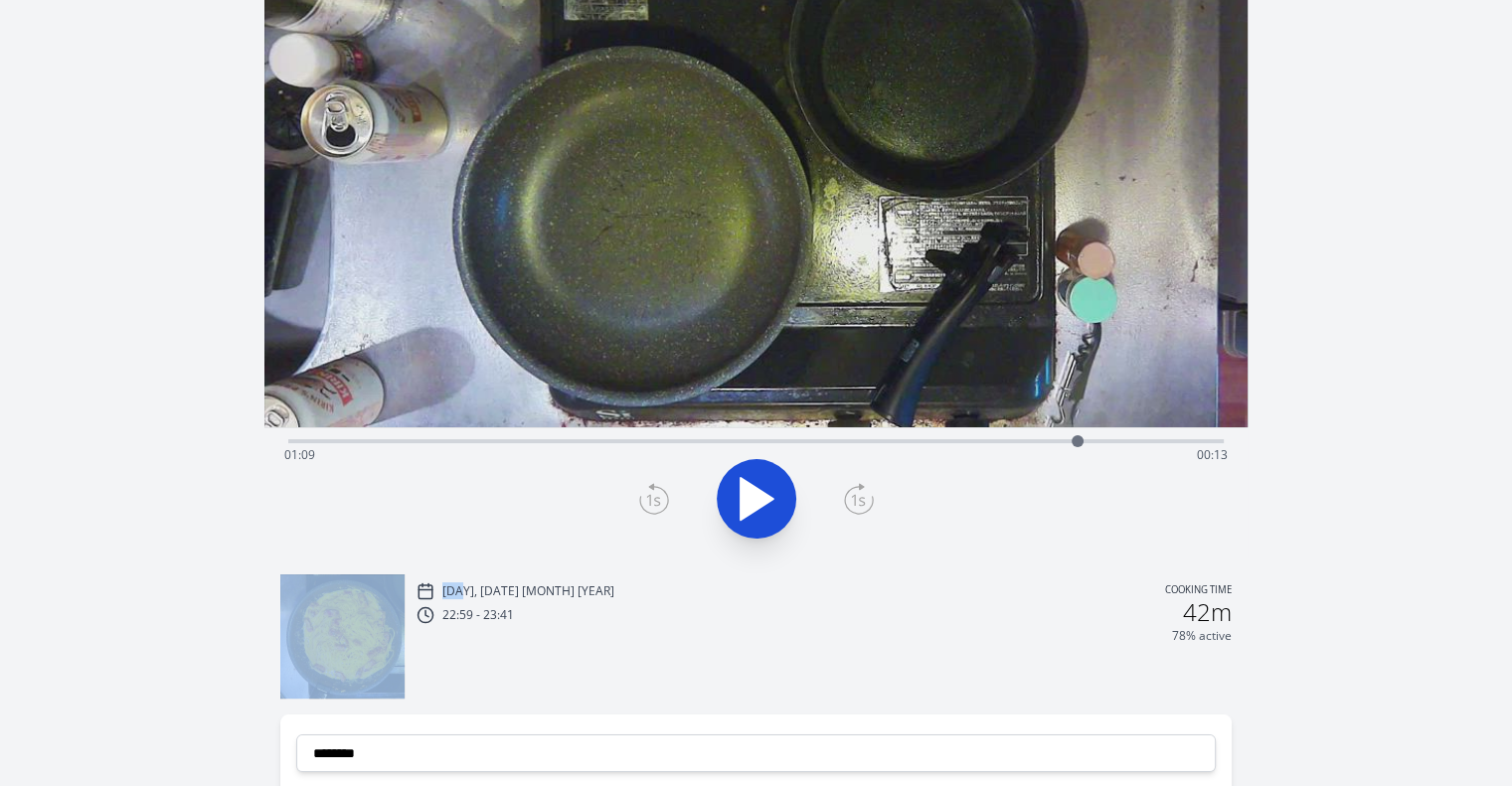 scroll, scrollTop: 163, scrollLeft: 0, axis: vertical 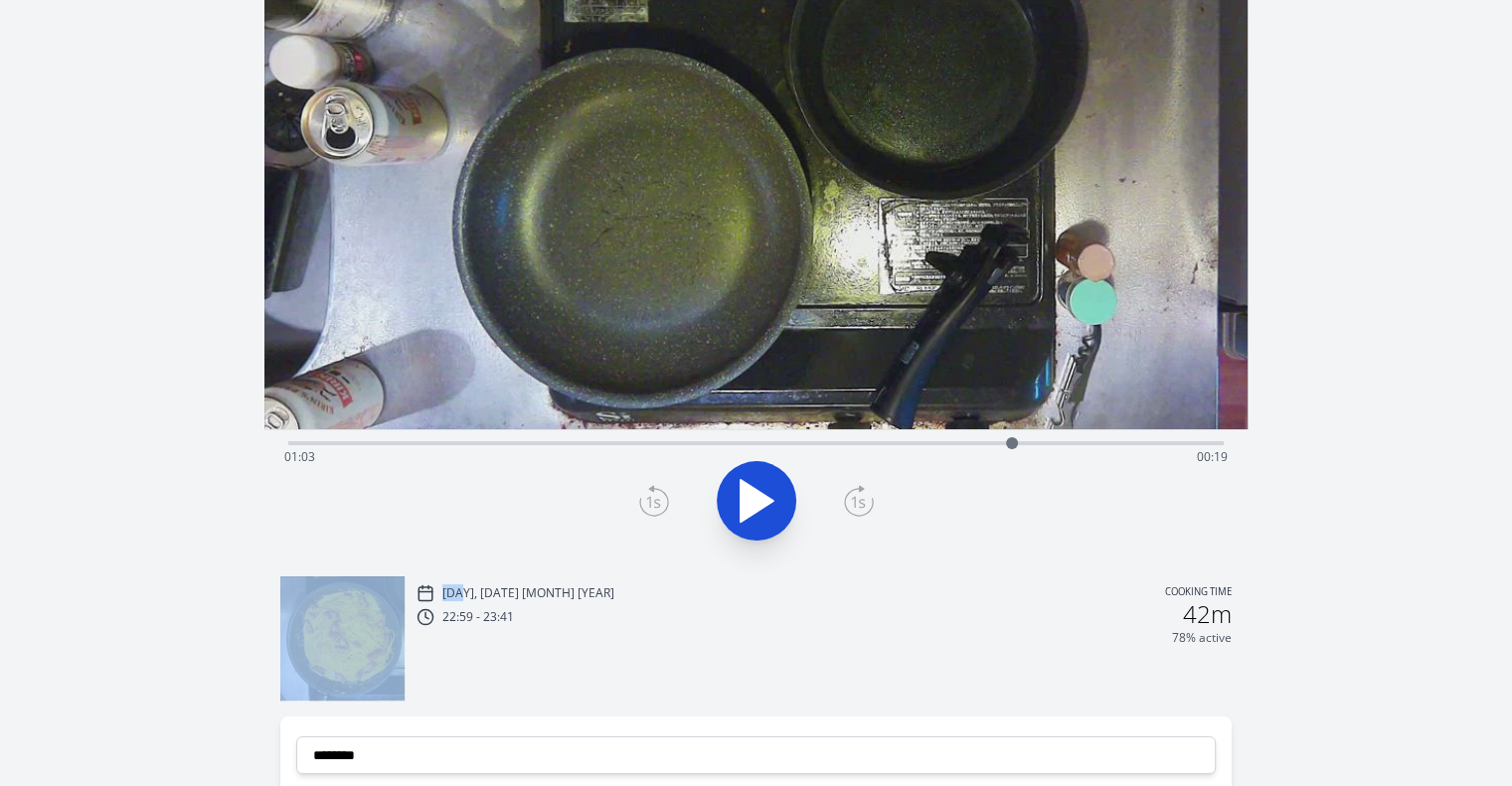 drag, startPoint x: 1078, startPoint y: 442, endPoint x: 1012, endPoint y: 448, distance: 66.27217 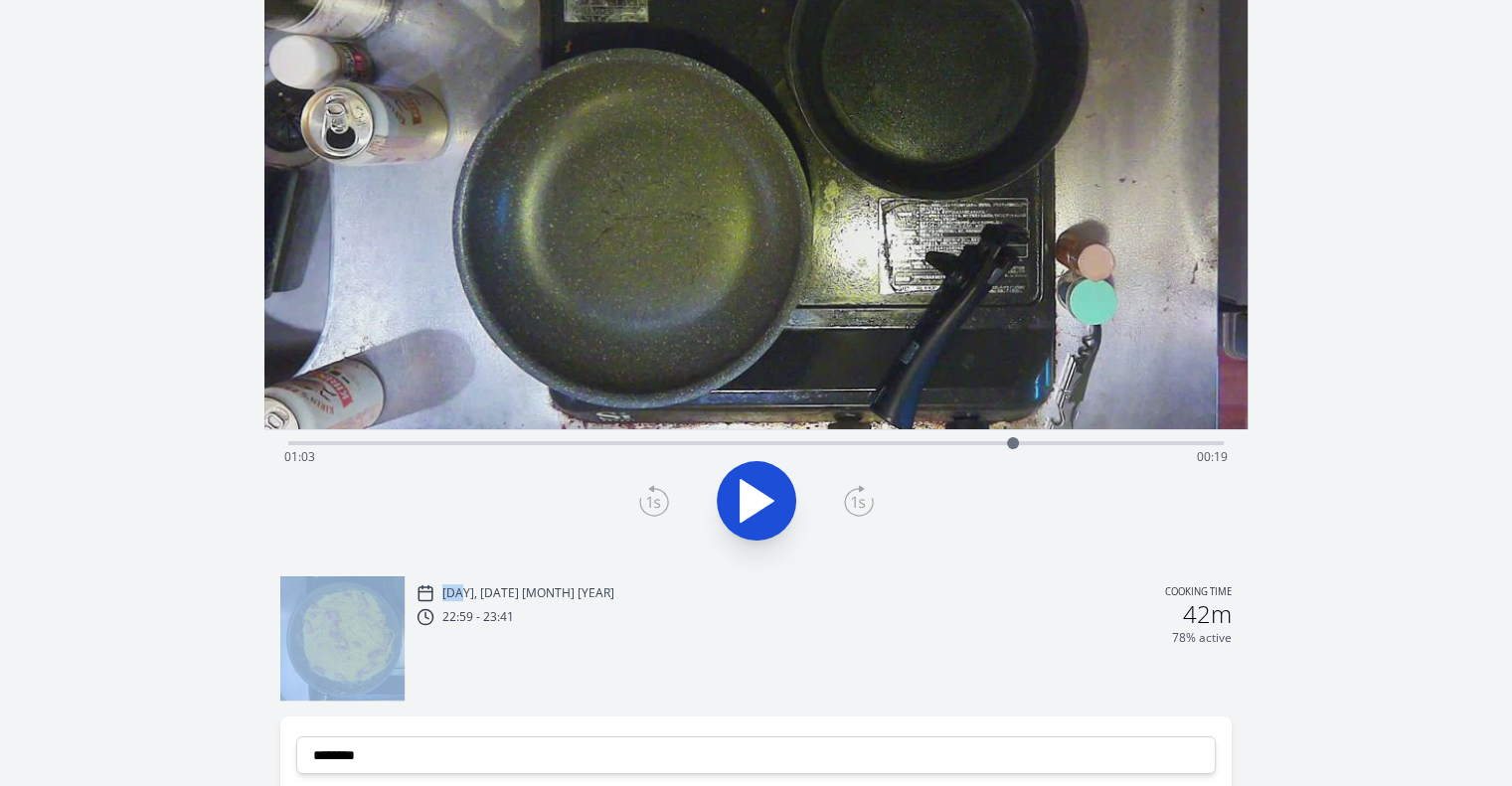 click 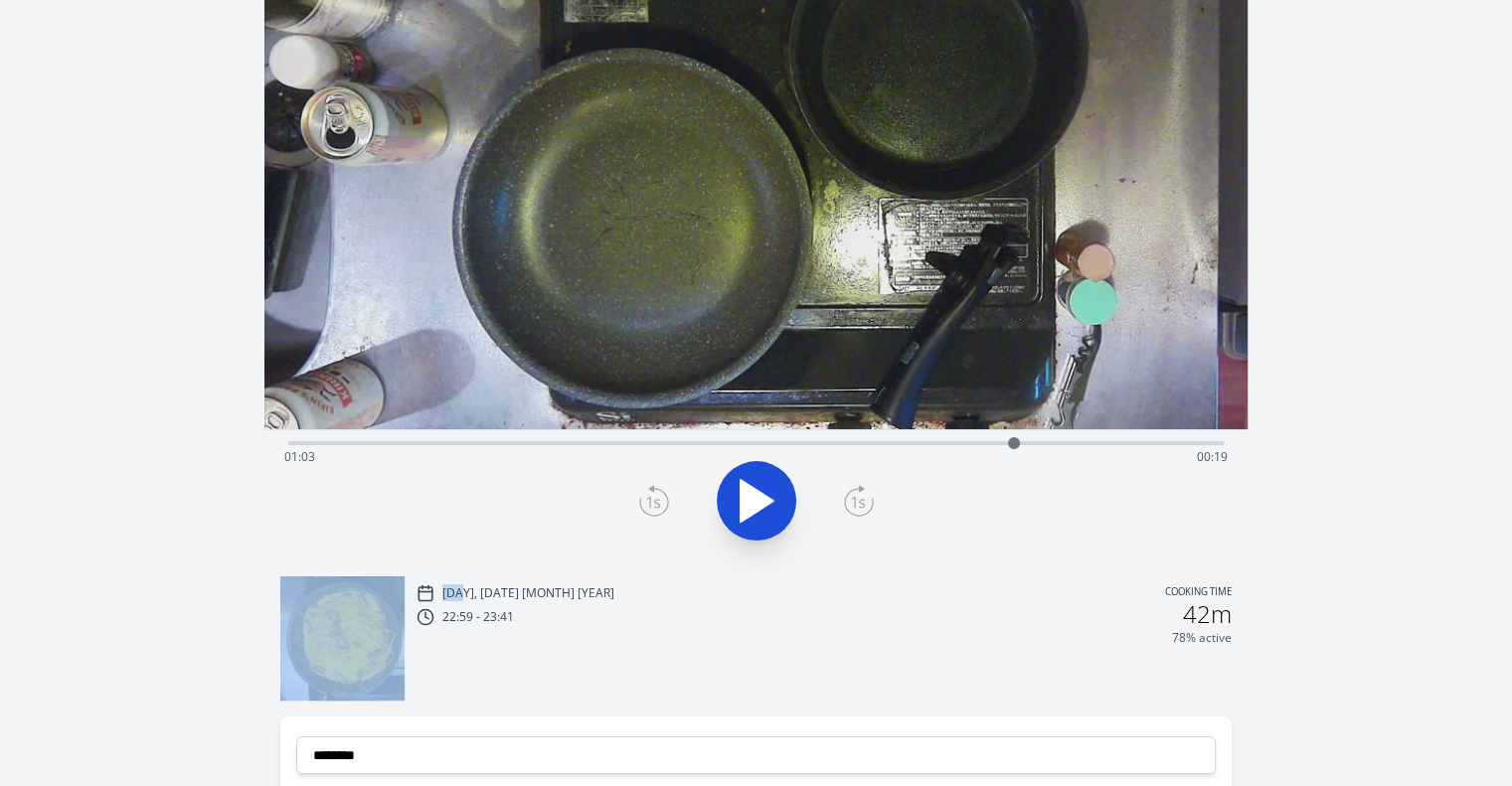 click 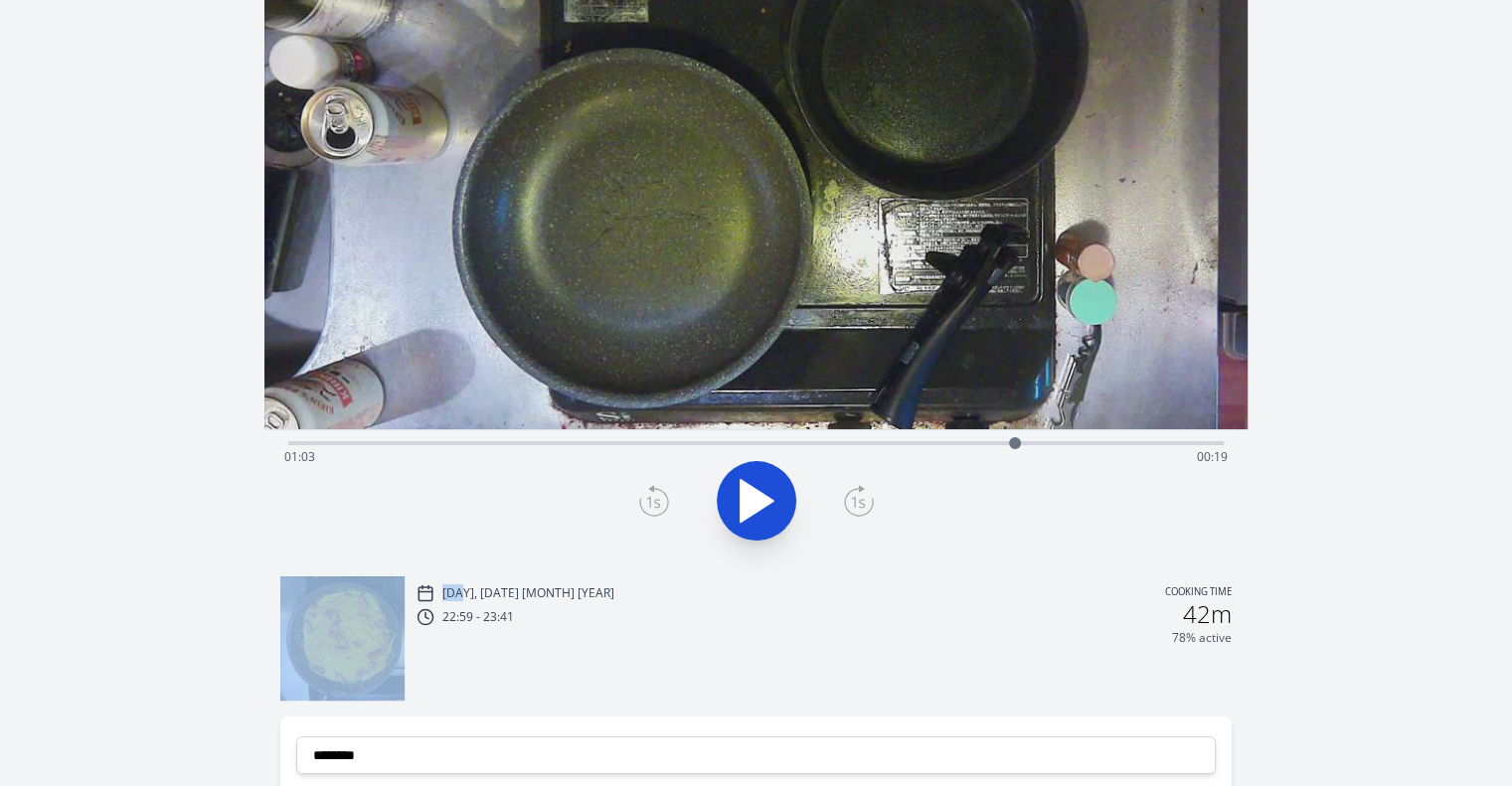 click 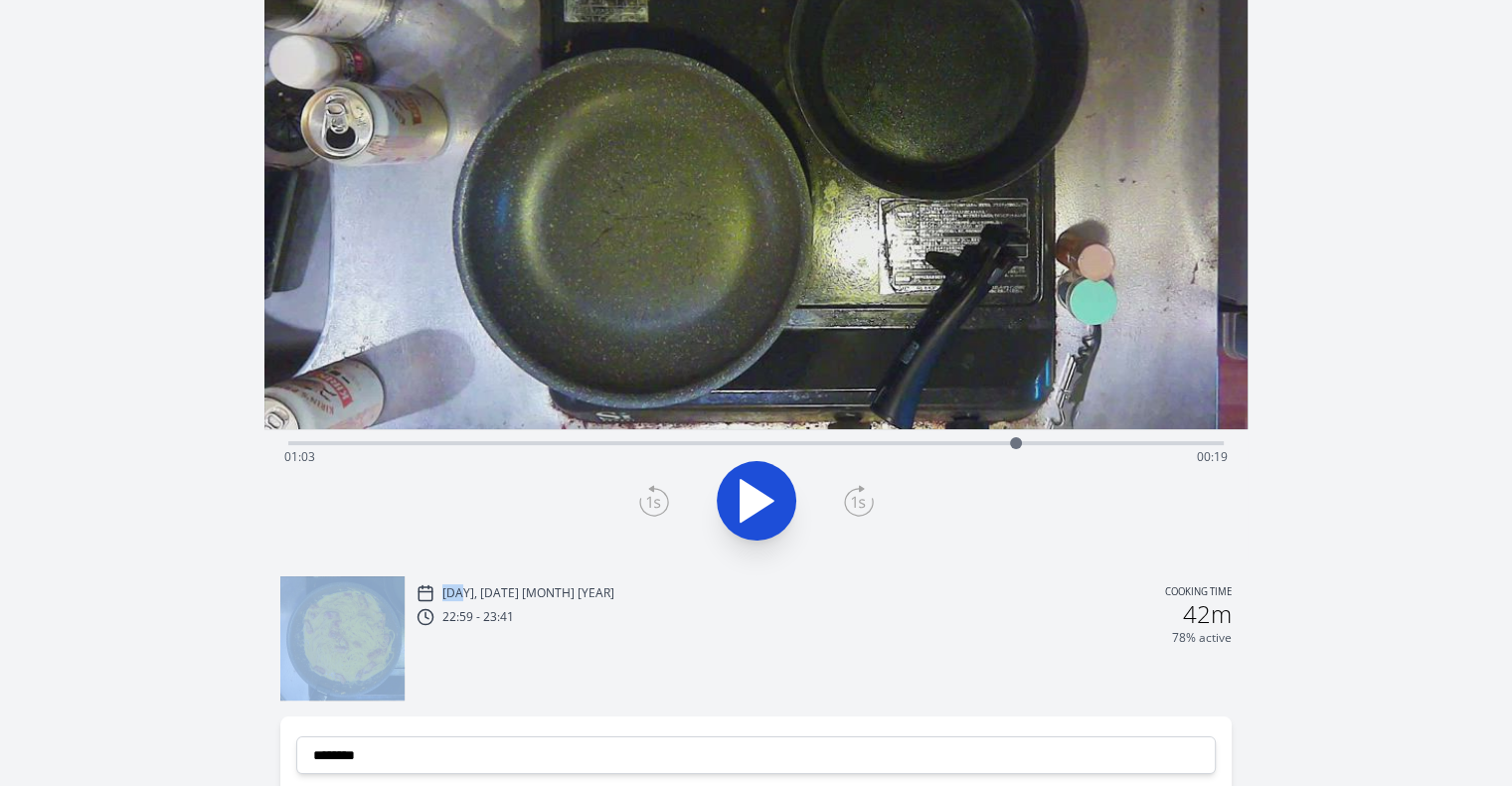 click 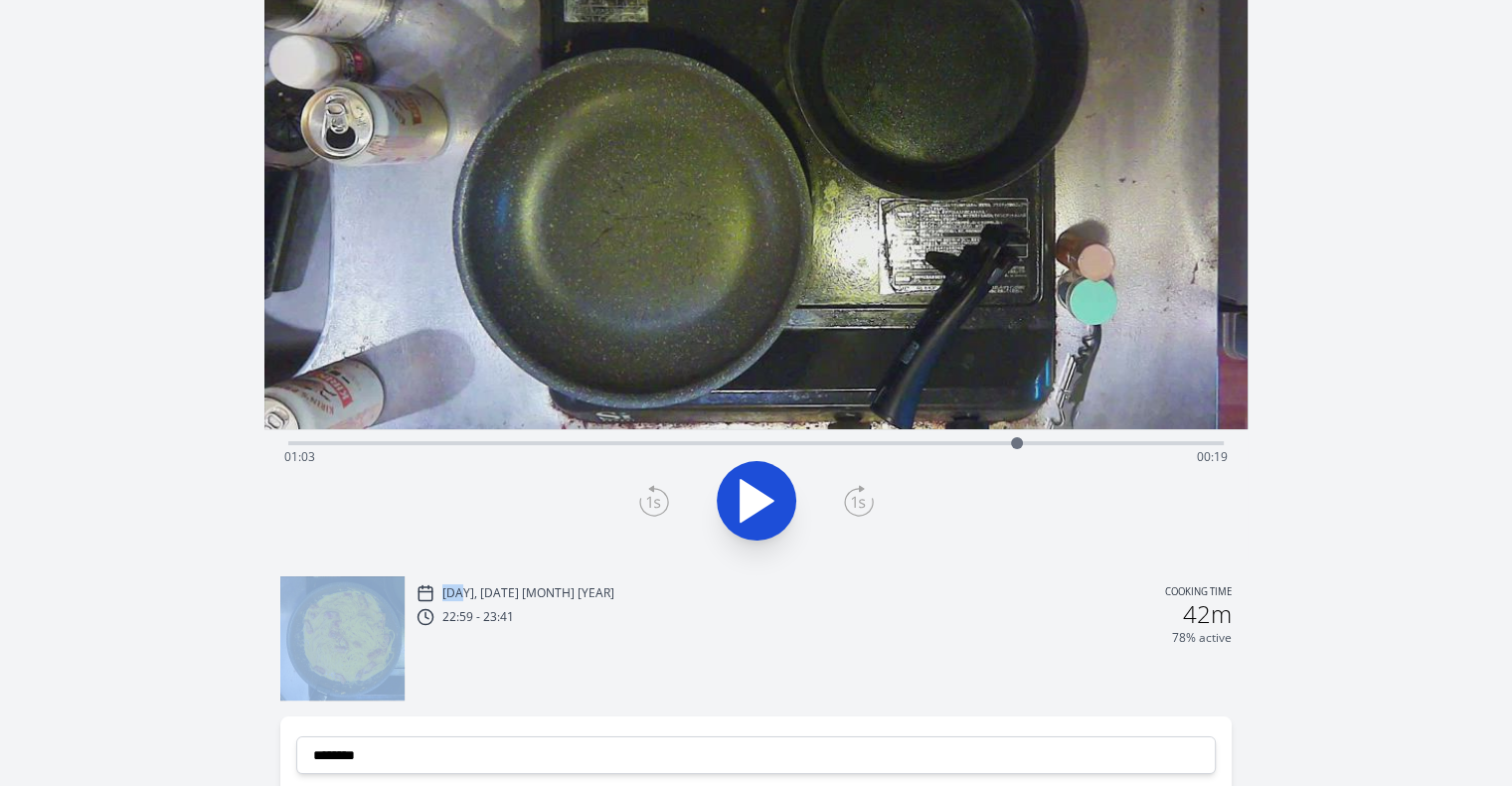 click 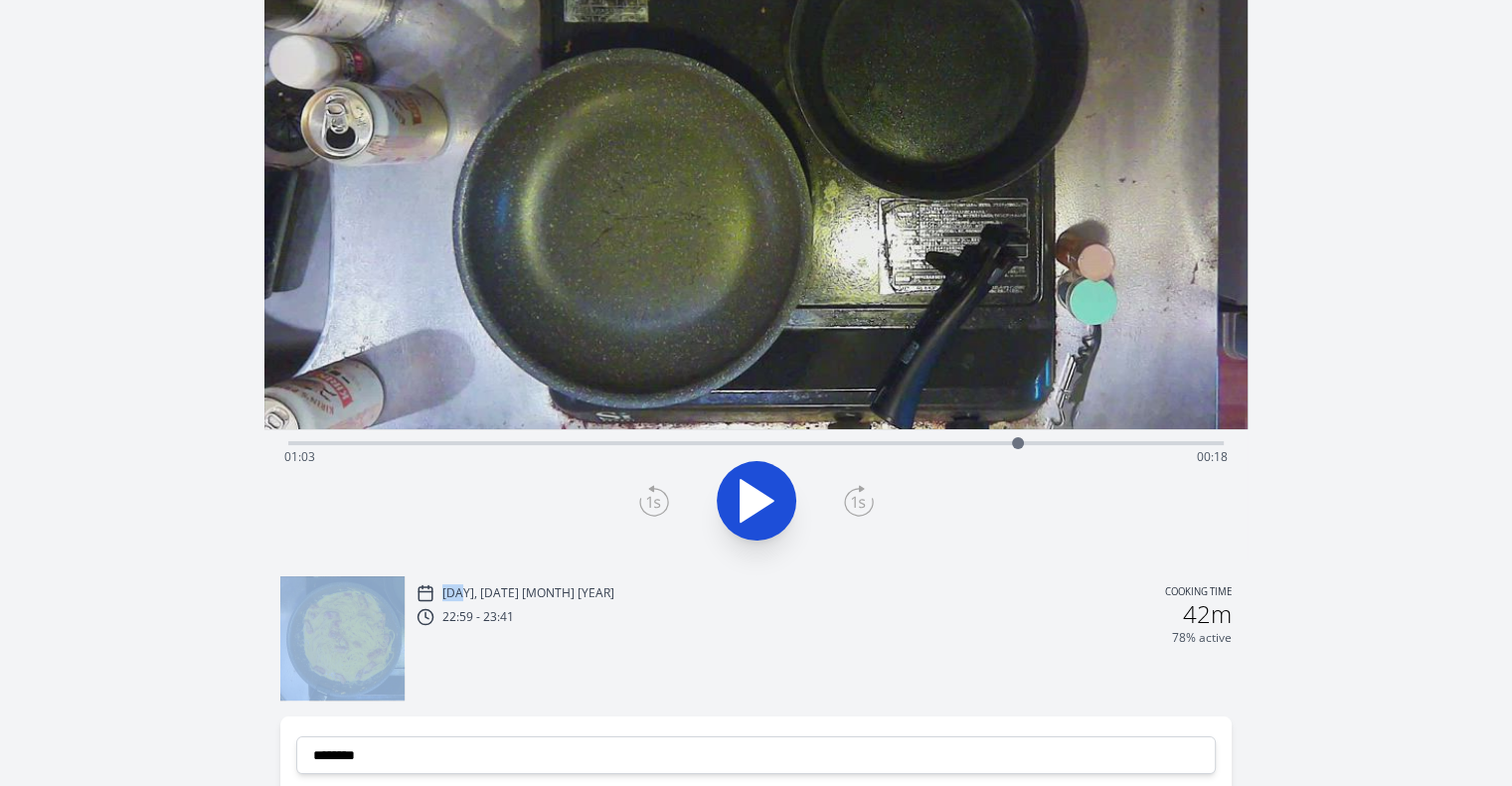 click 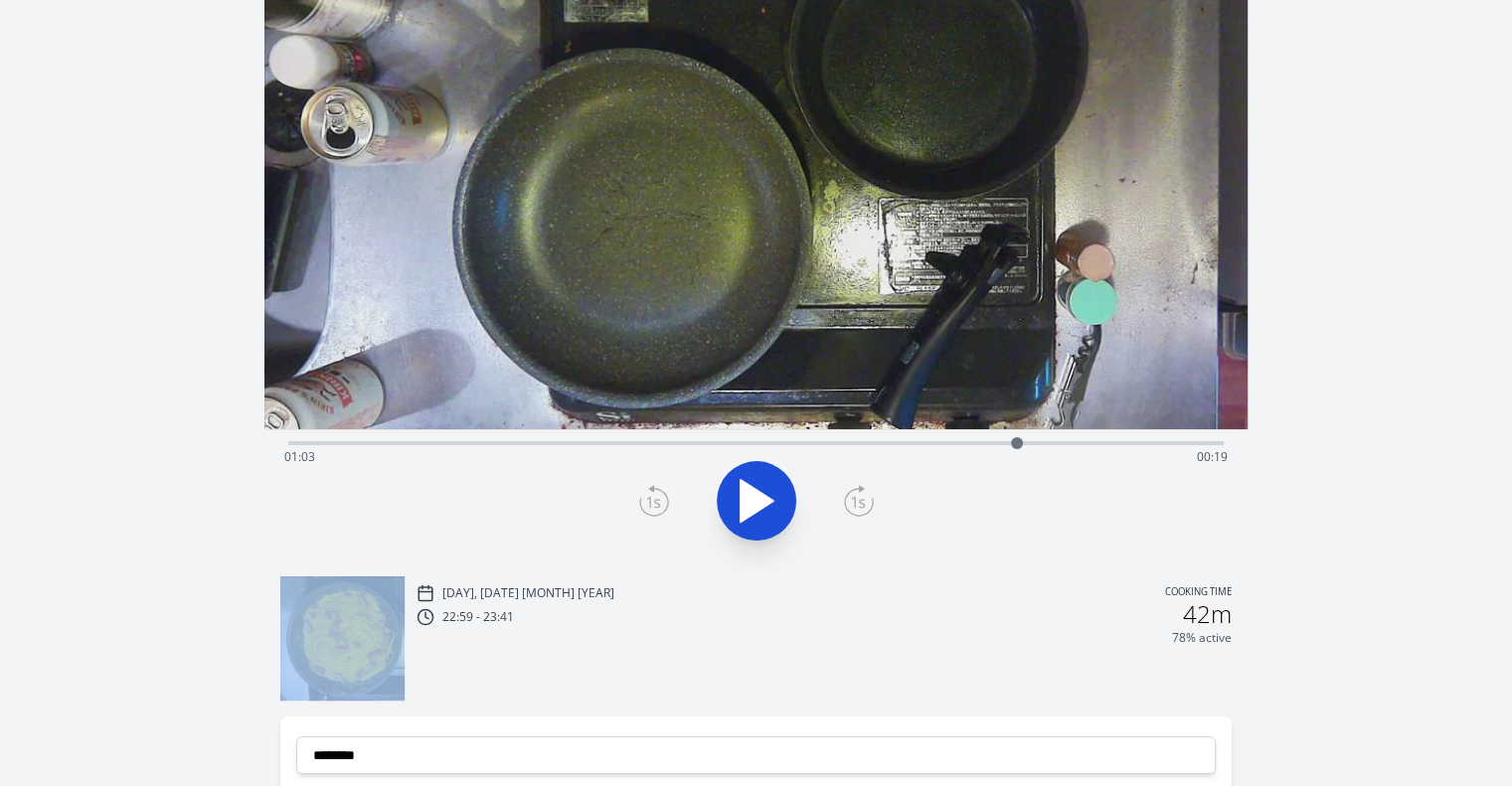 click 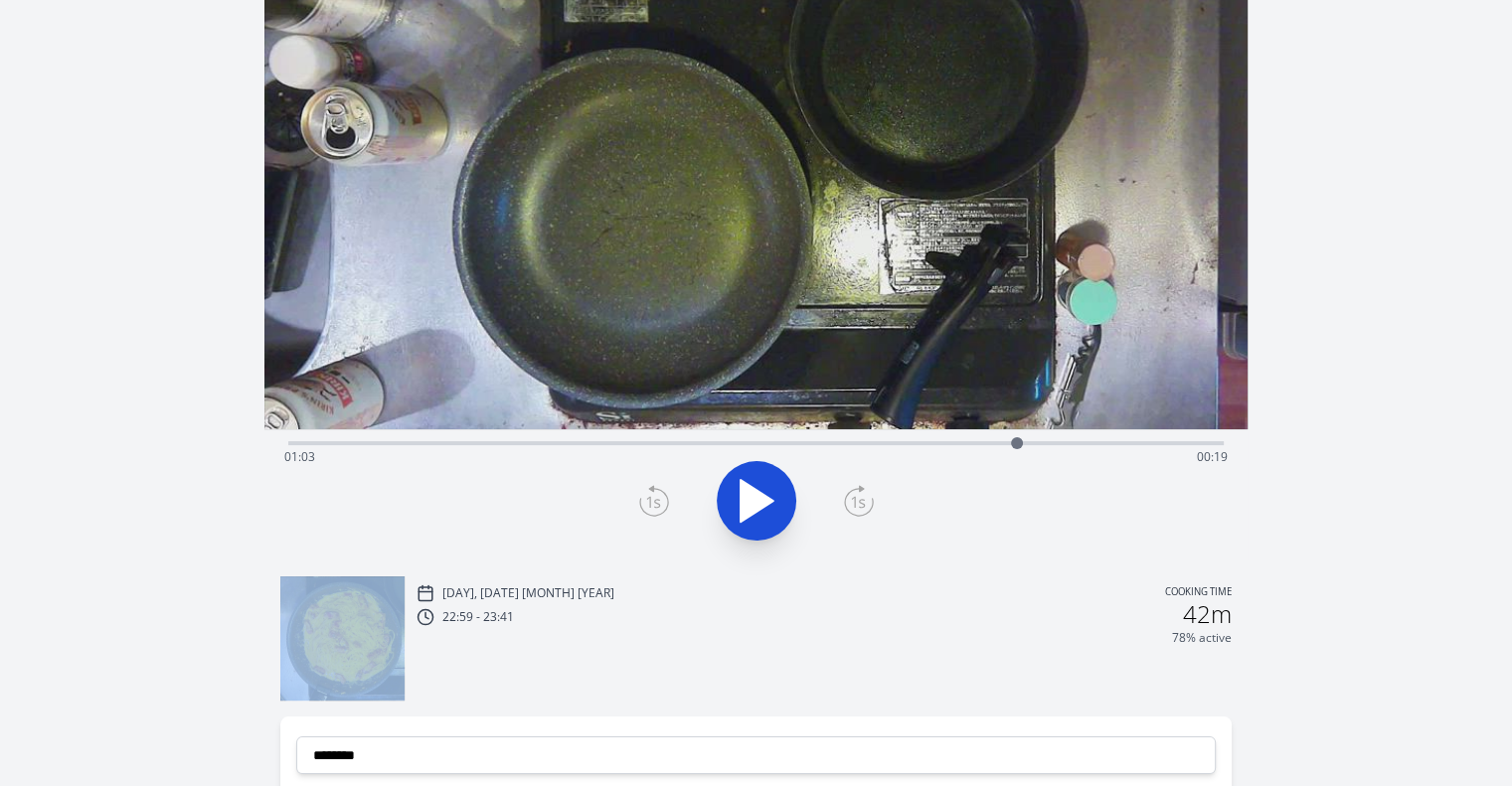 click 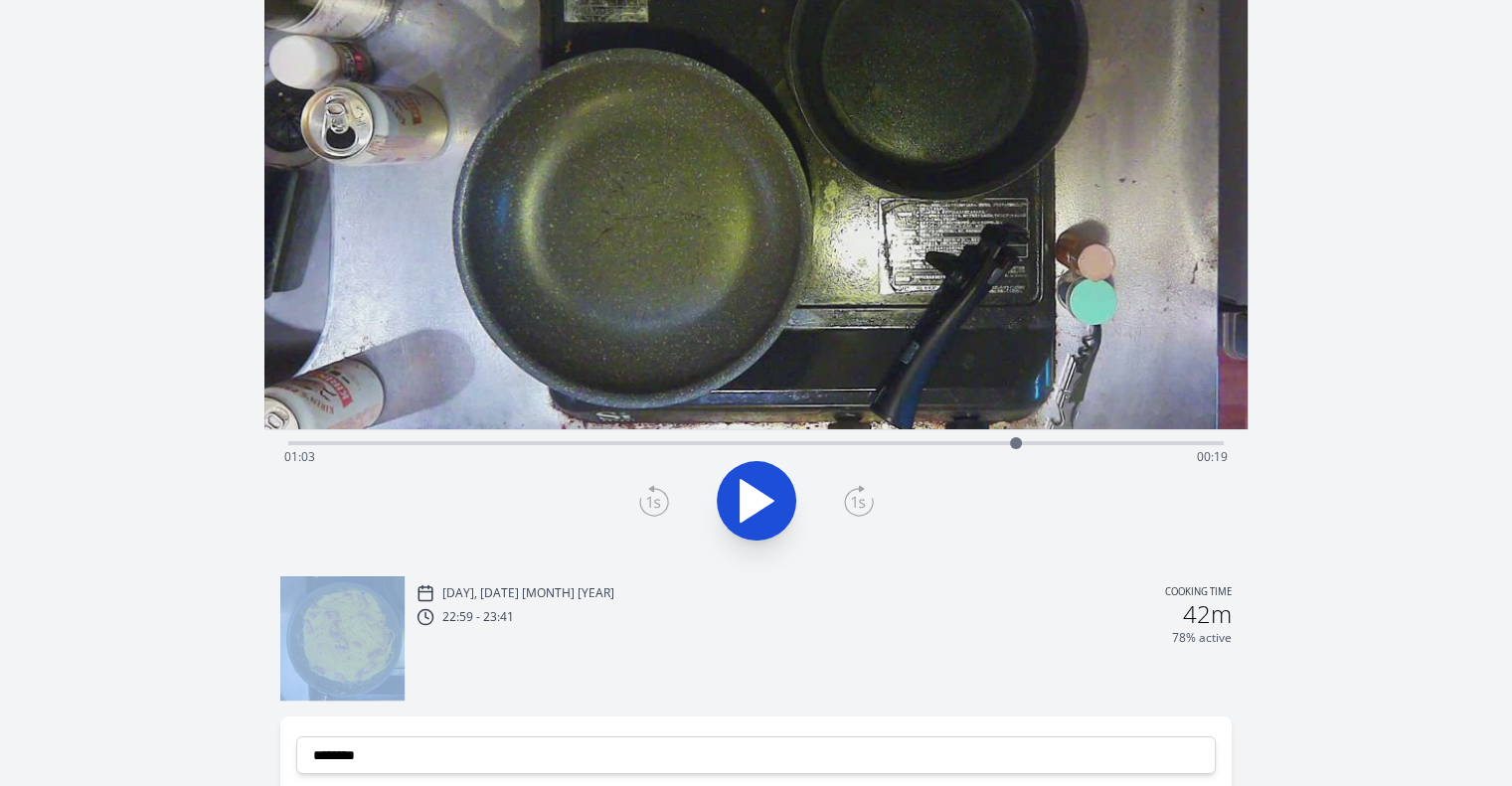 click 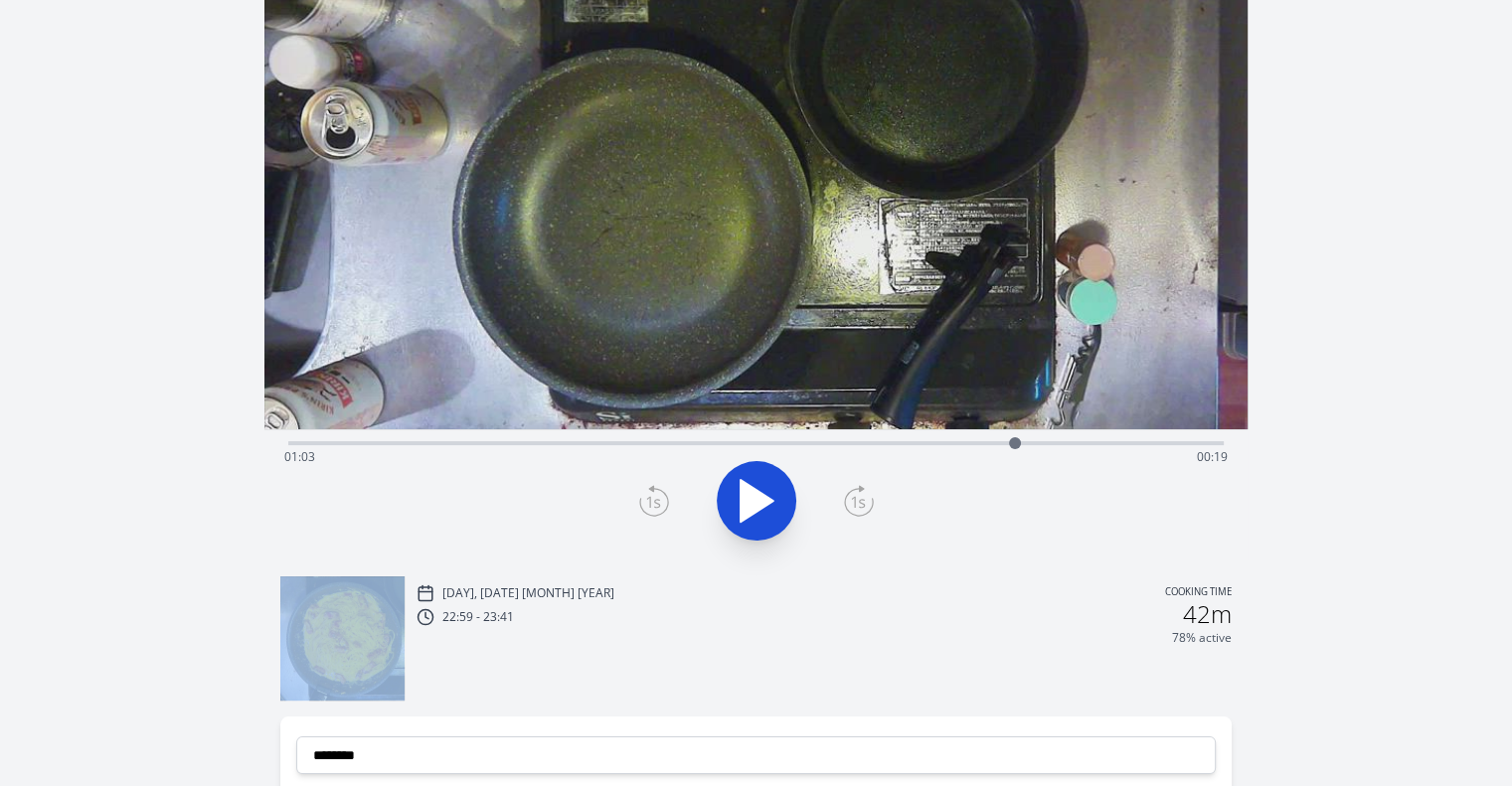 click 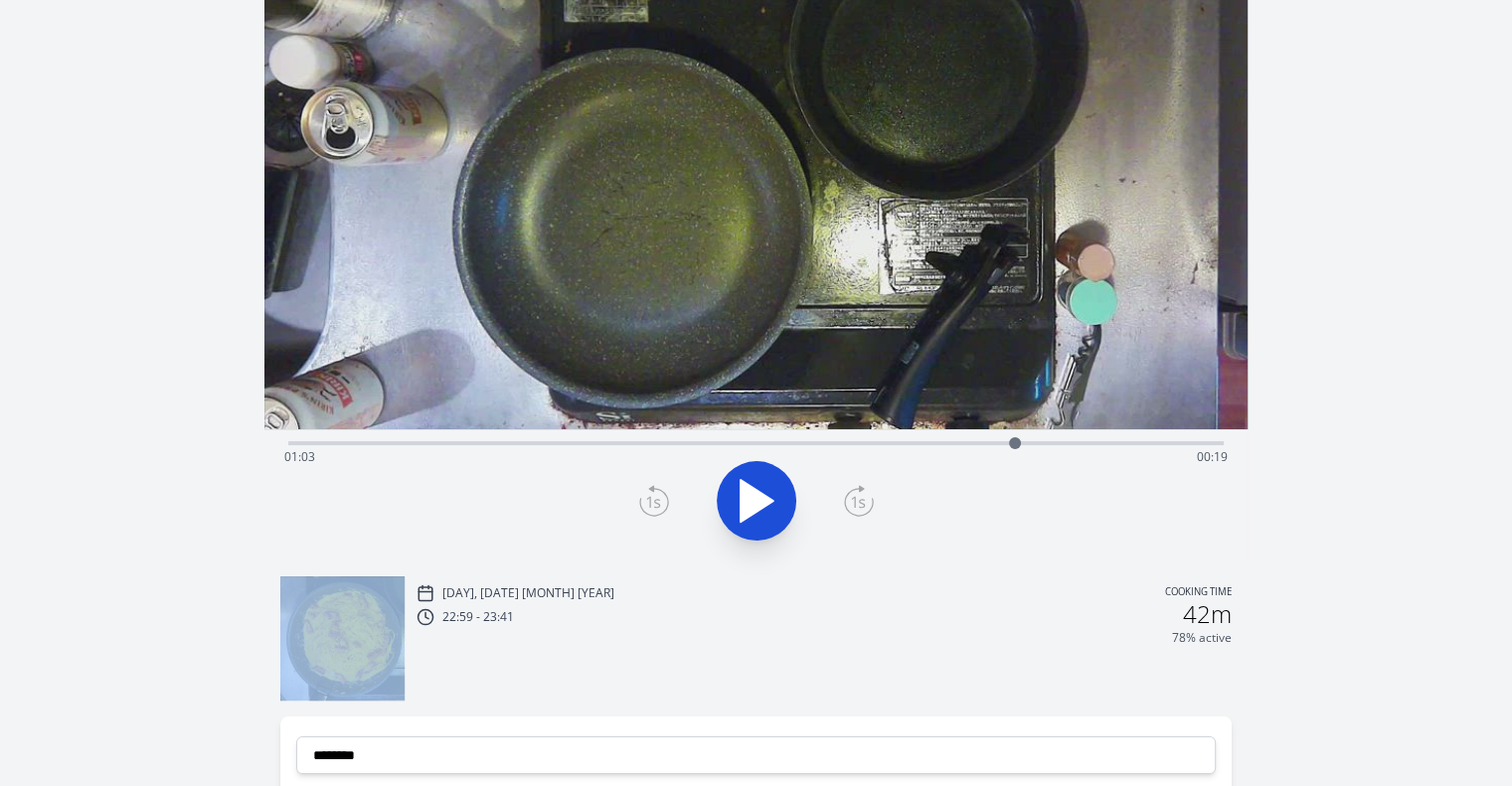 click 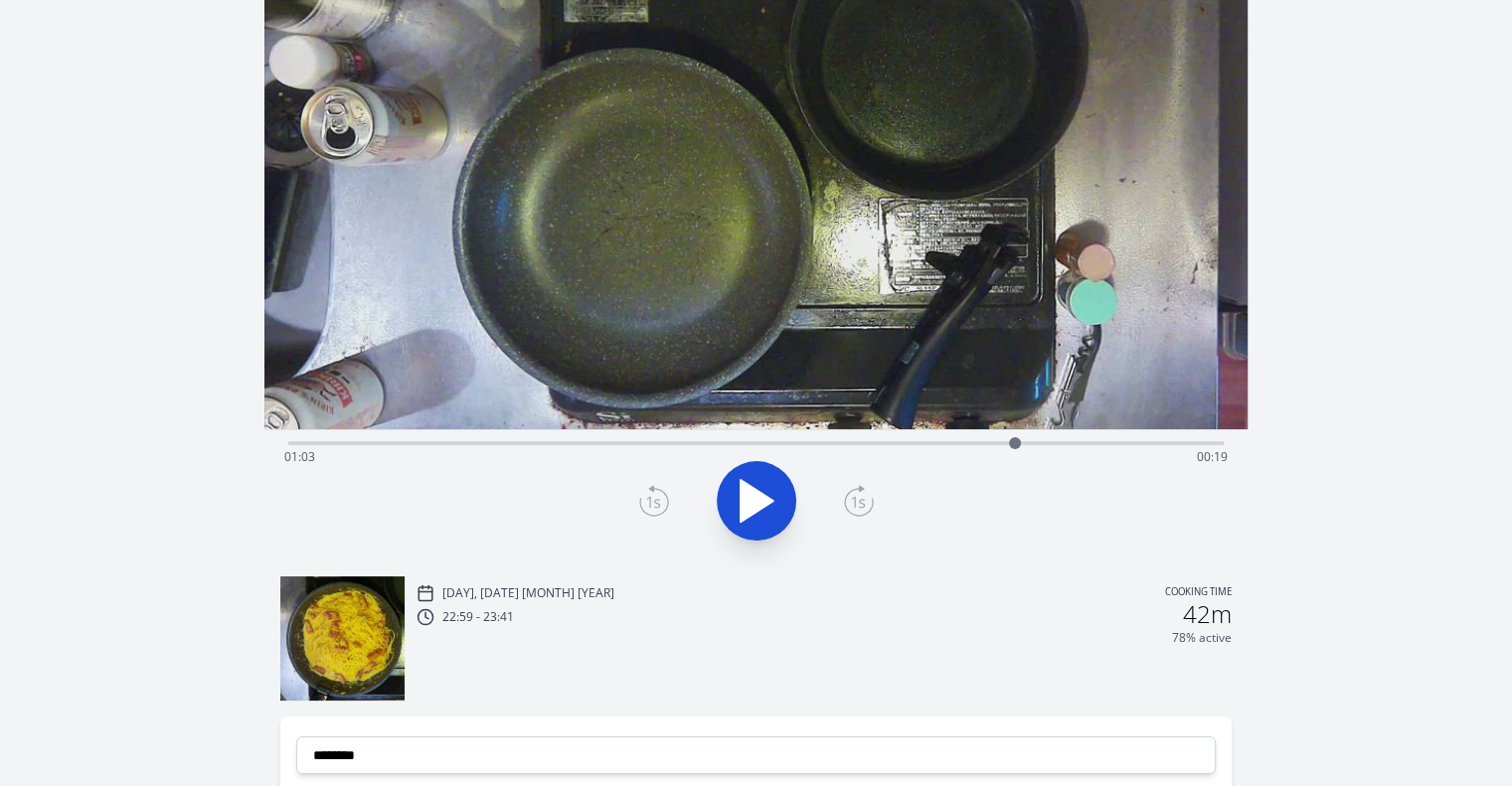 click 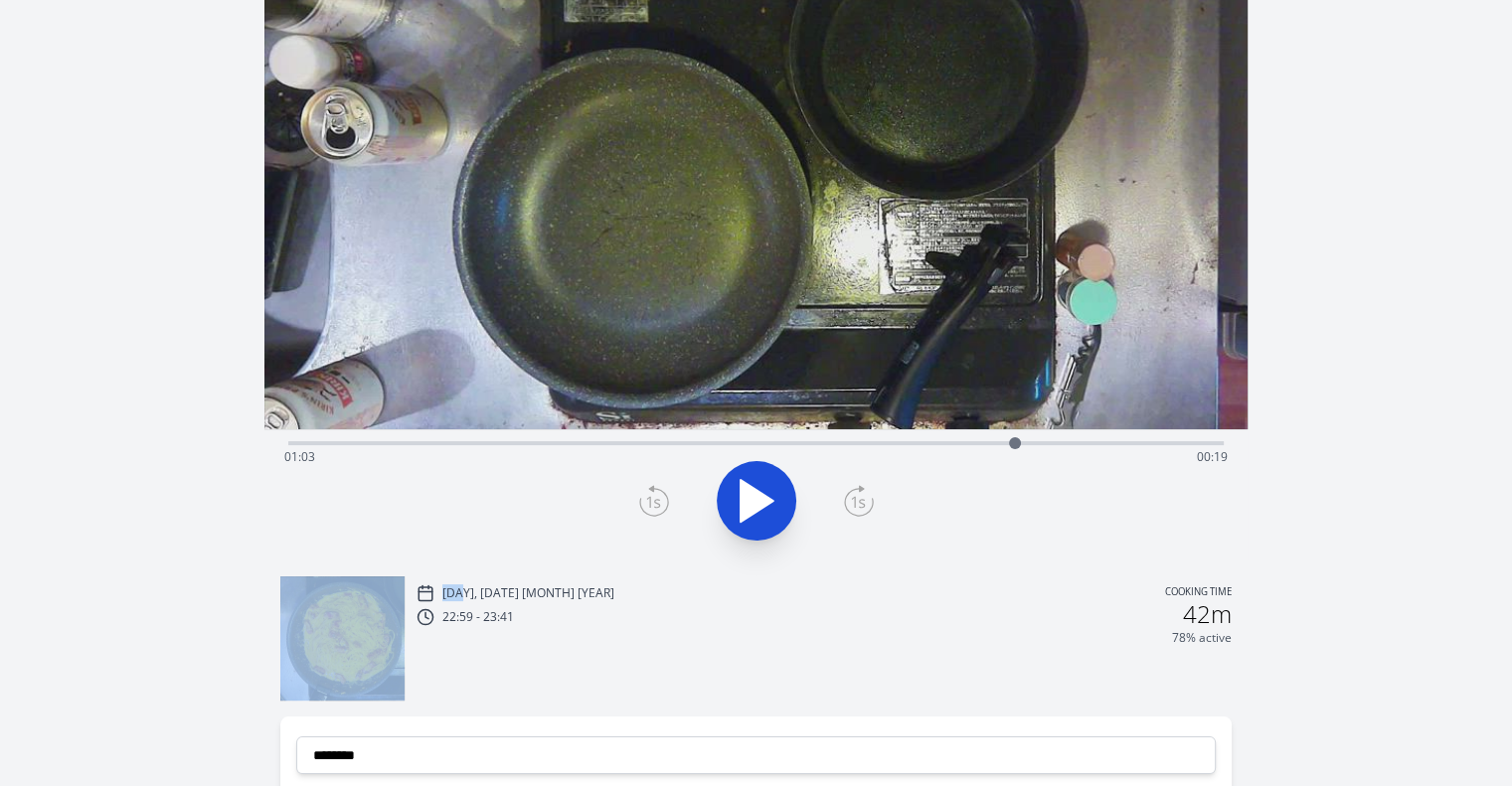 click 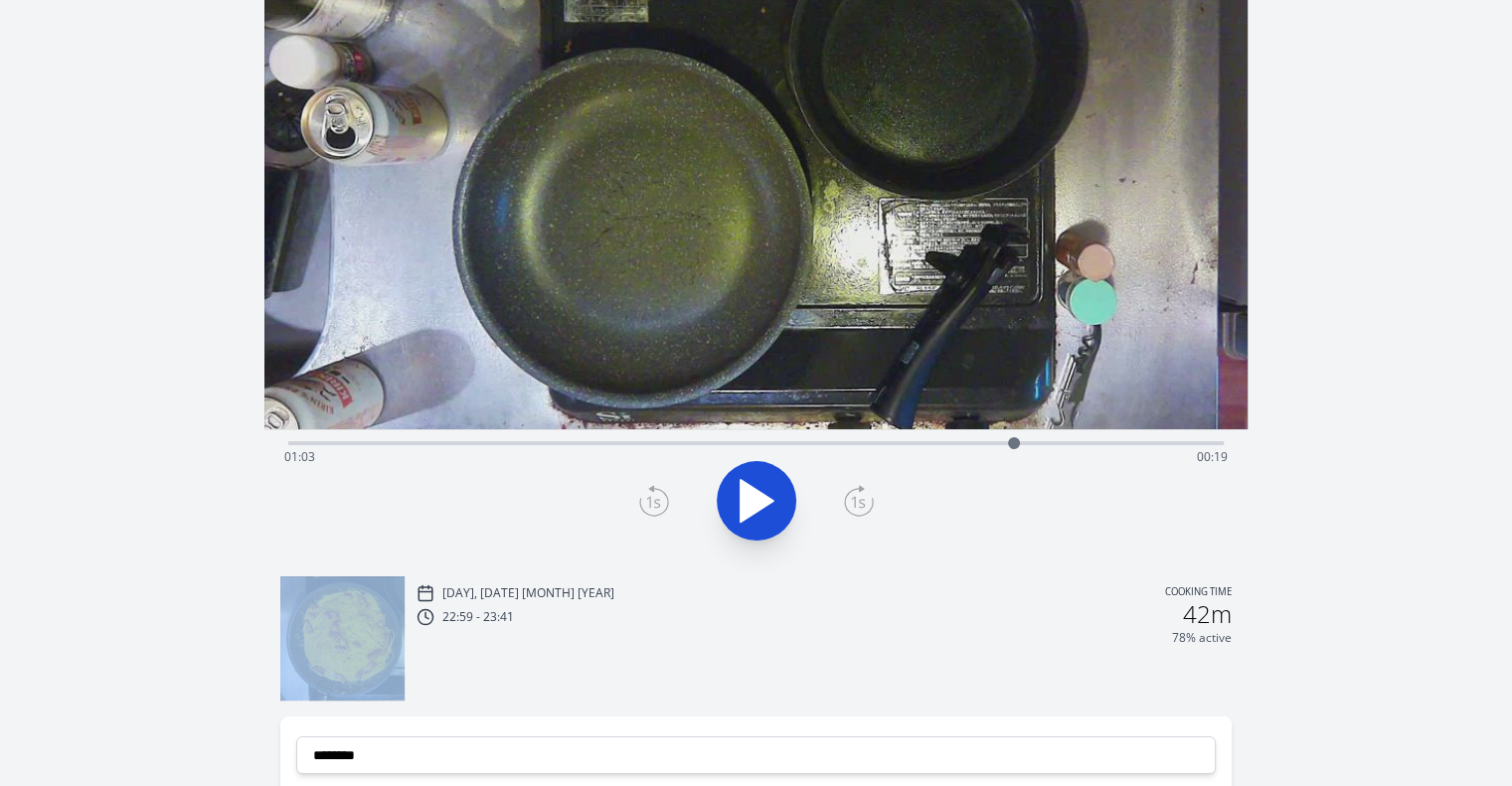 click 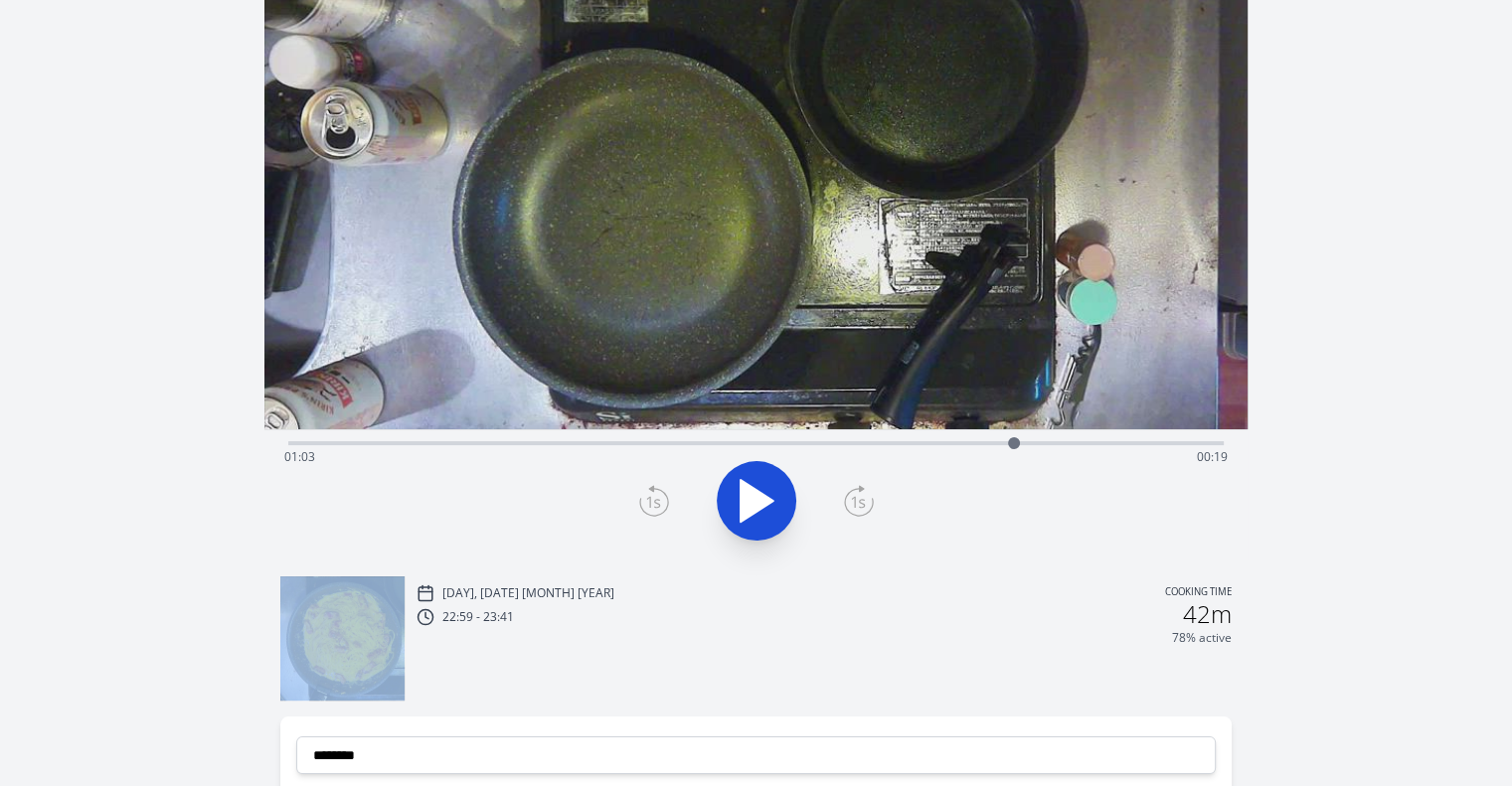 click 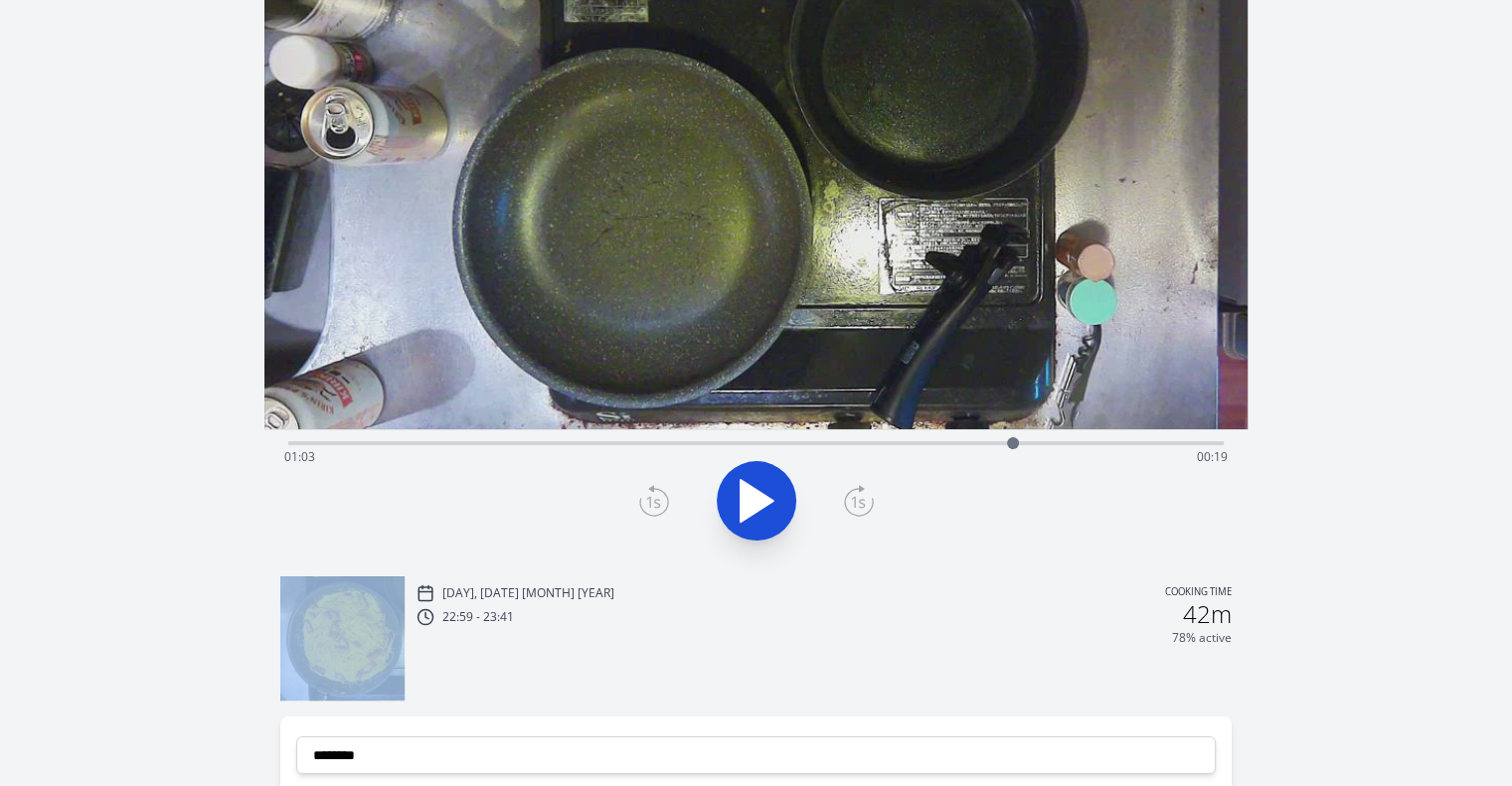 click 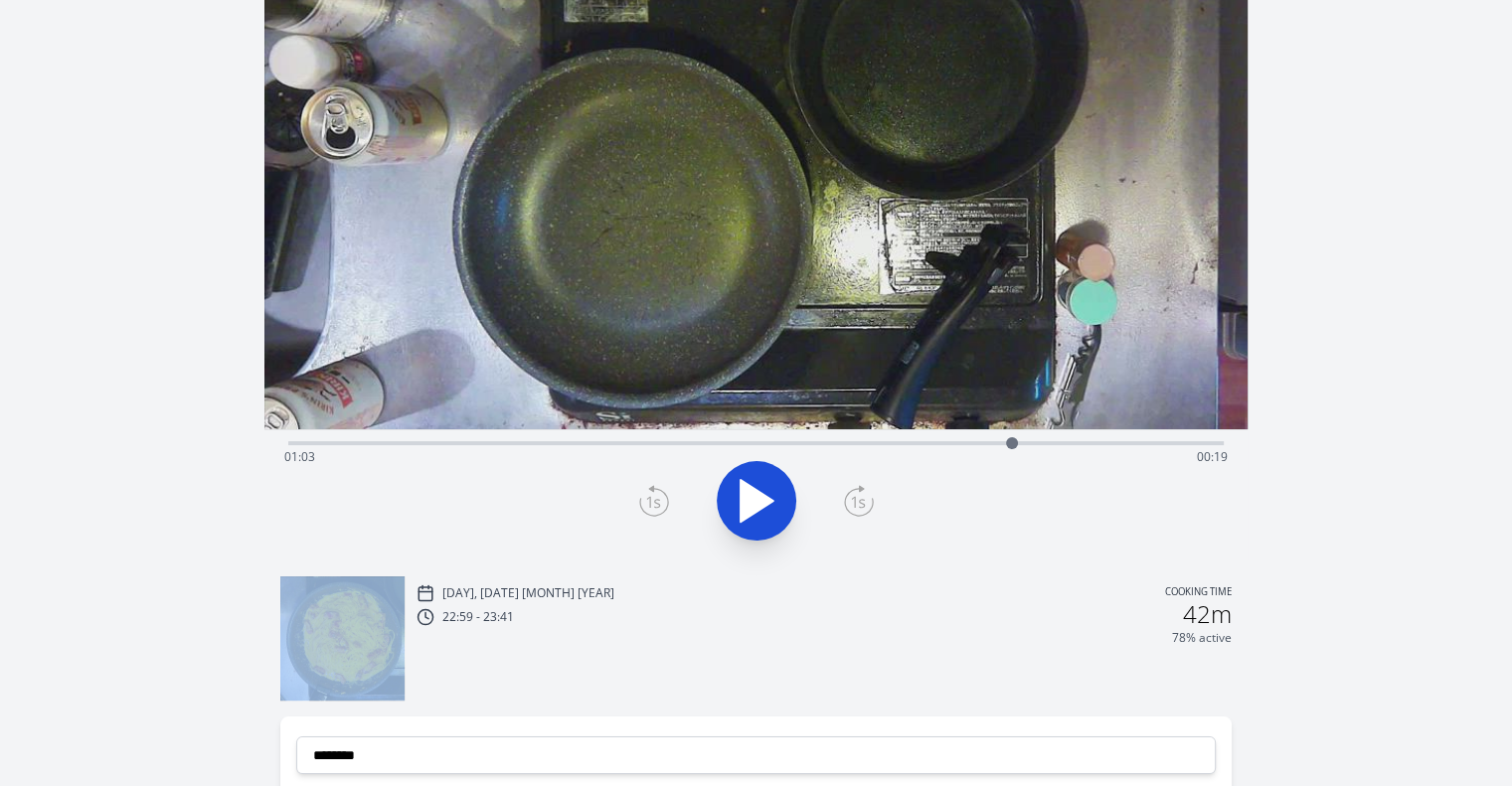 click 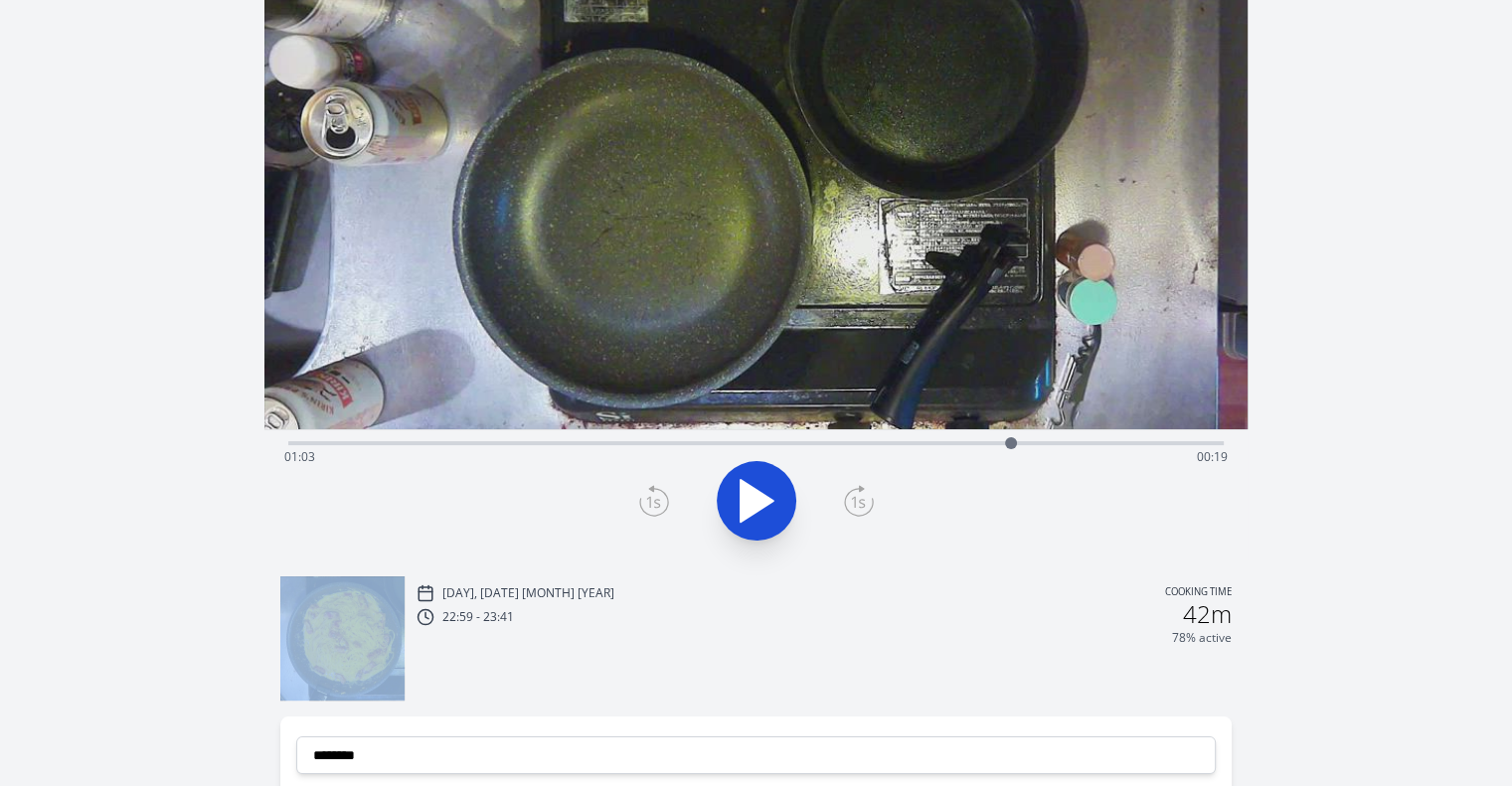 click 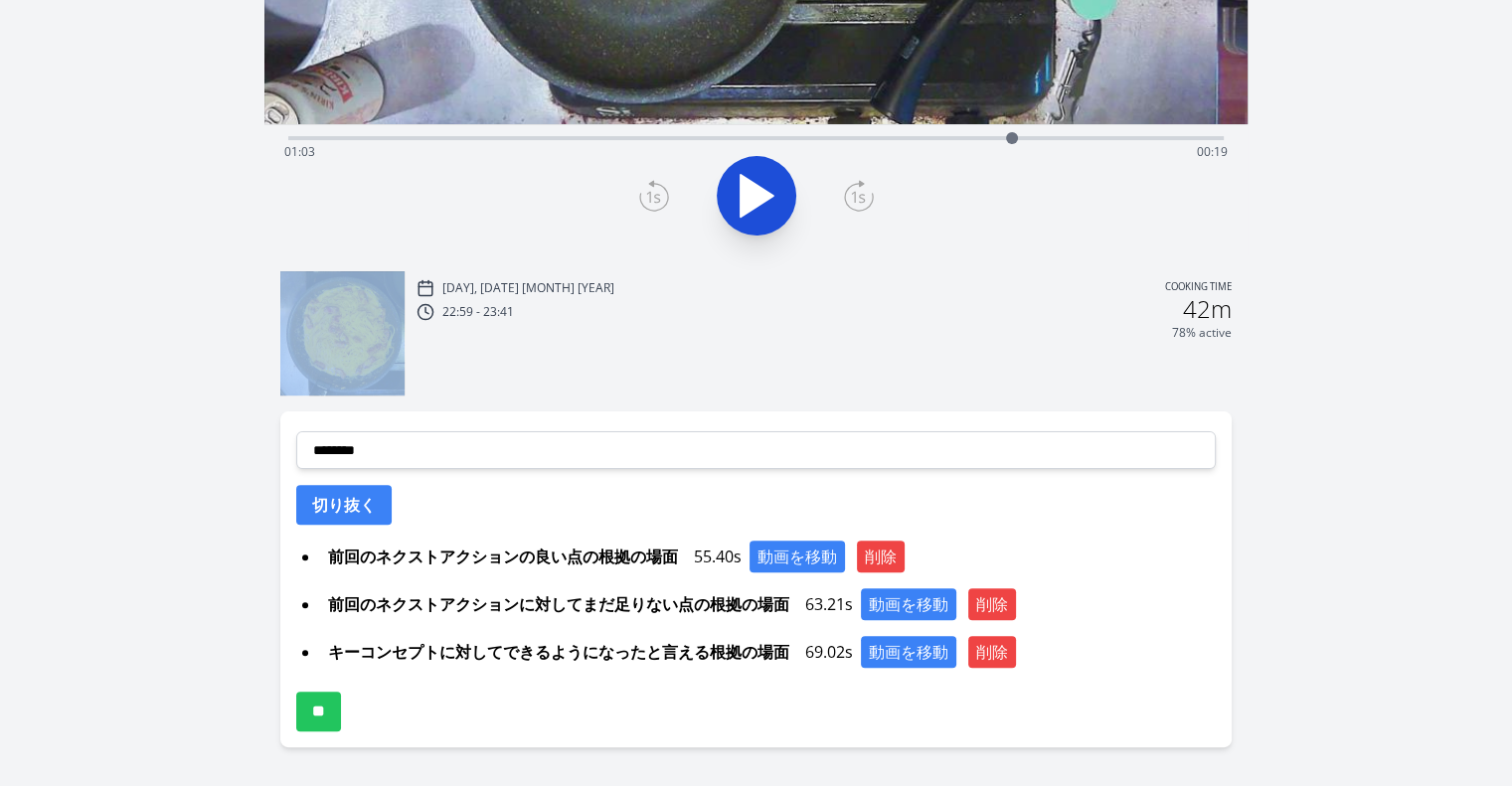 scroll, scrollTop: 524, scrollLeft: 0, axis: vertical 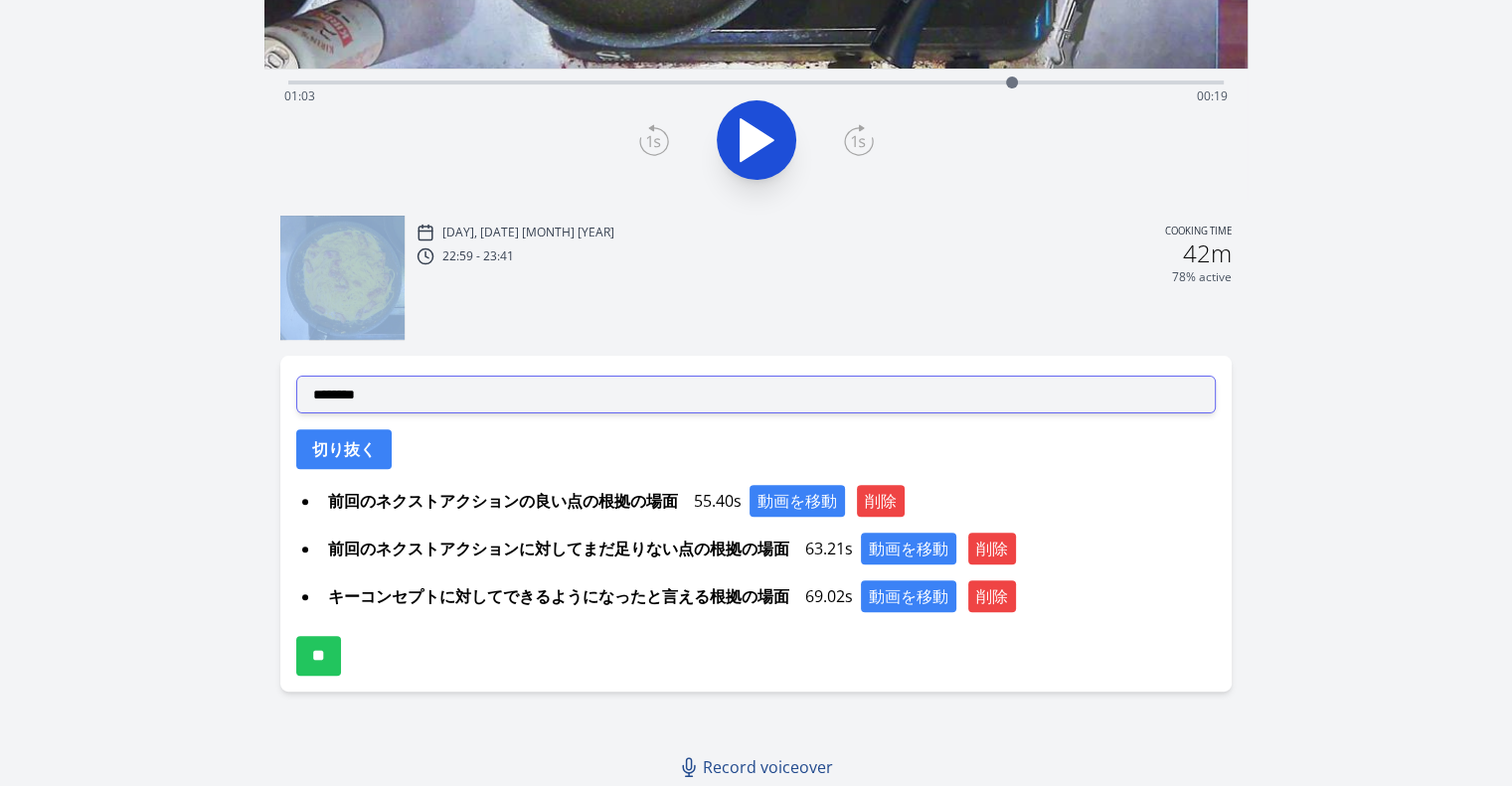 click on "**********" at bounding box center [756, 394] 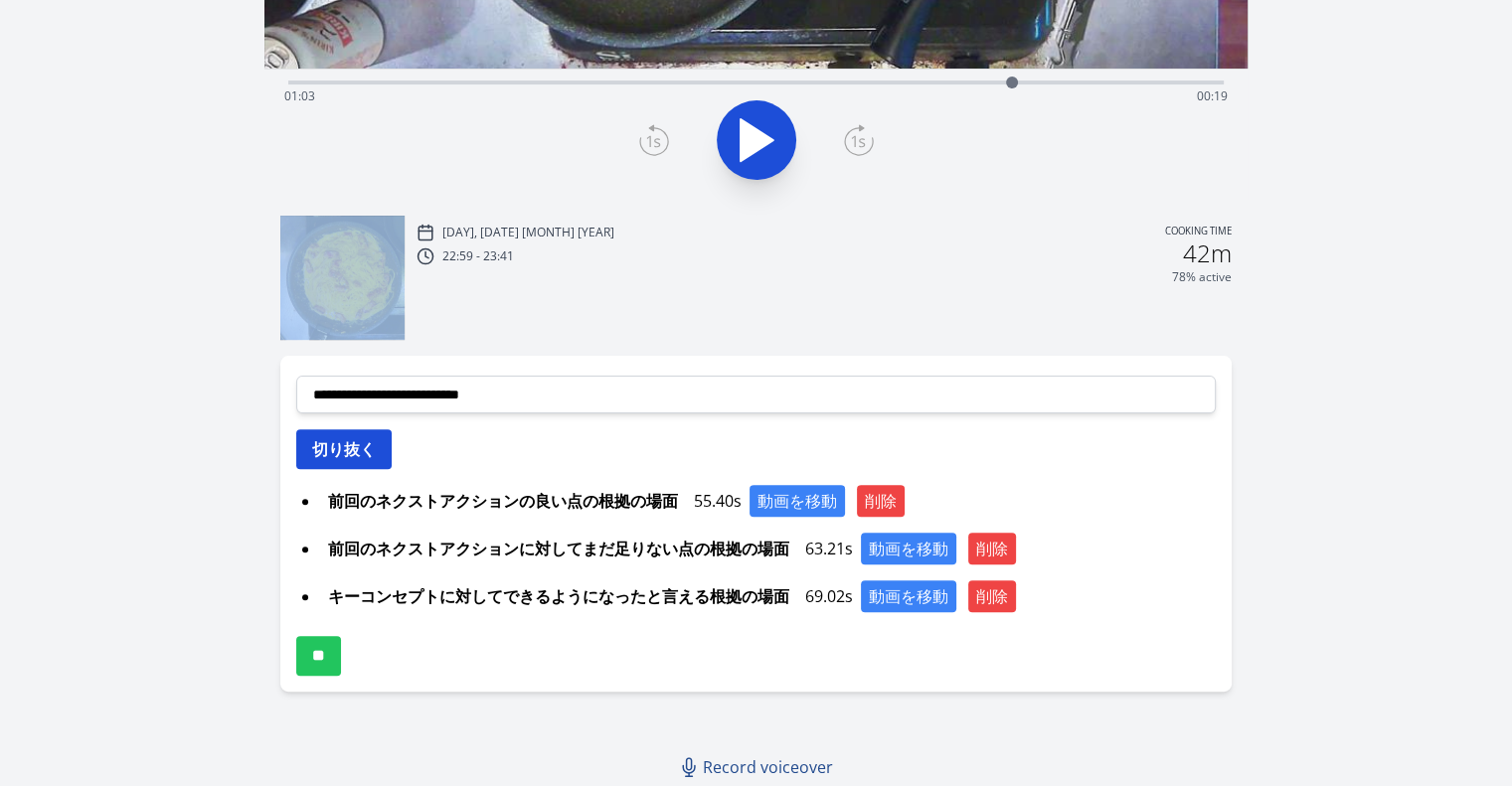 click on "切り抜く" at bounding box center [344, 449] 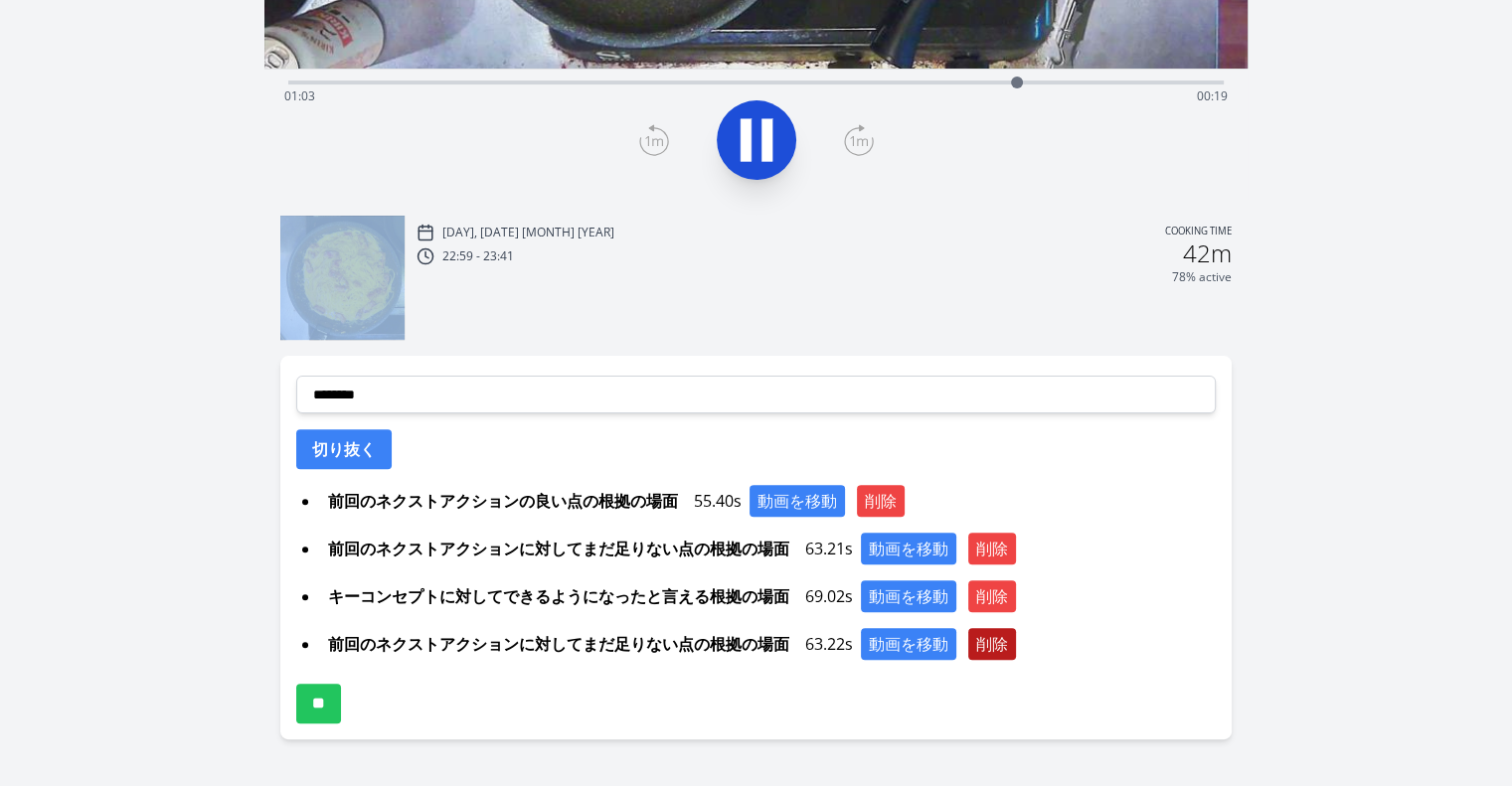 click on "削除" at bounding box center (992, 644) 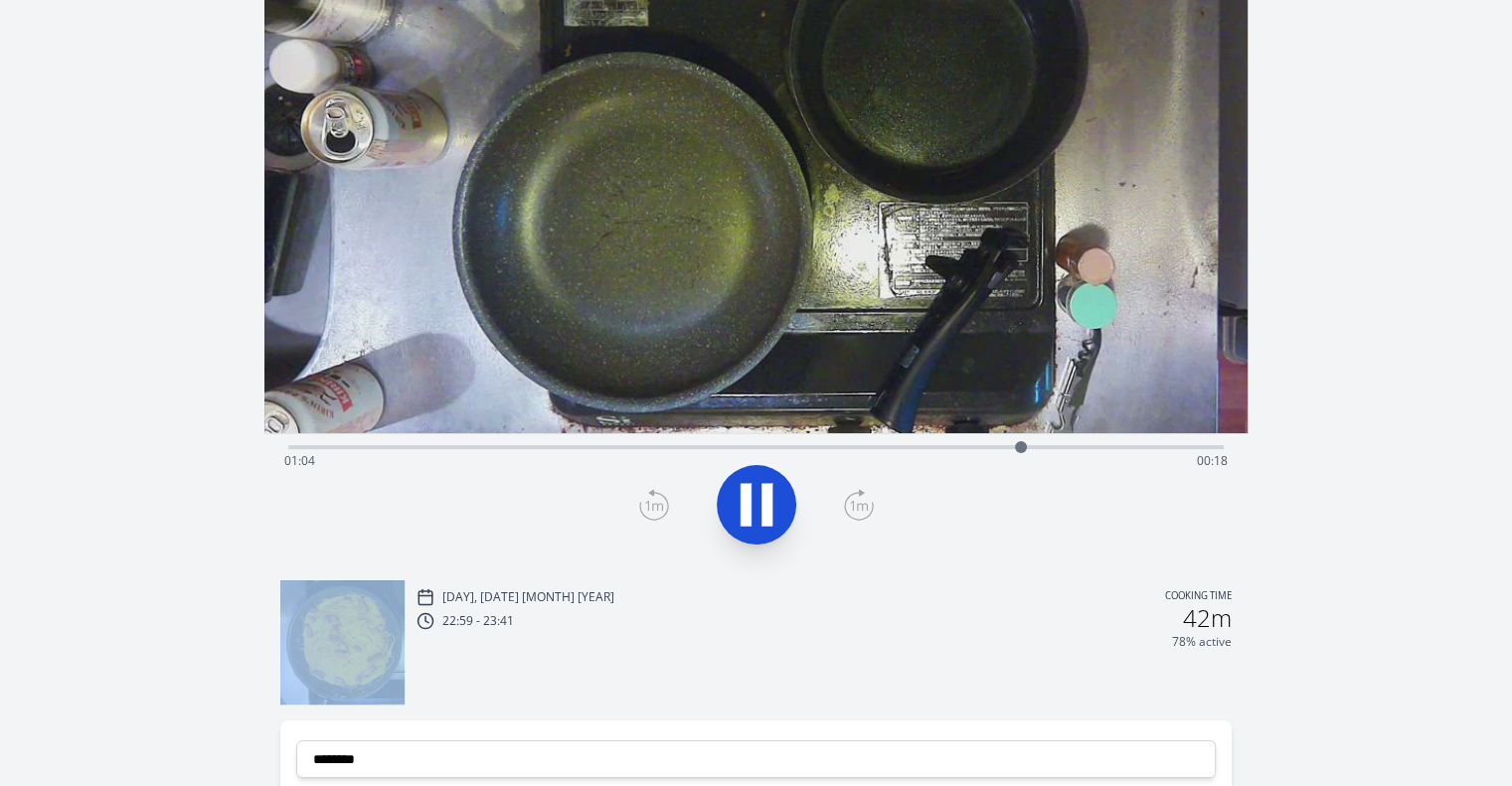 scroll, scrollTop: 155, scrollLeft: 0, axis: vertical 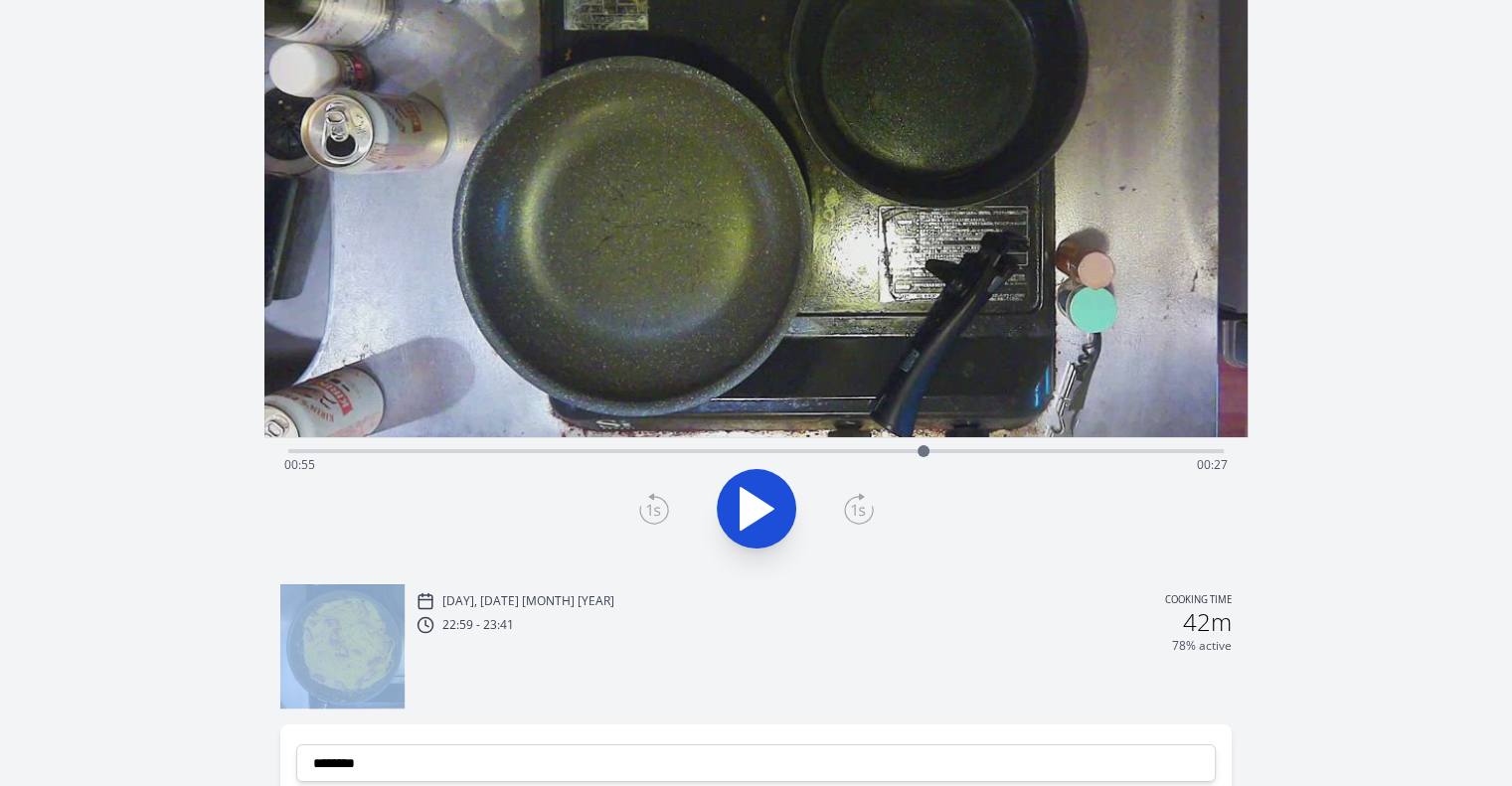 drag, startPoint x: 1022, startPoint y: 448, endPoint x: 924, endPoint y: 445, distance: 98.04591 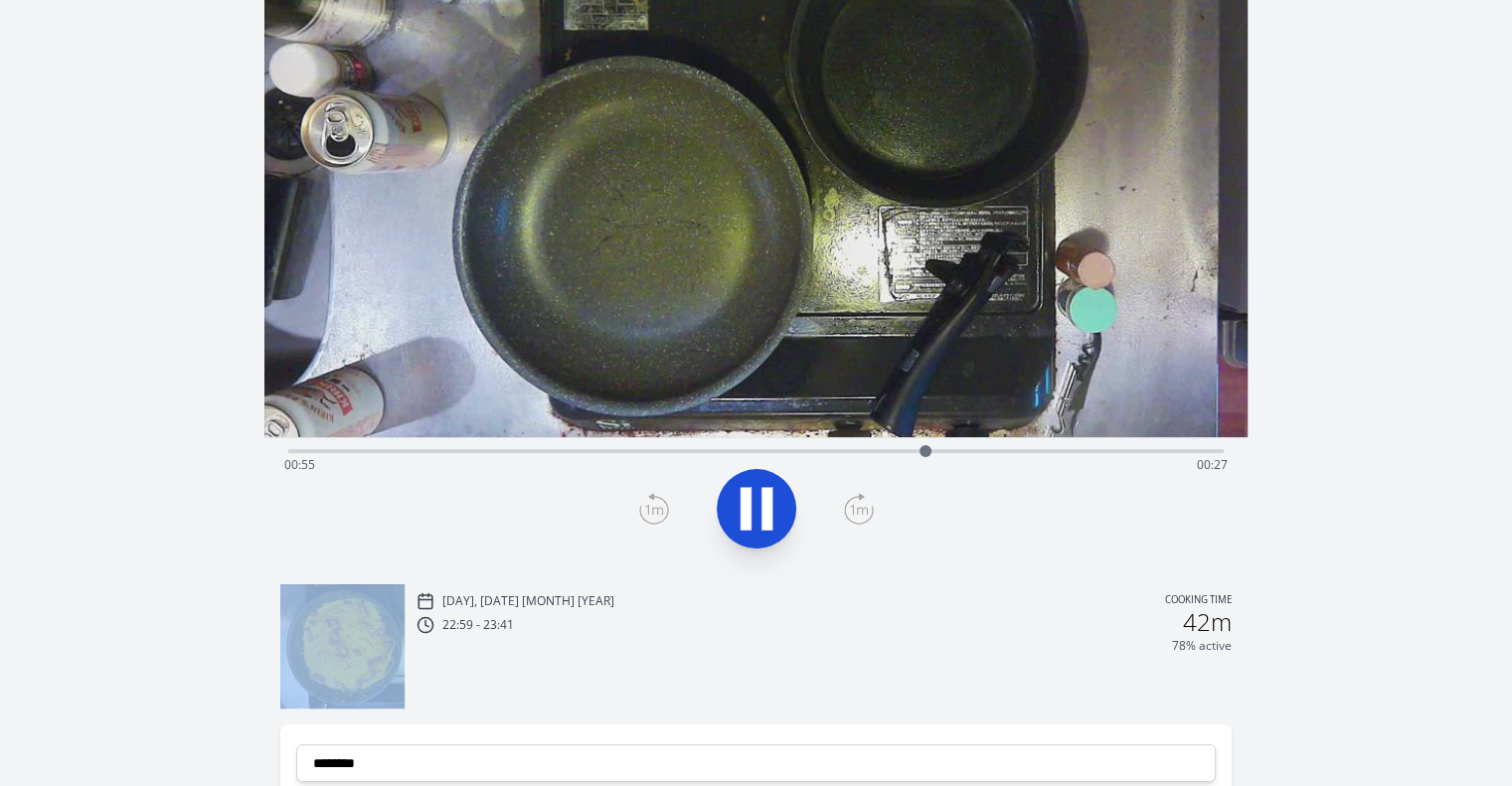 click 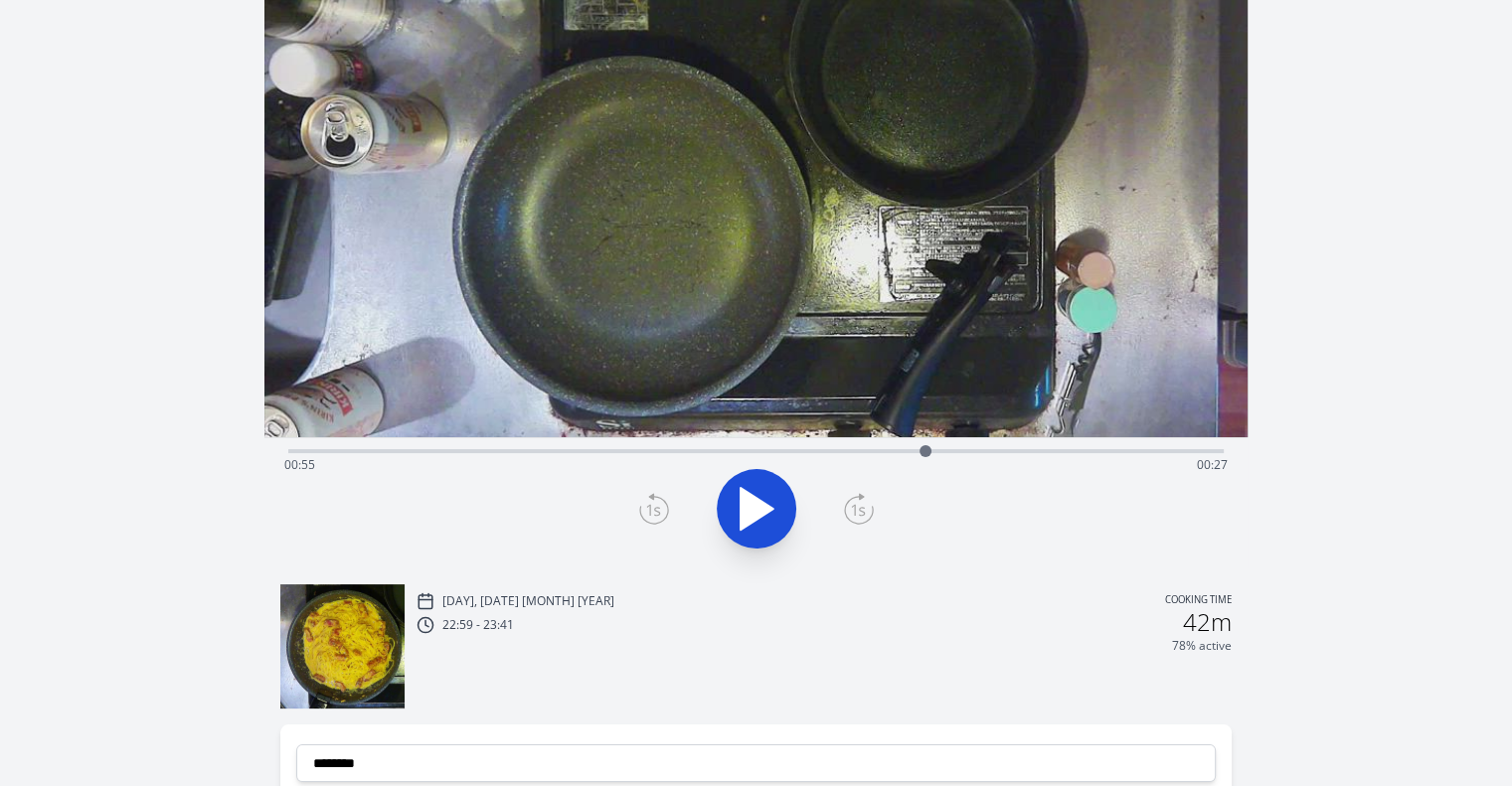 click 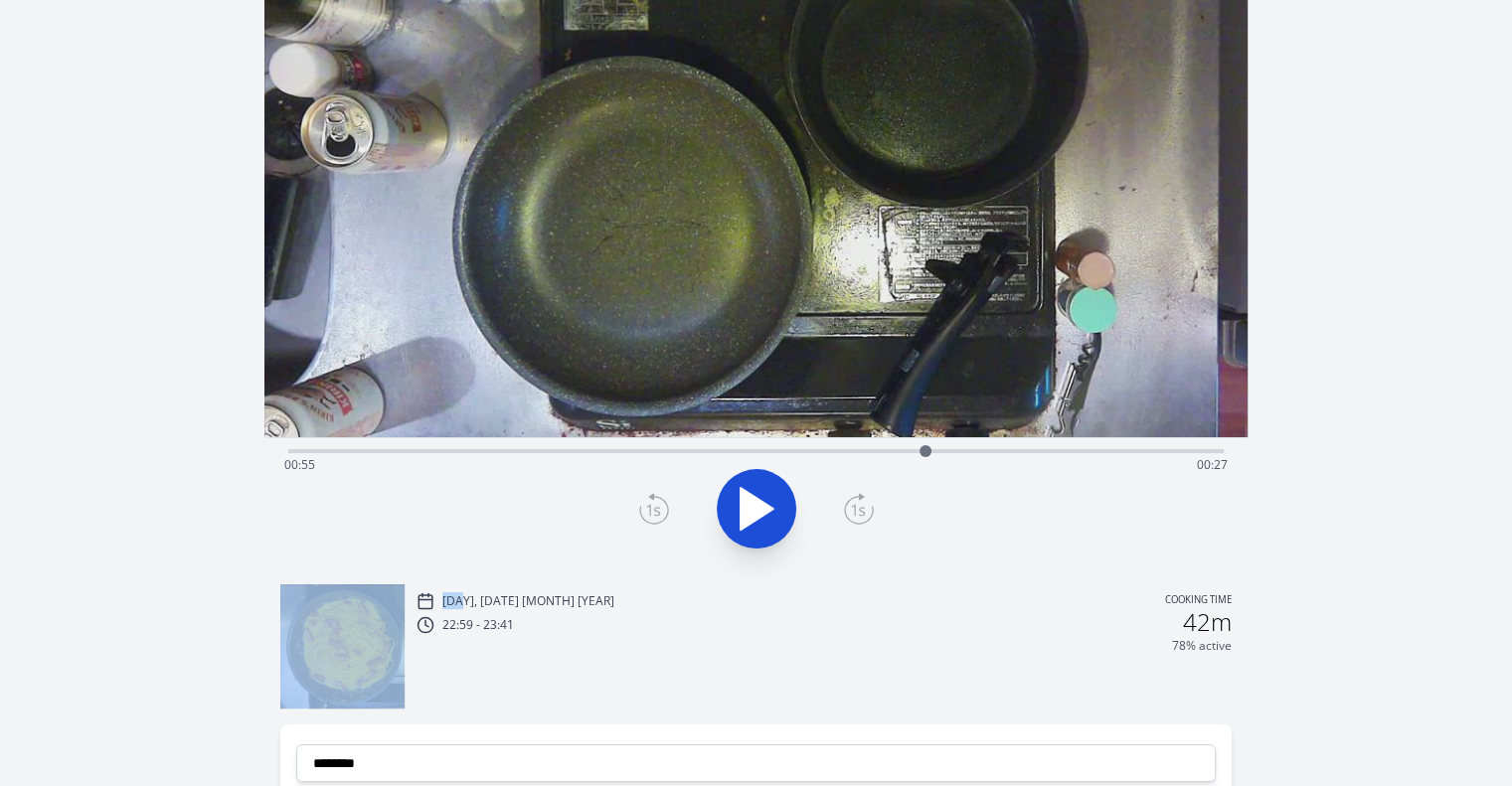 click 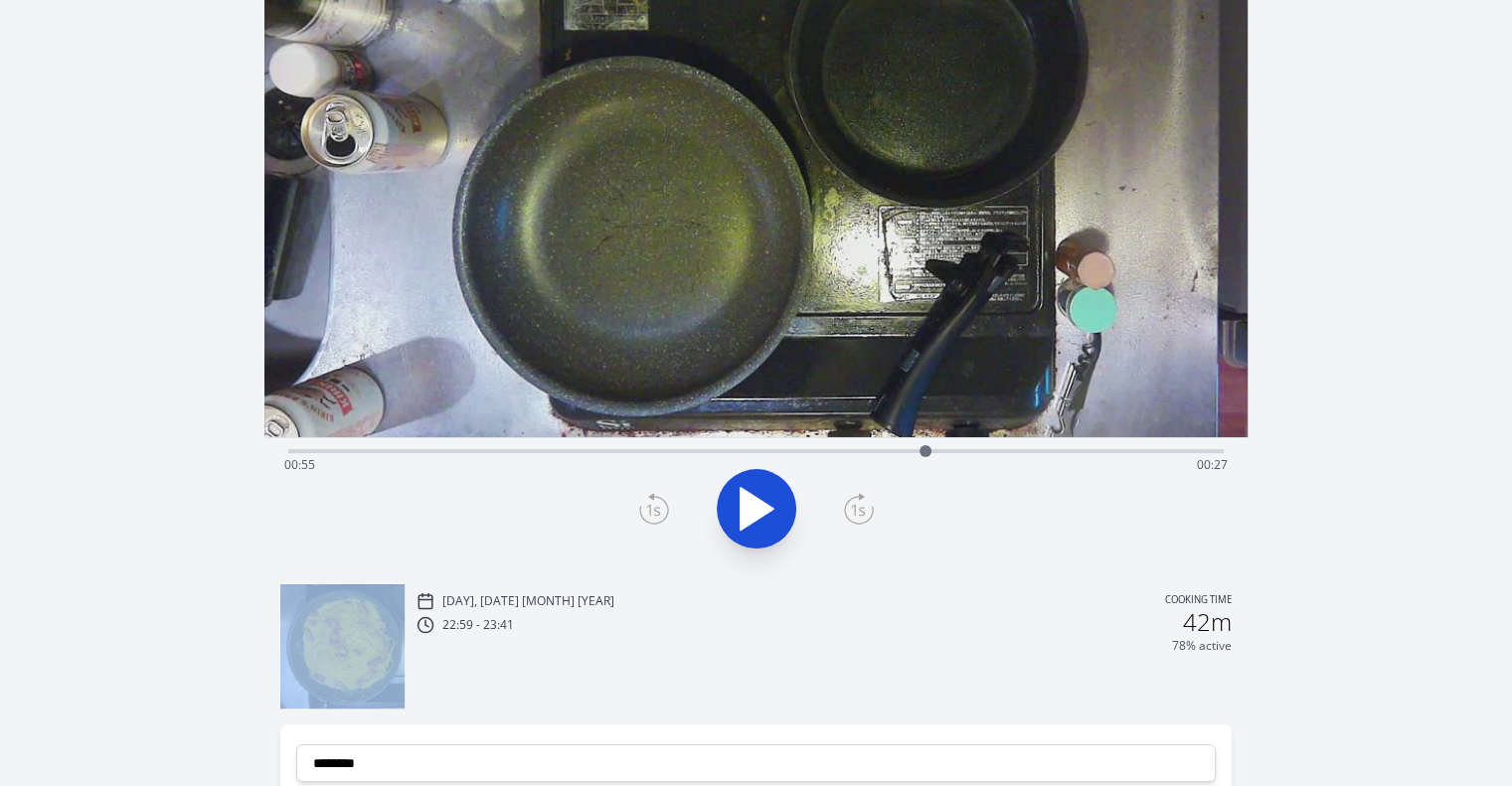 click 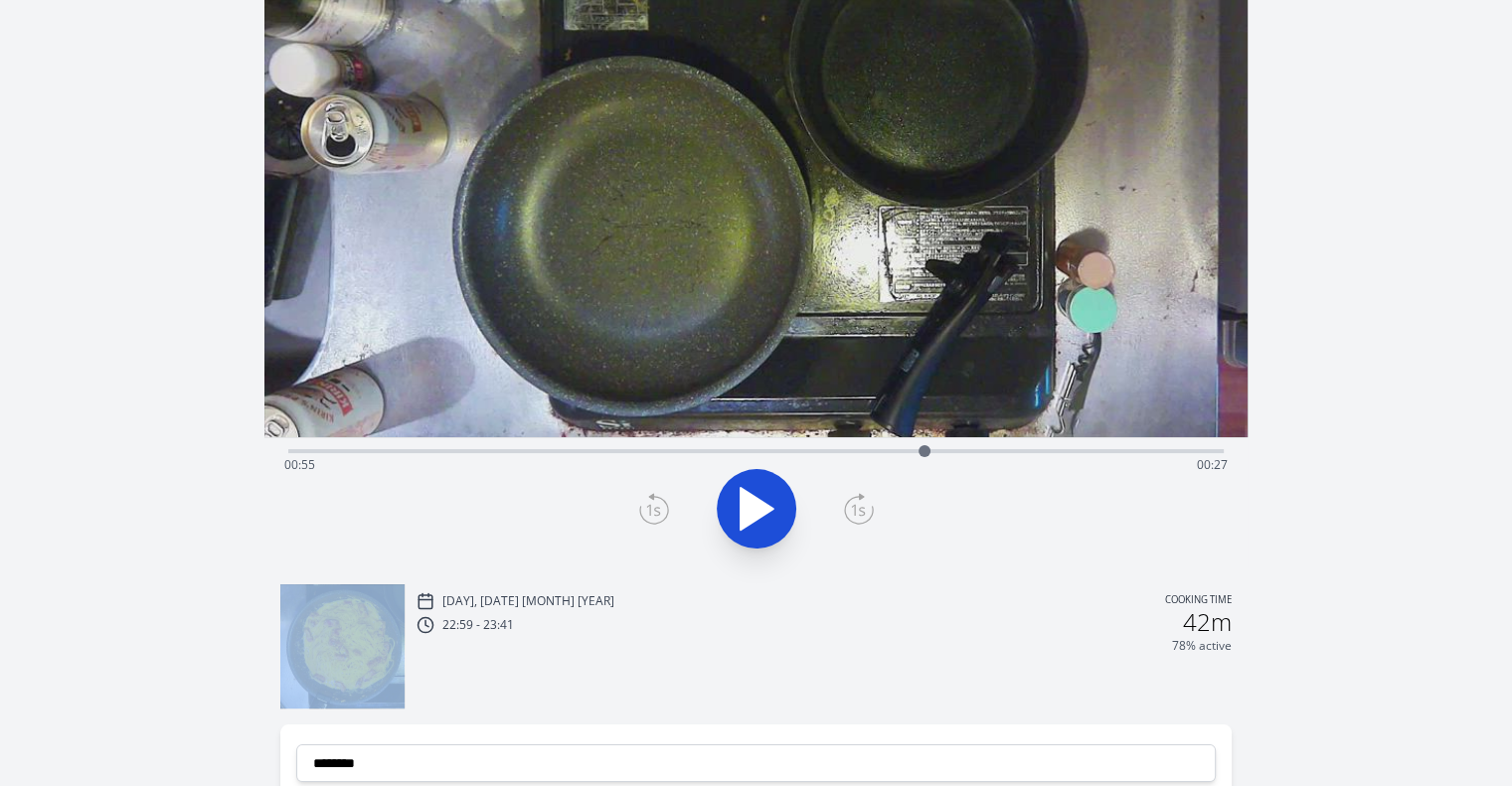 click 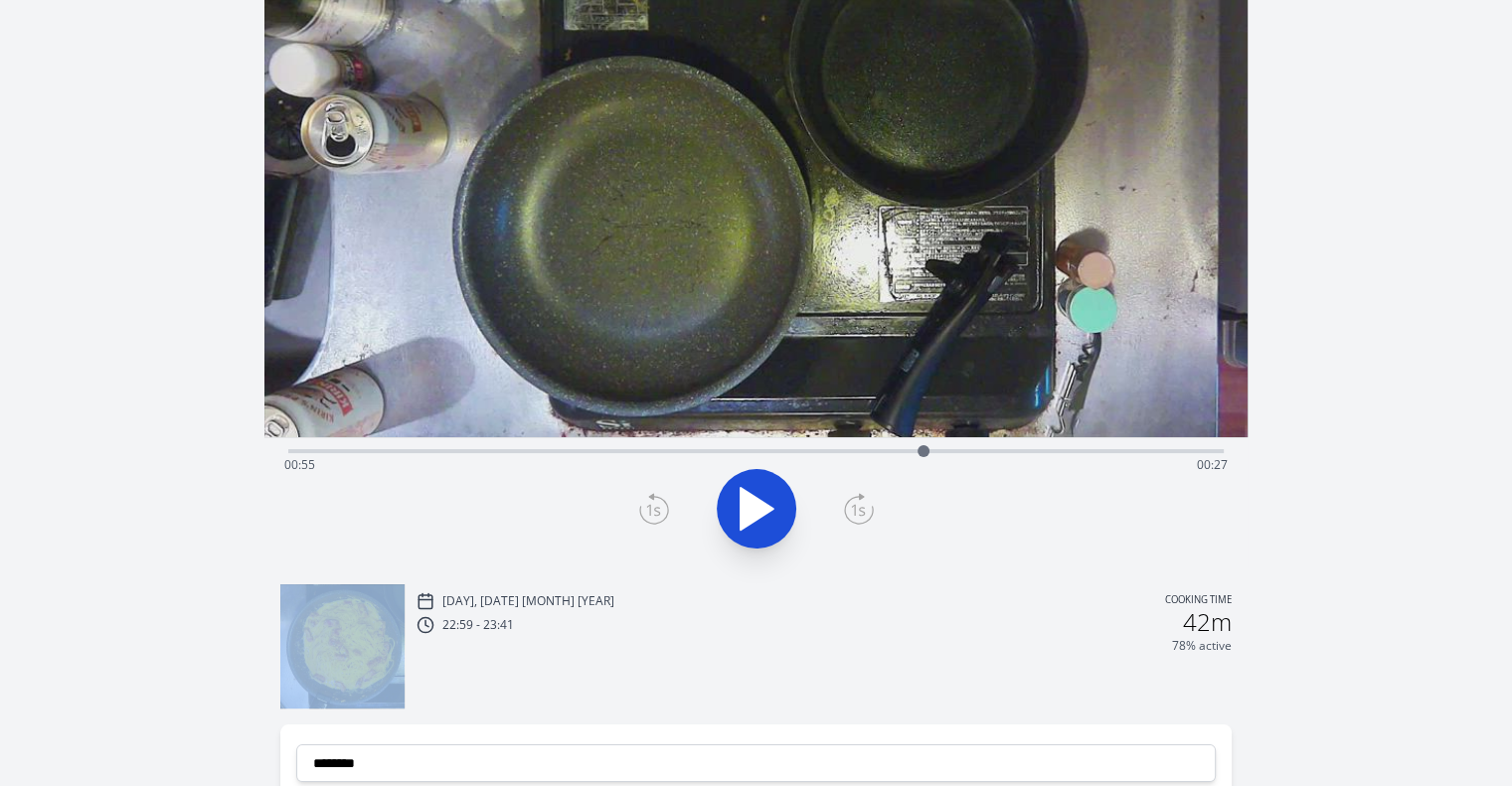 click 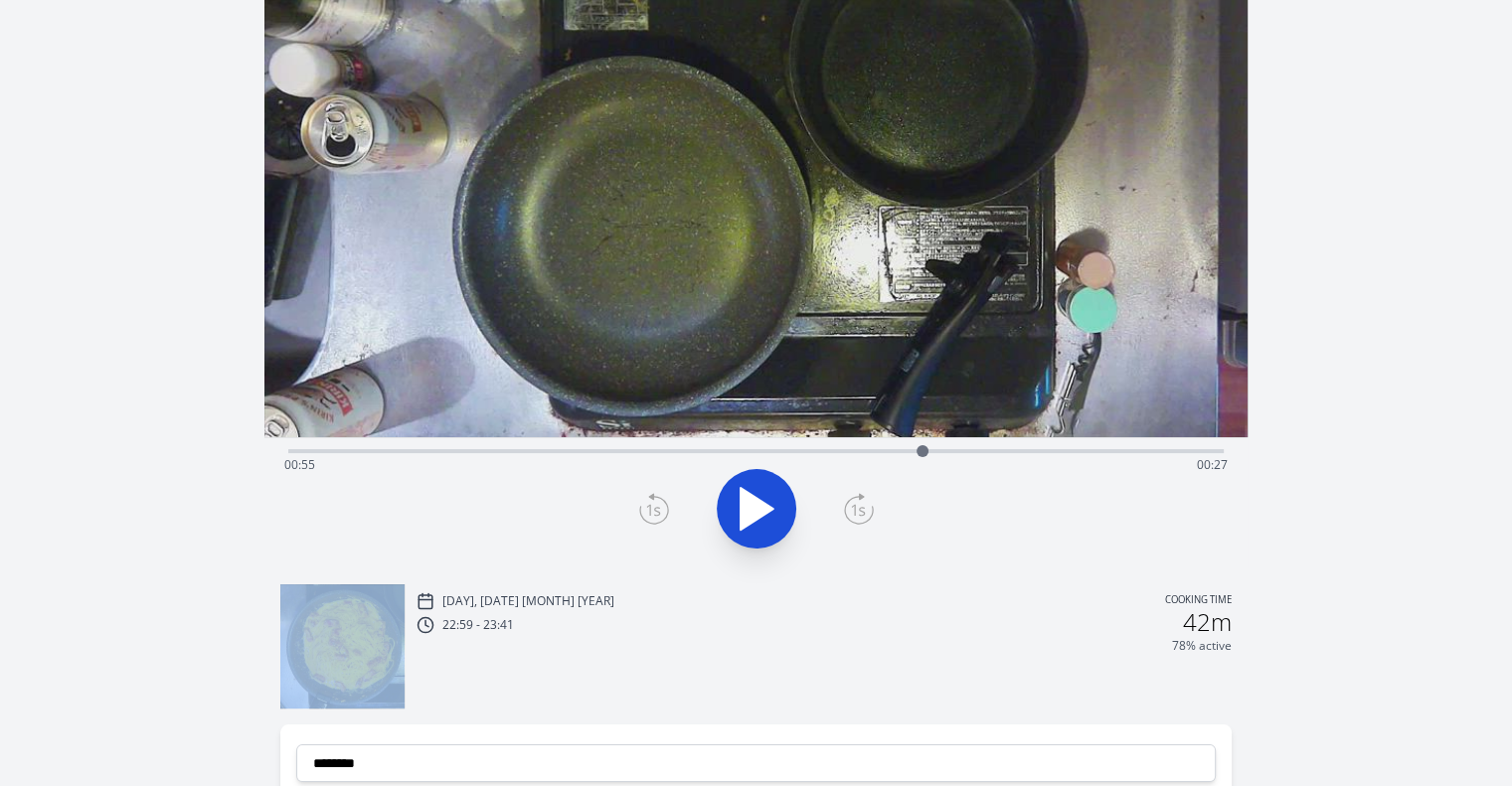 click 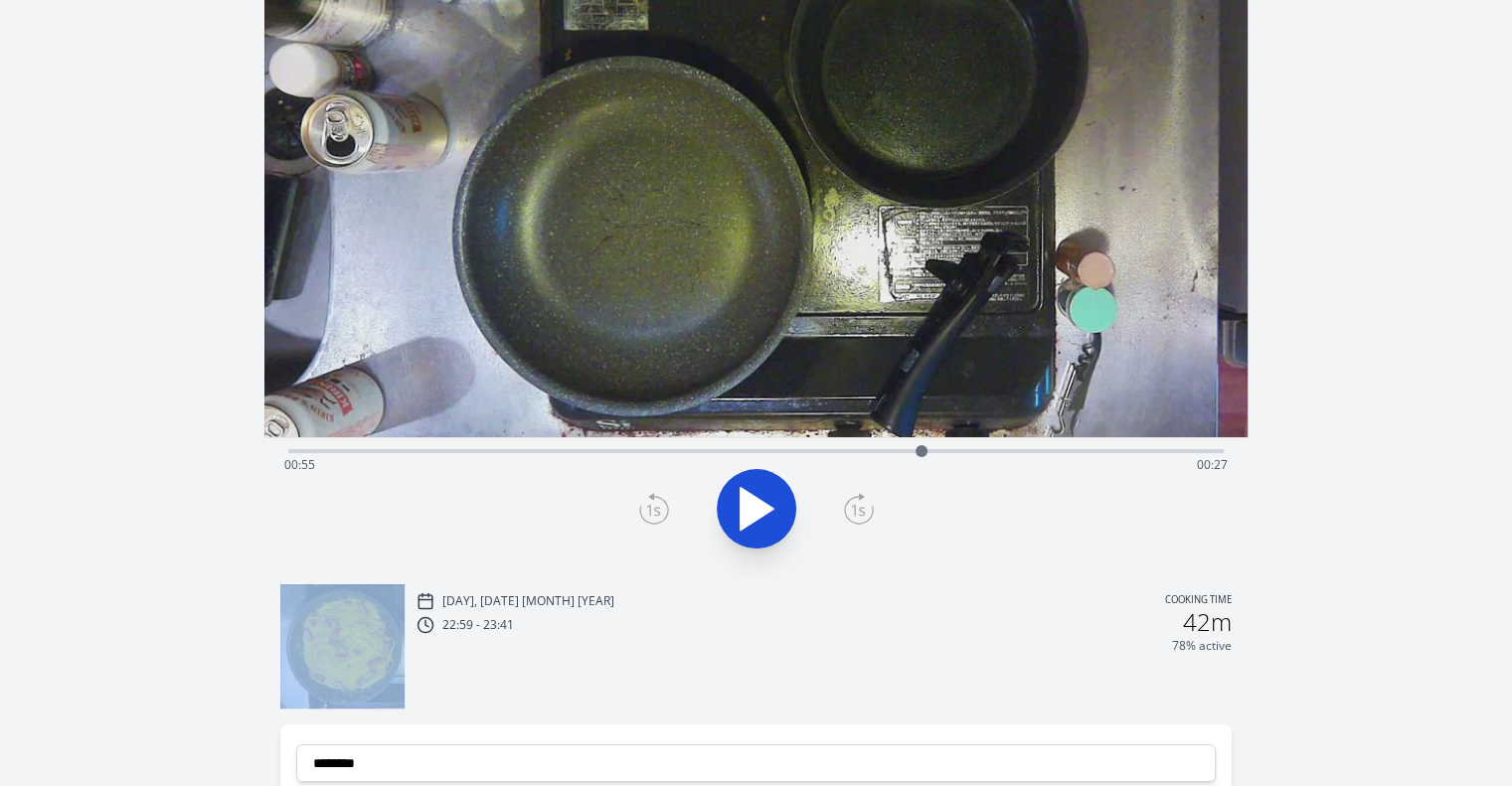 click 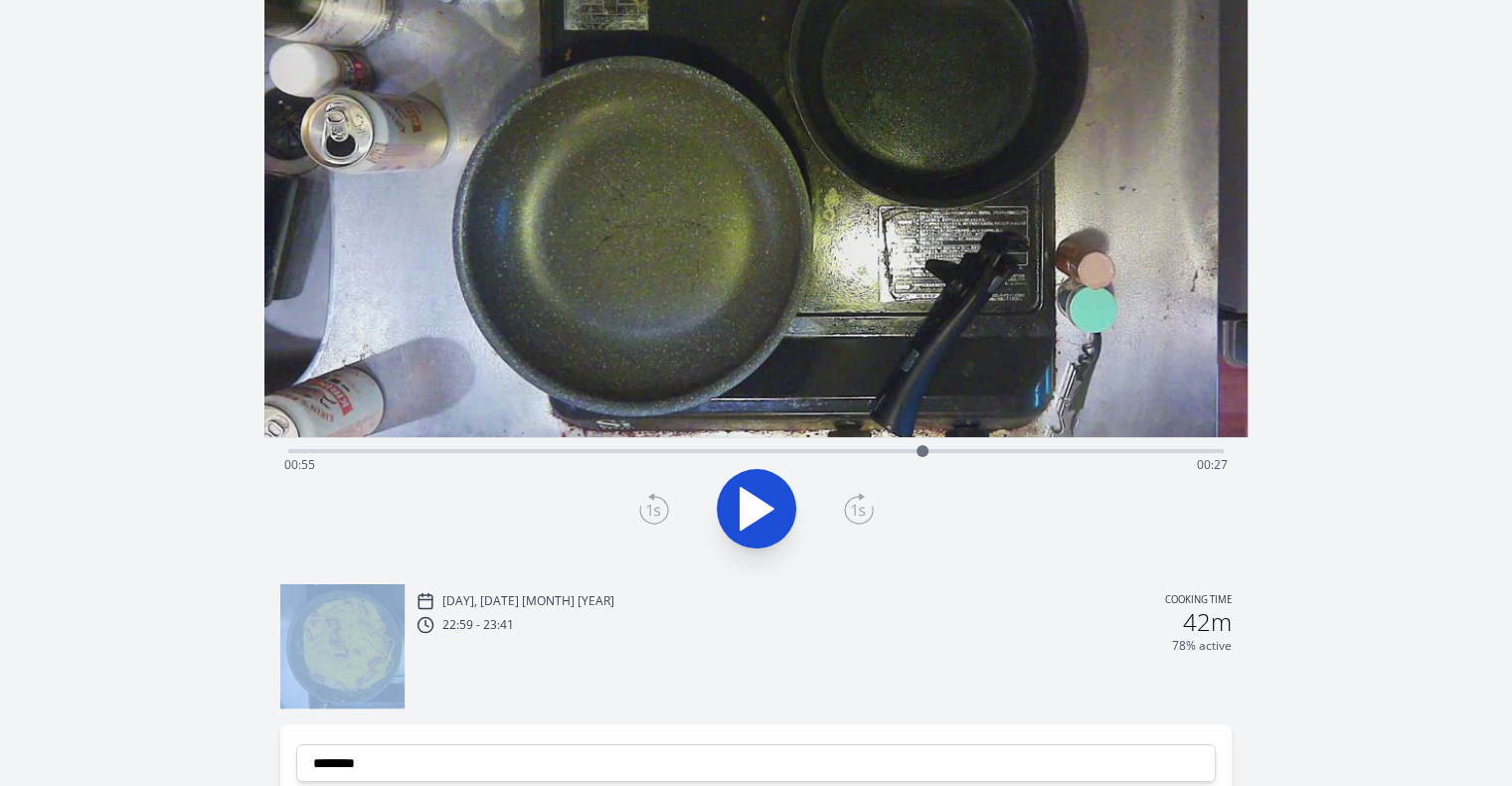 click 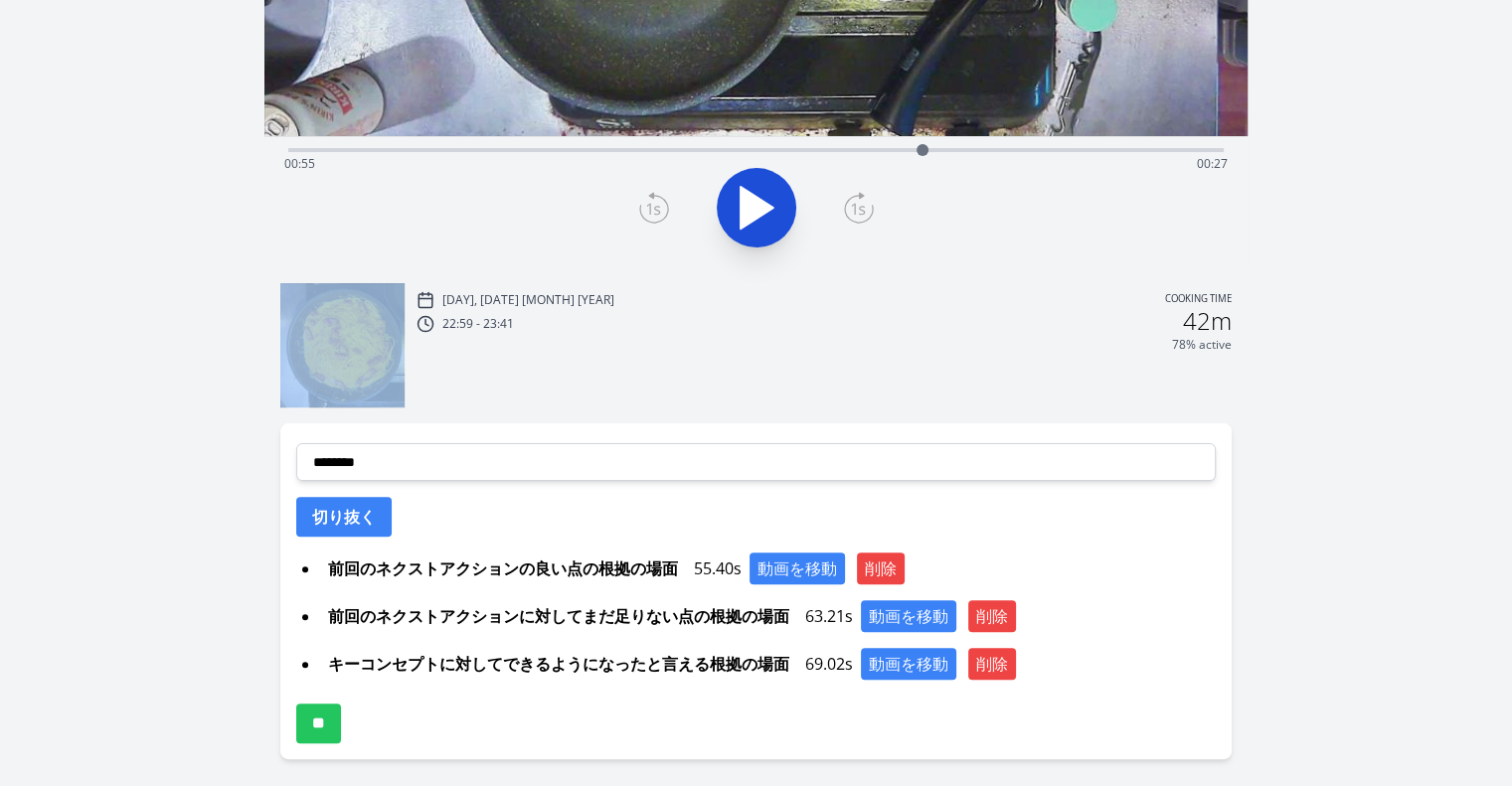 scroll, scrollTop: 524, scrollLeft: 0, axis: vertical 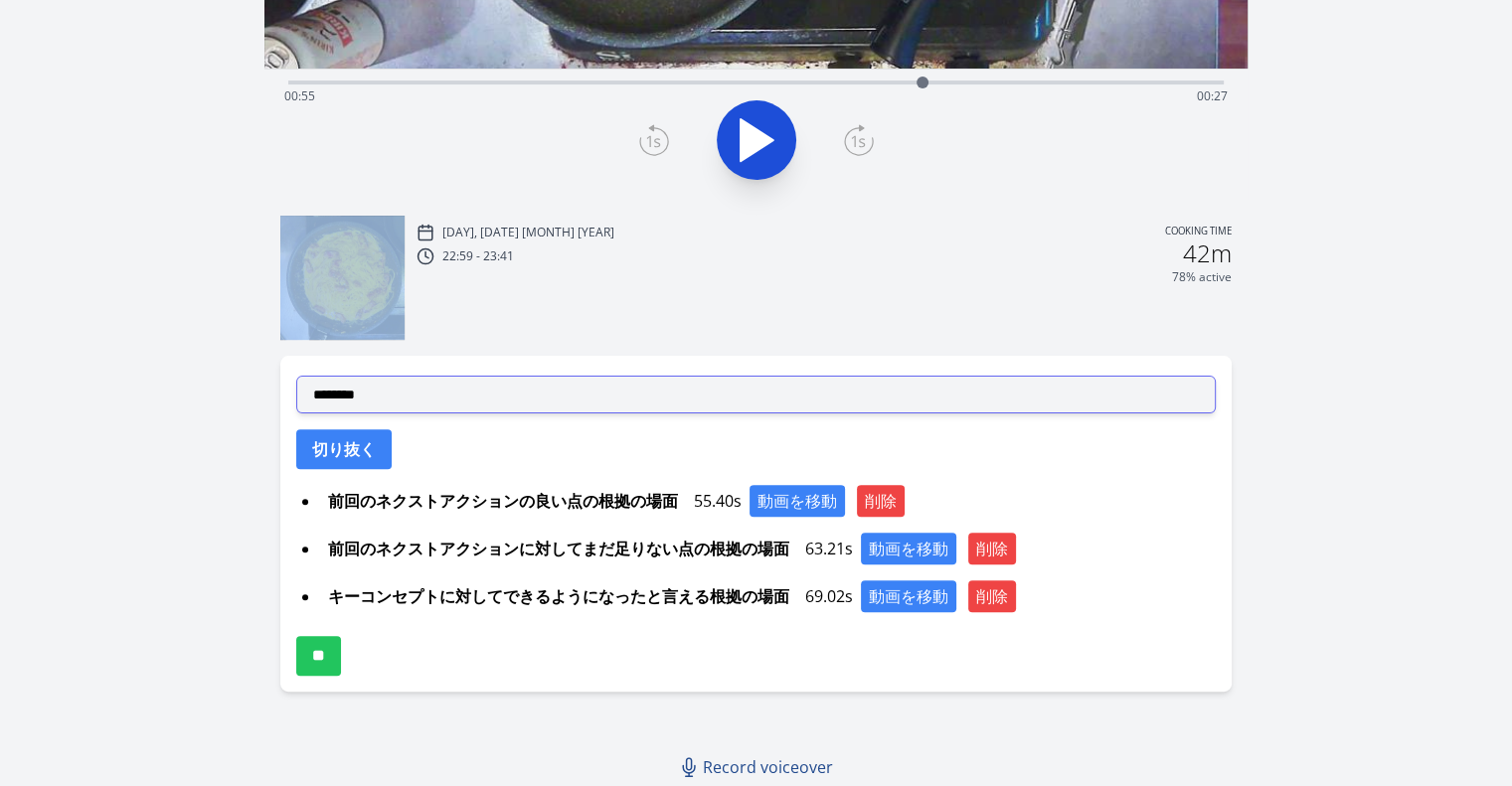 click on "**********" at bounding box center [756, 394] 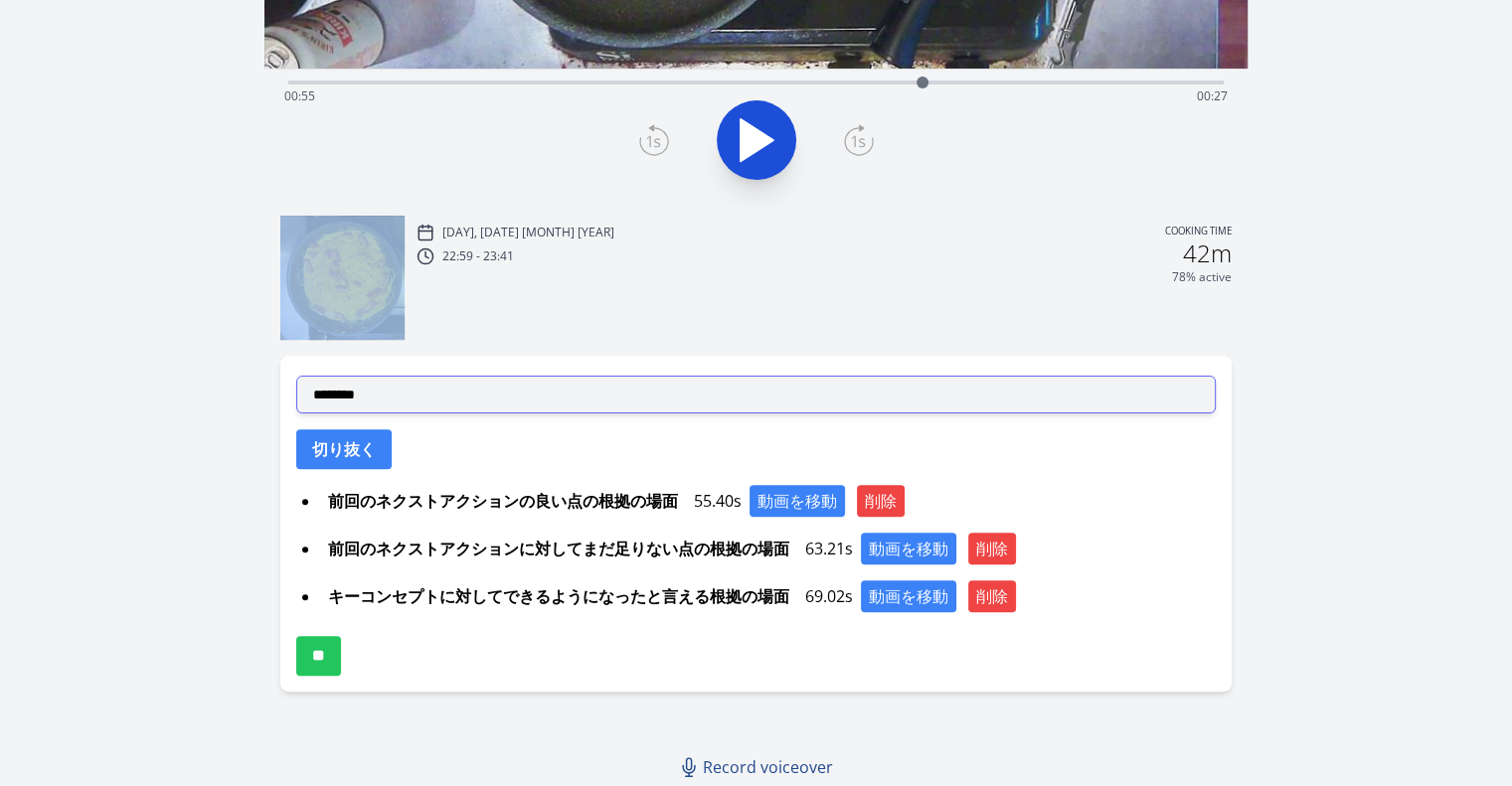select on "**********" 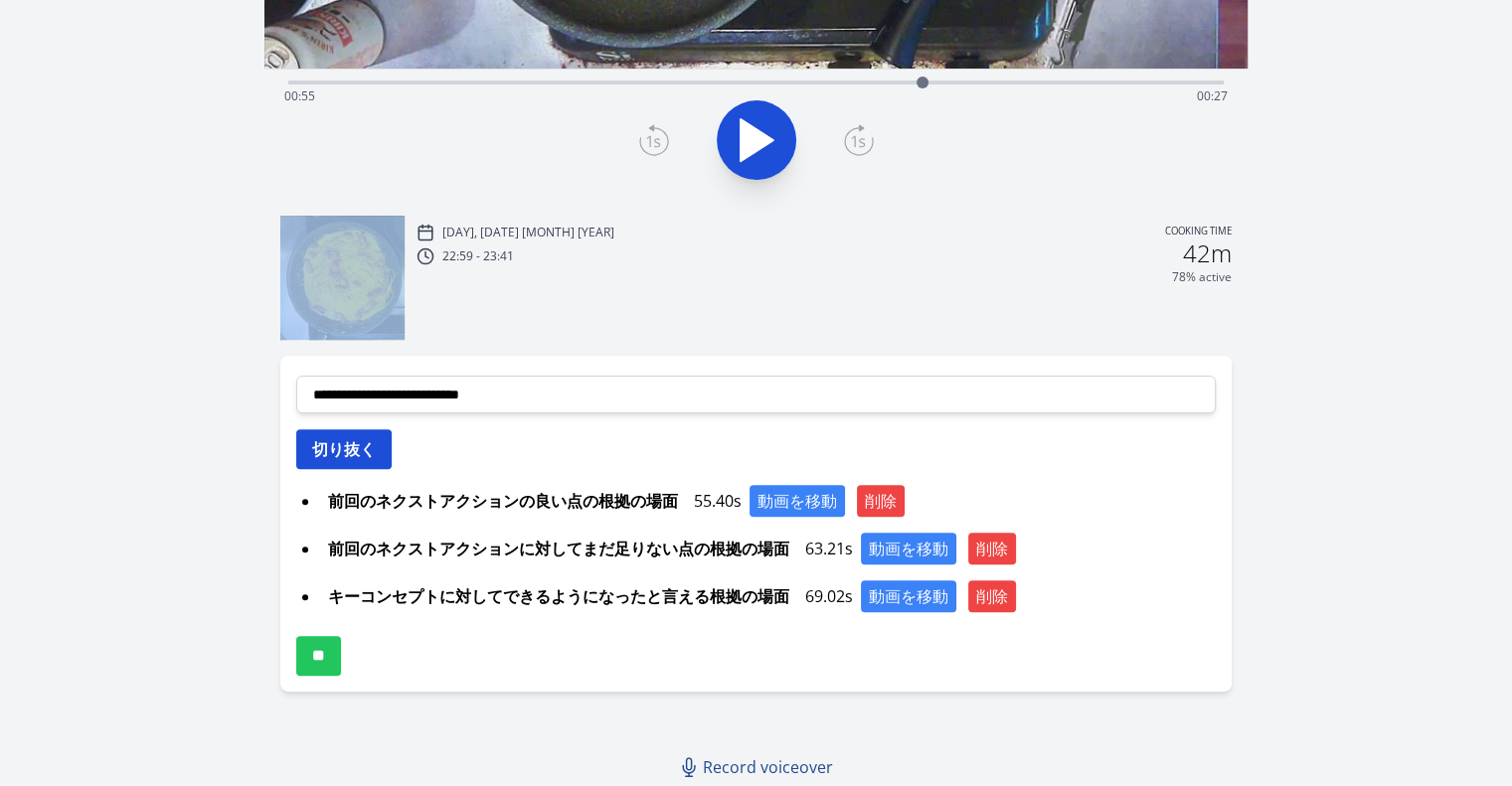 click on "切り抜く" at bounding box center (344, 449) 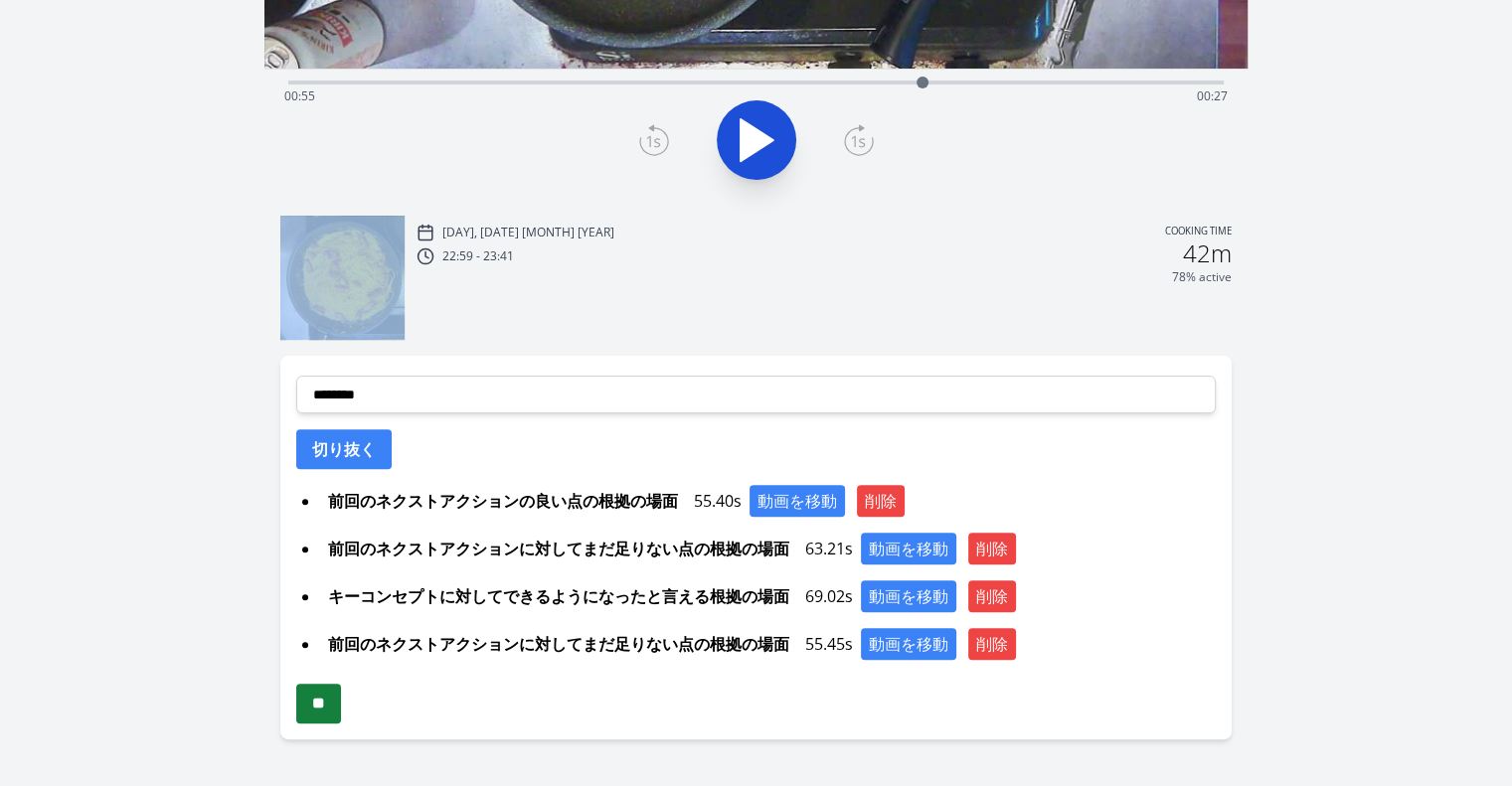 click on "**" at bounding box center [318, 704] 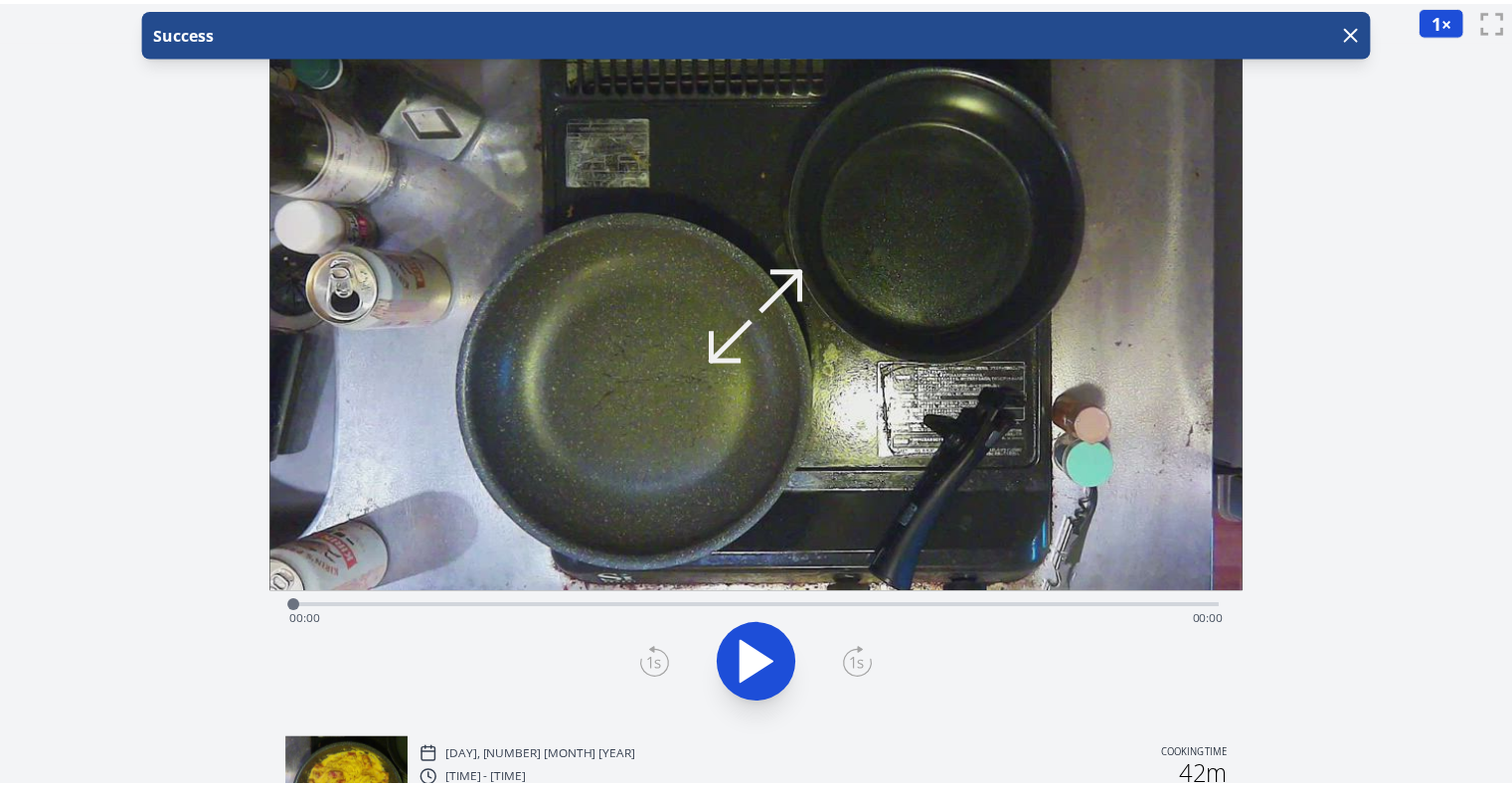scroll, scrollTop: 0, scrollLeft: 0, axis: both 